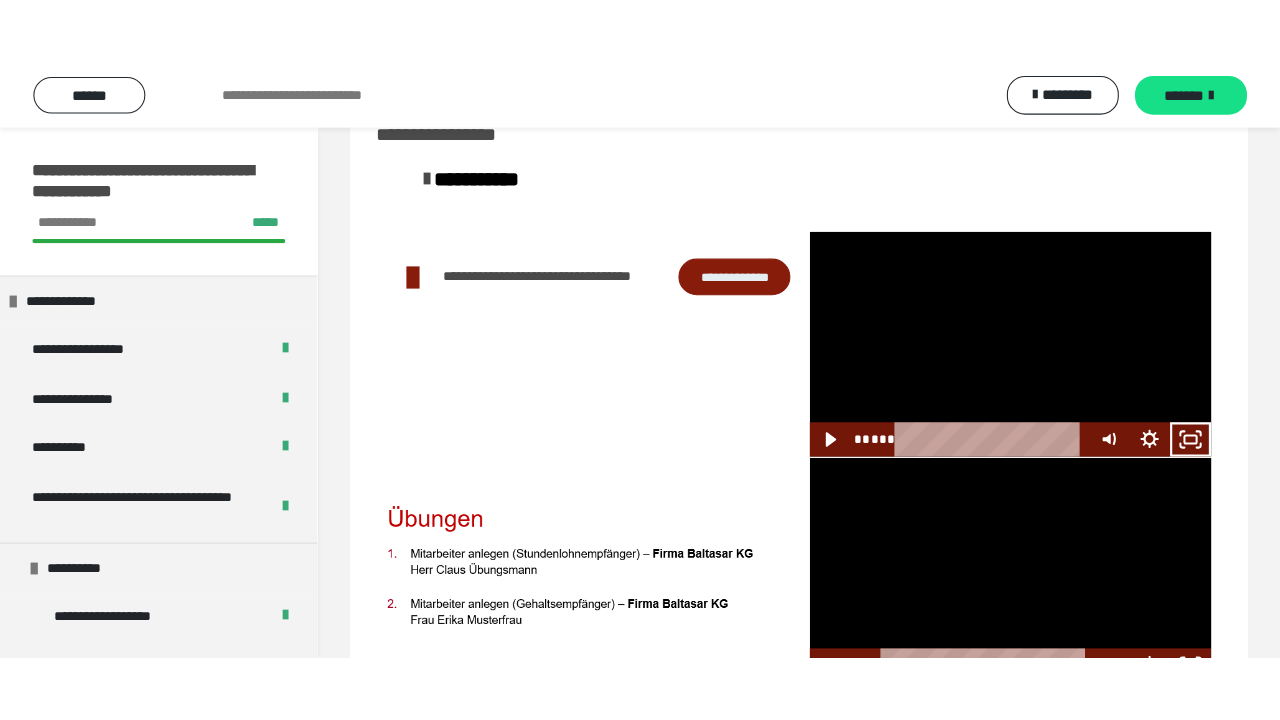 scroll, scrollTop: 0, scrollLeft: 0, axis: both 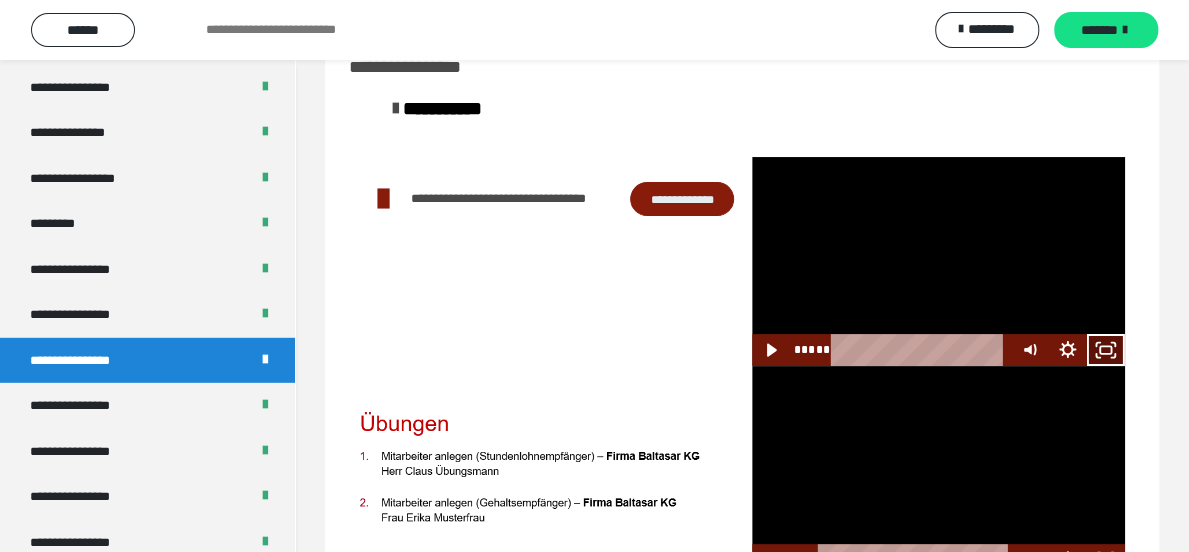 click 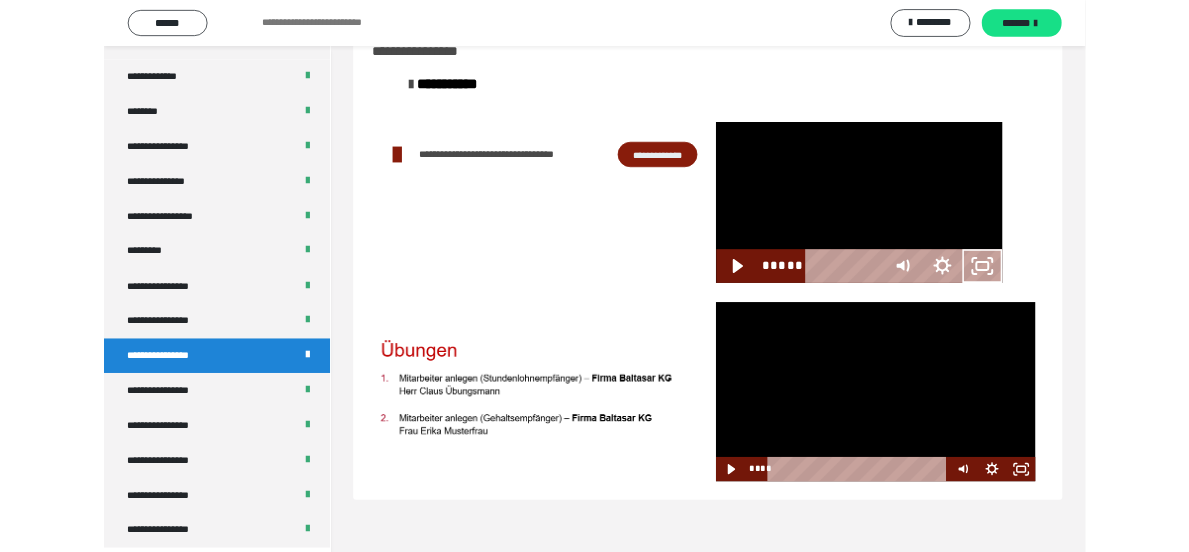 scroll, scrollTop: 2492, scrollLeft: 0, axis: vertical 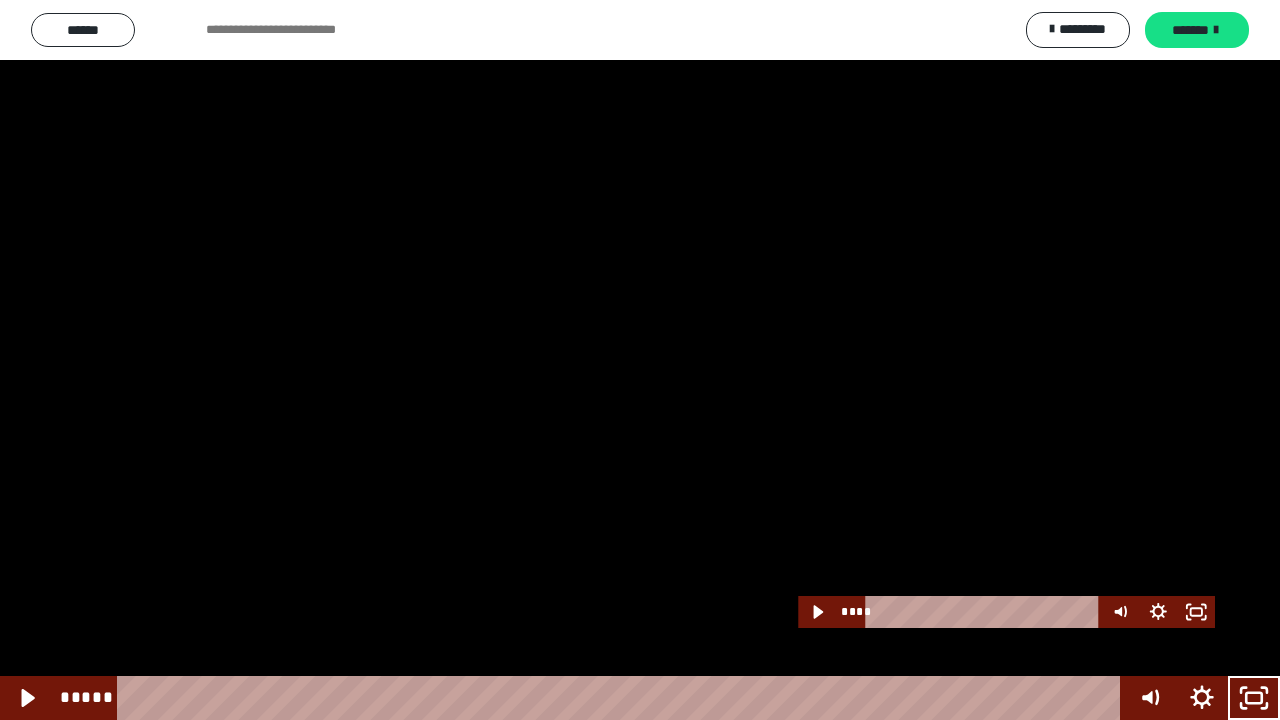 click at bounding box center (640, 360) 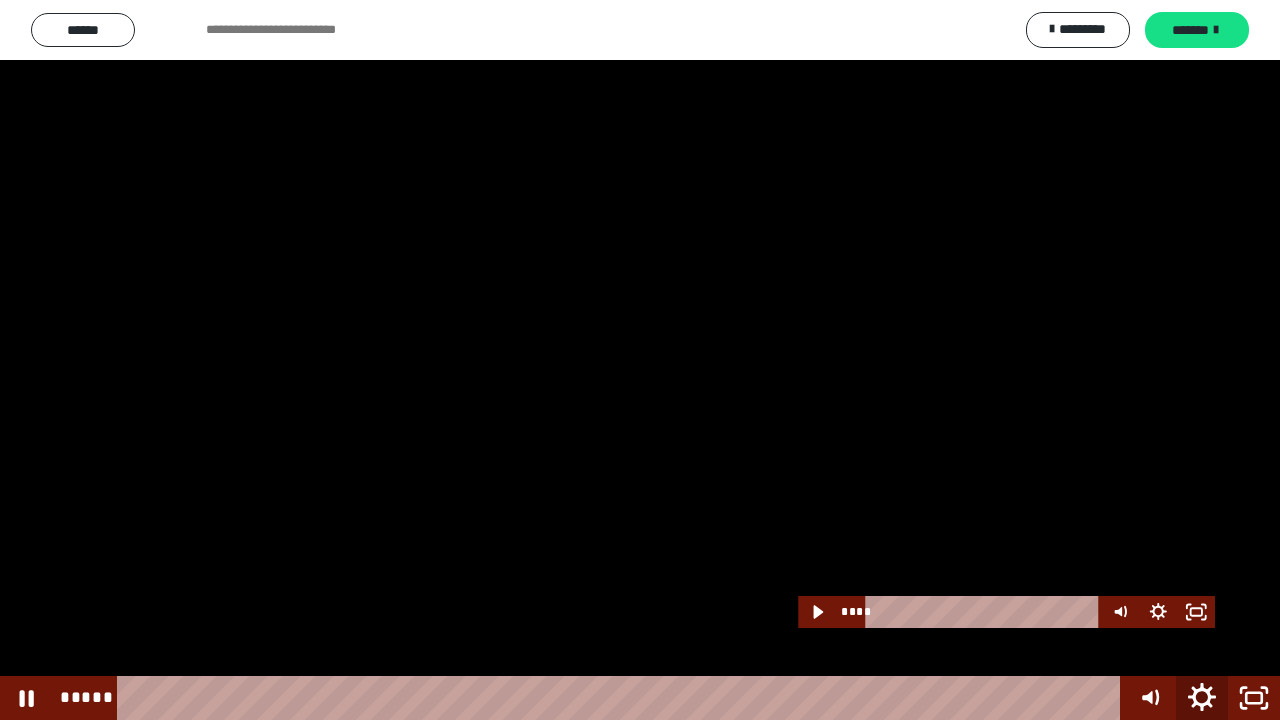 click 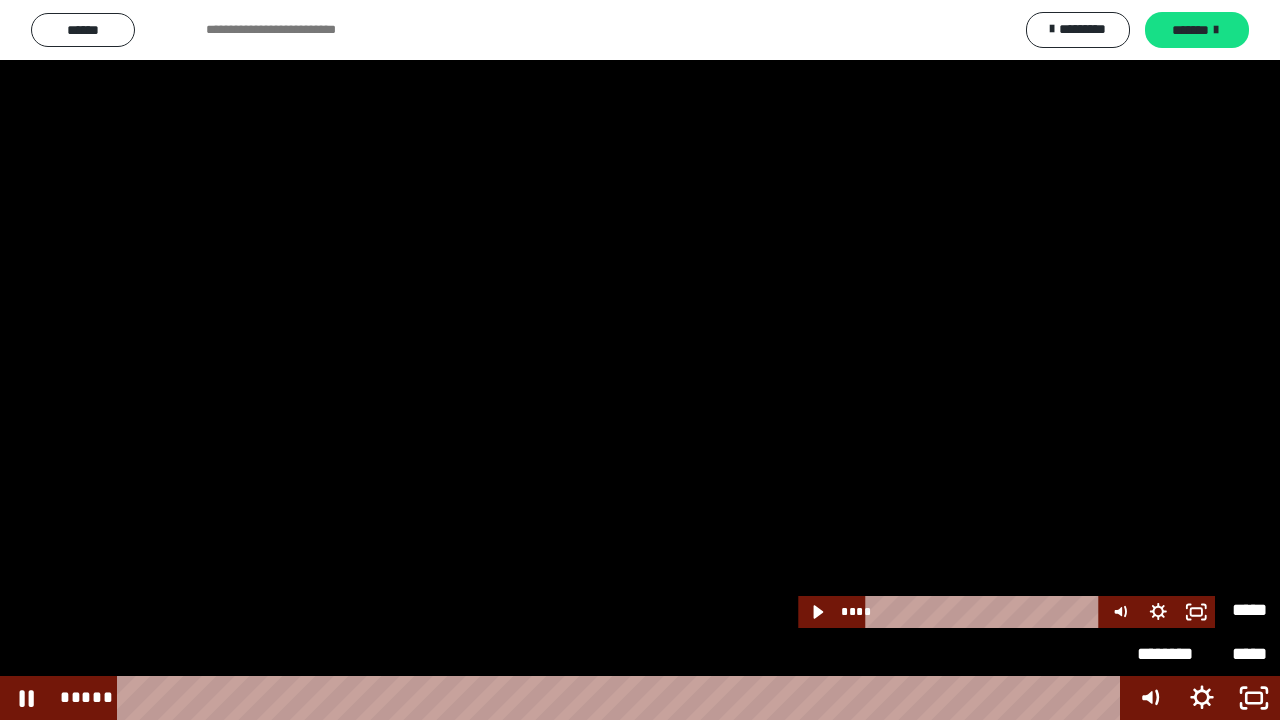 click at bounding box center (640, 360) 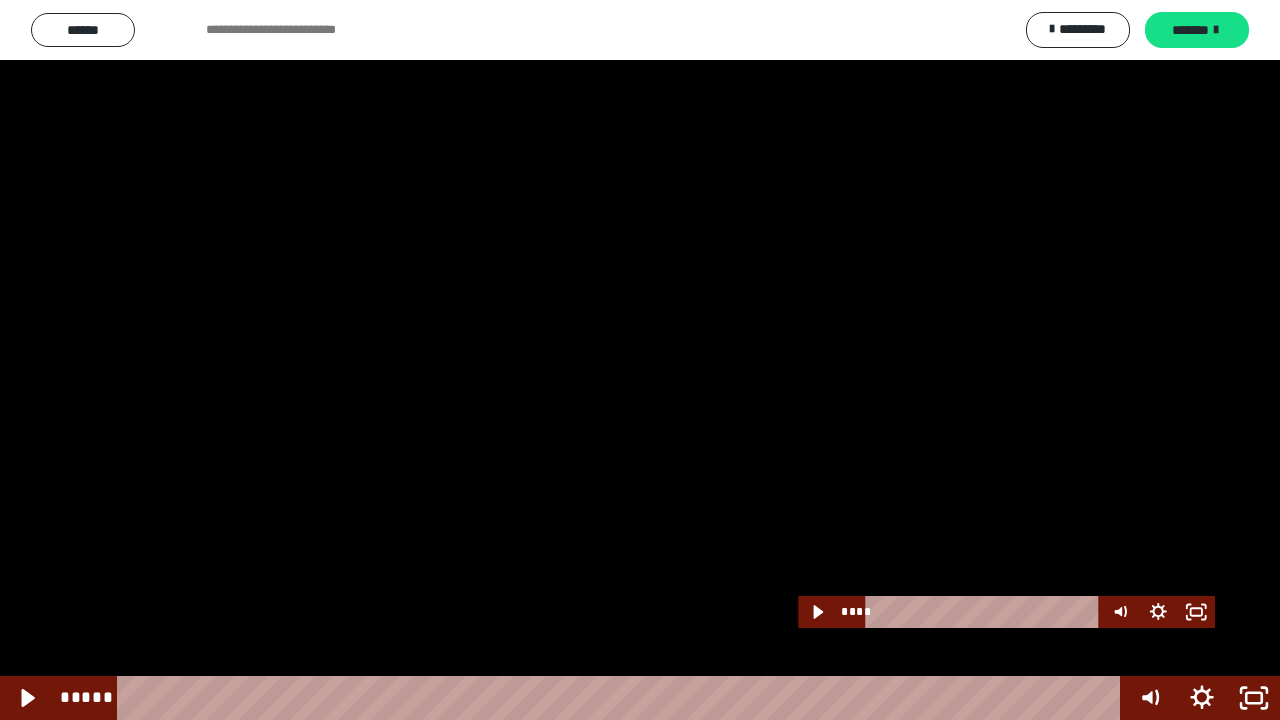 click at bounding box center (640, 360) 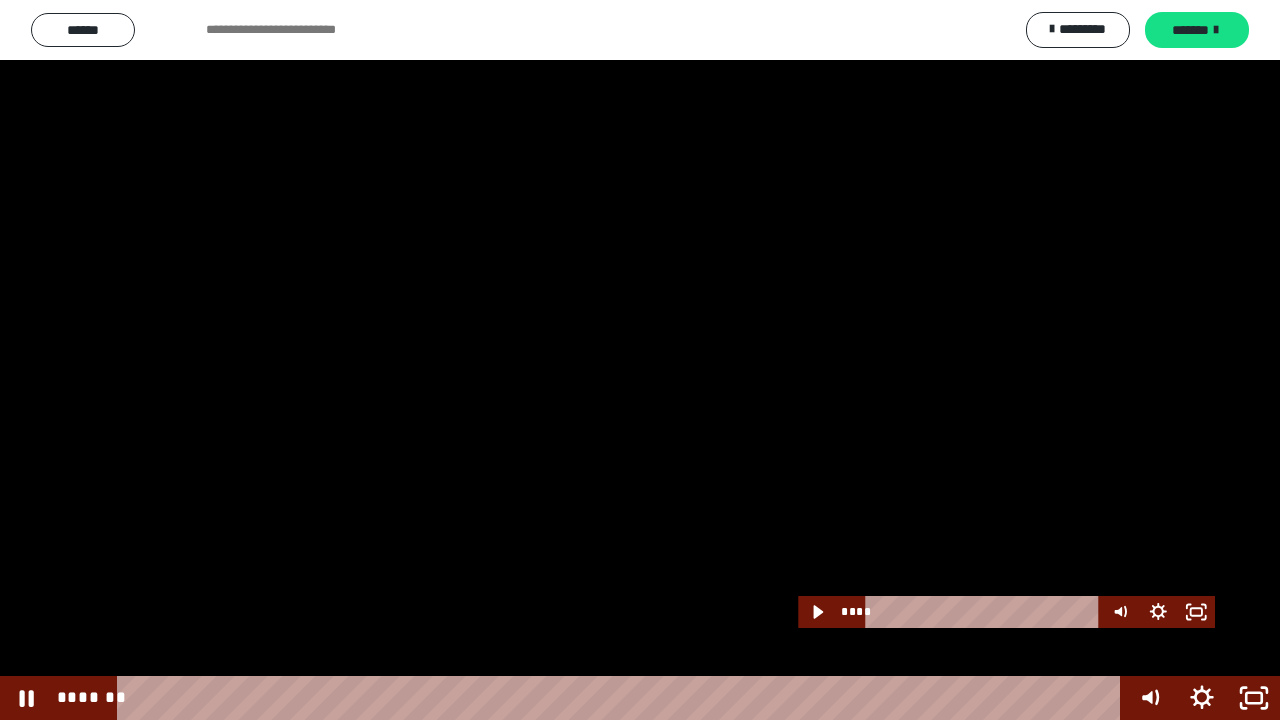 click at bounding box center (640, 360) 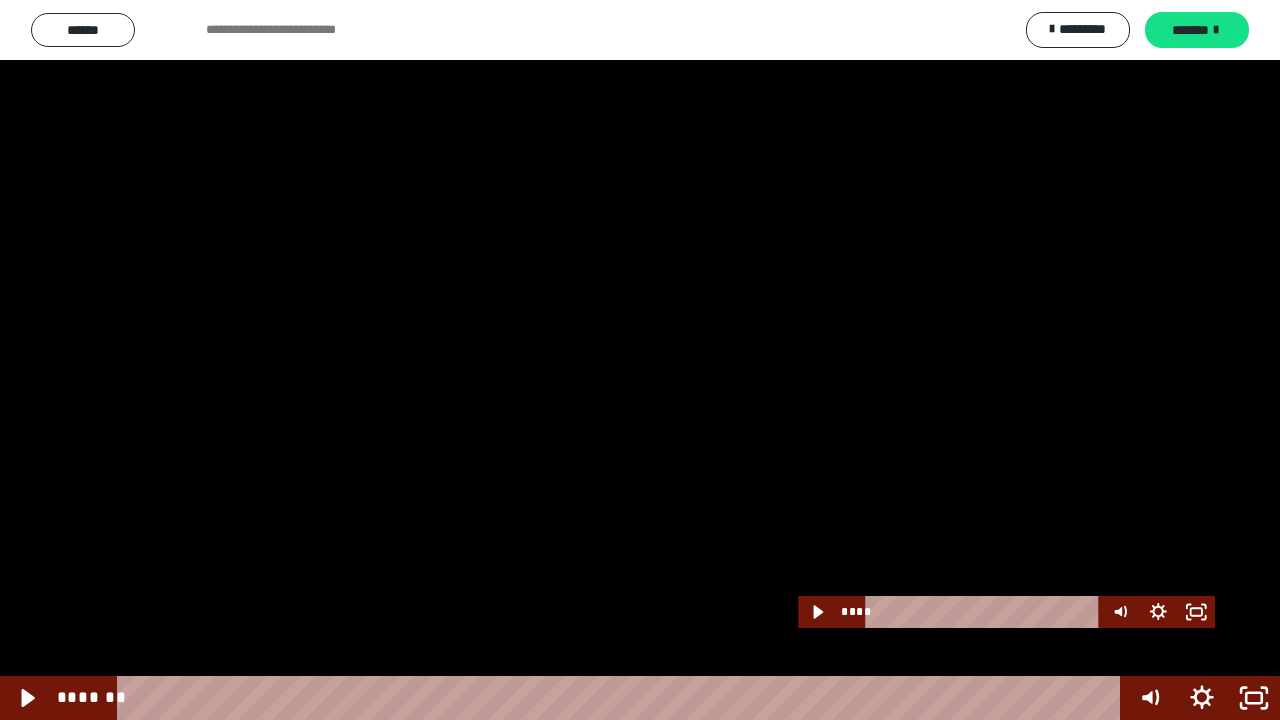 click at bounding box center [640, 360] 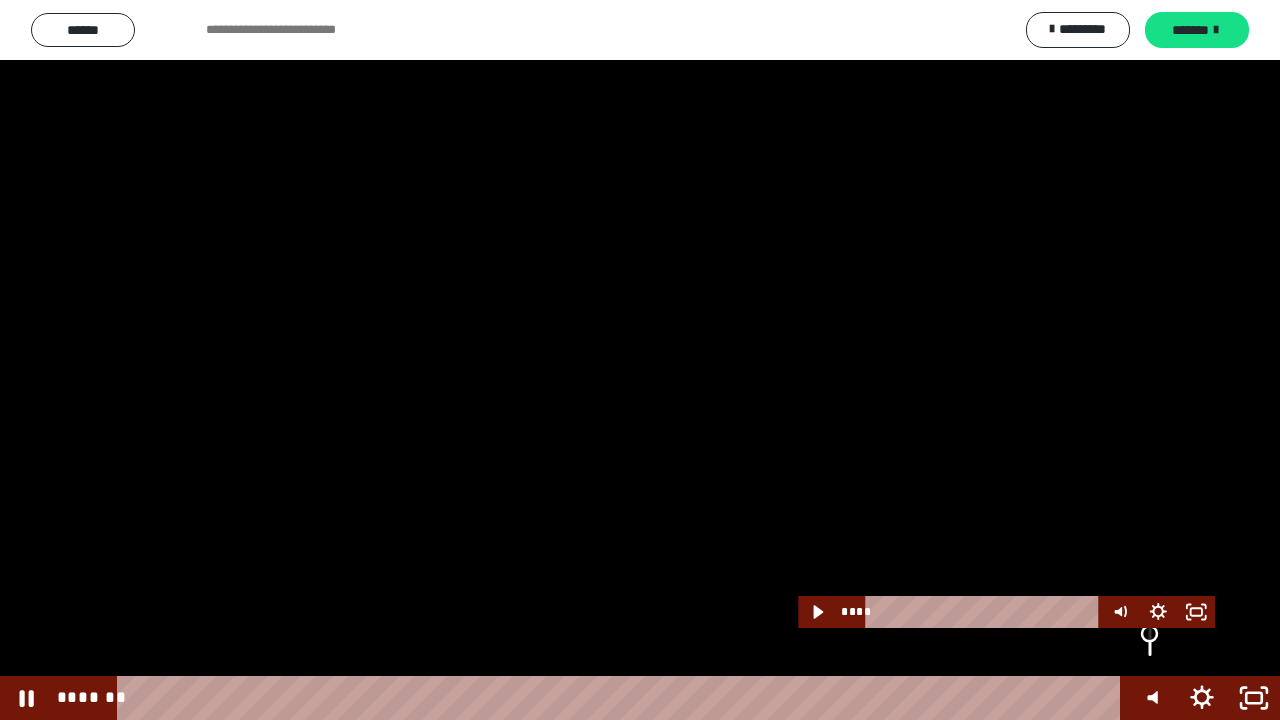 click at bounding box center (1150, 604) 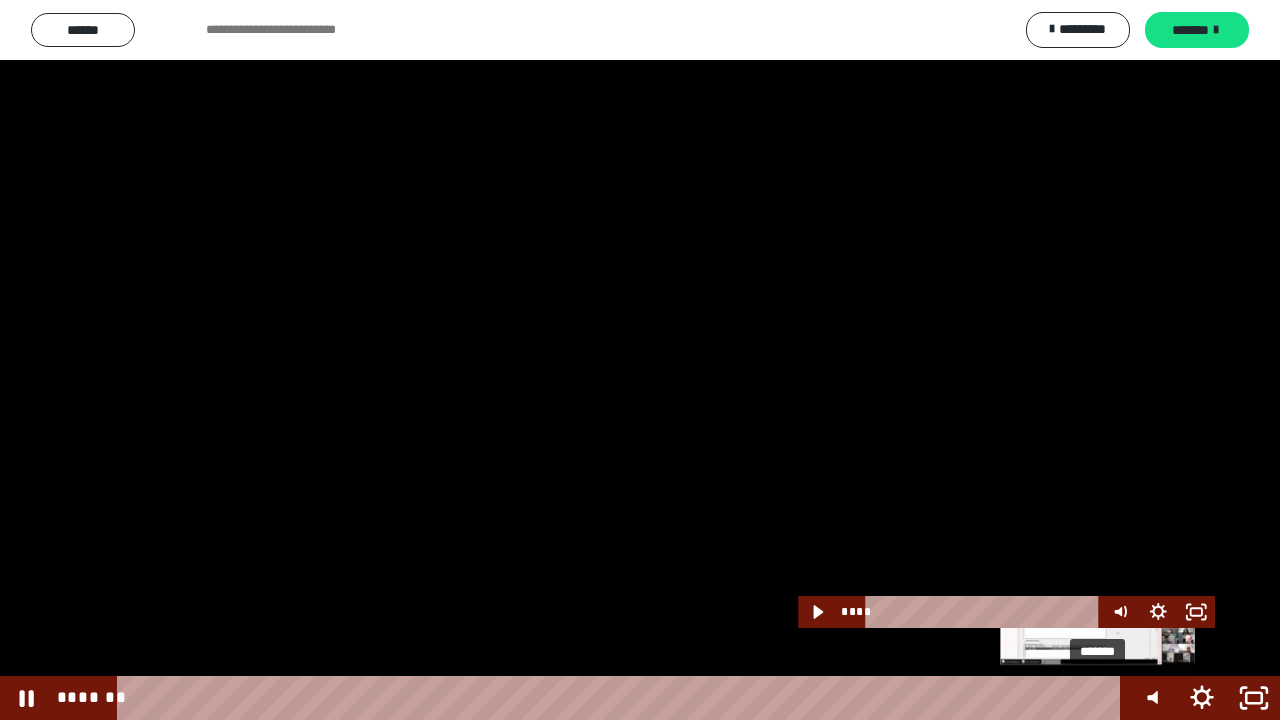 click on "*******" at bounding box center (622, 698) 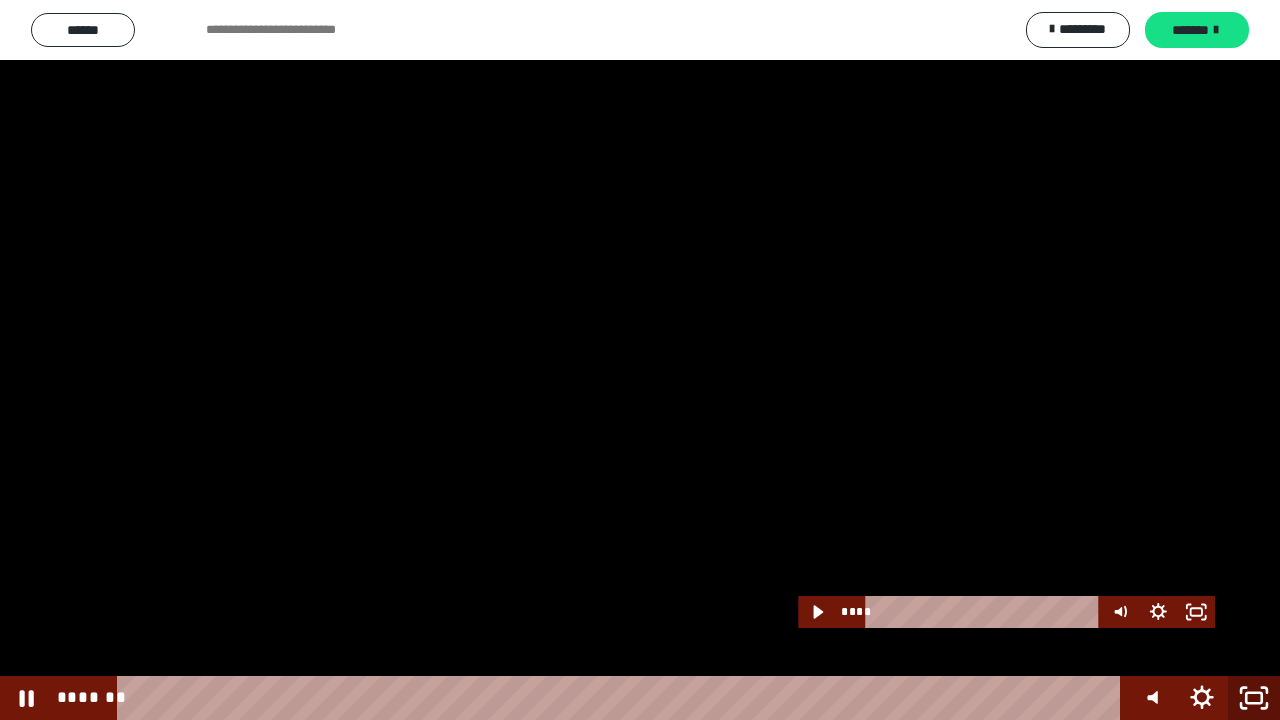 click 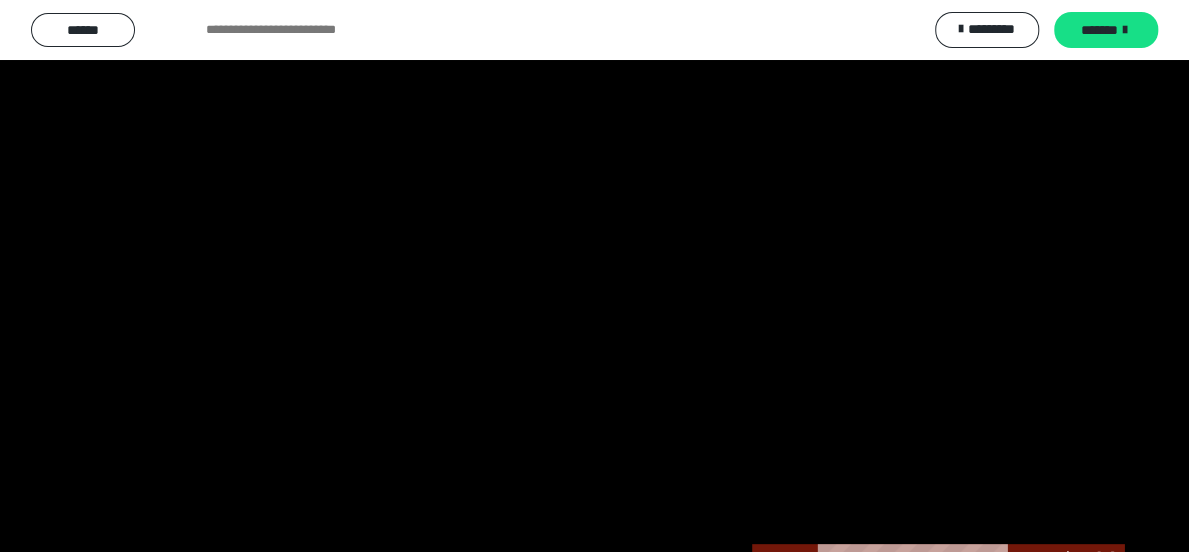 scroll, scrollTop: 2600, scrollLeft: 0, axis: vertical 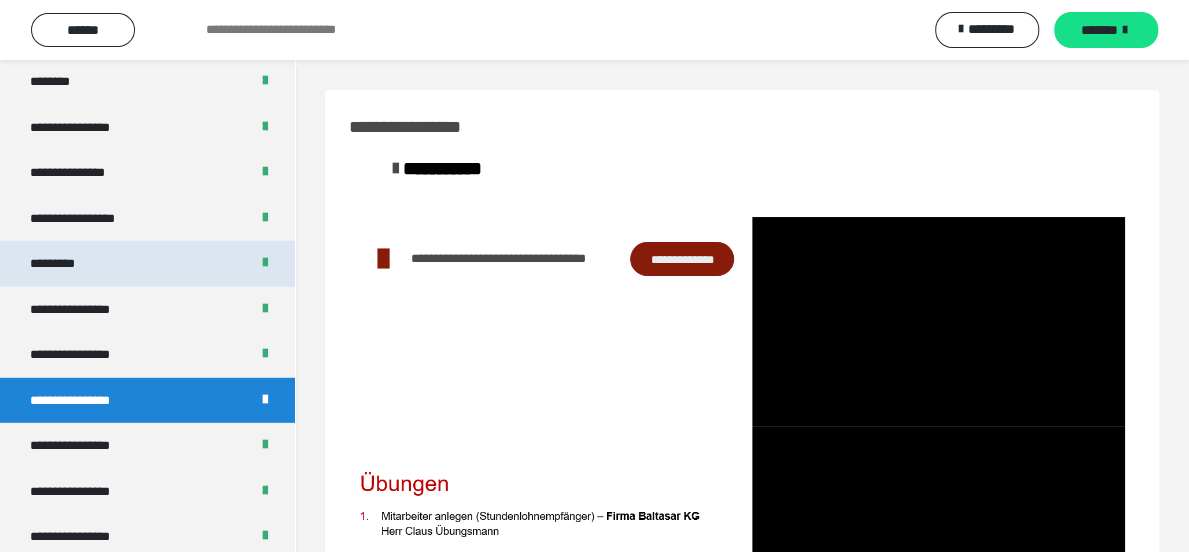 click on "*********" at bounding box center [68, 264] 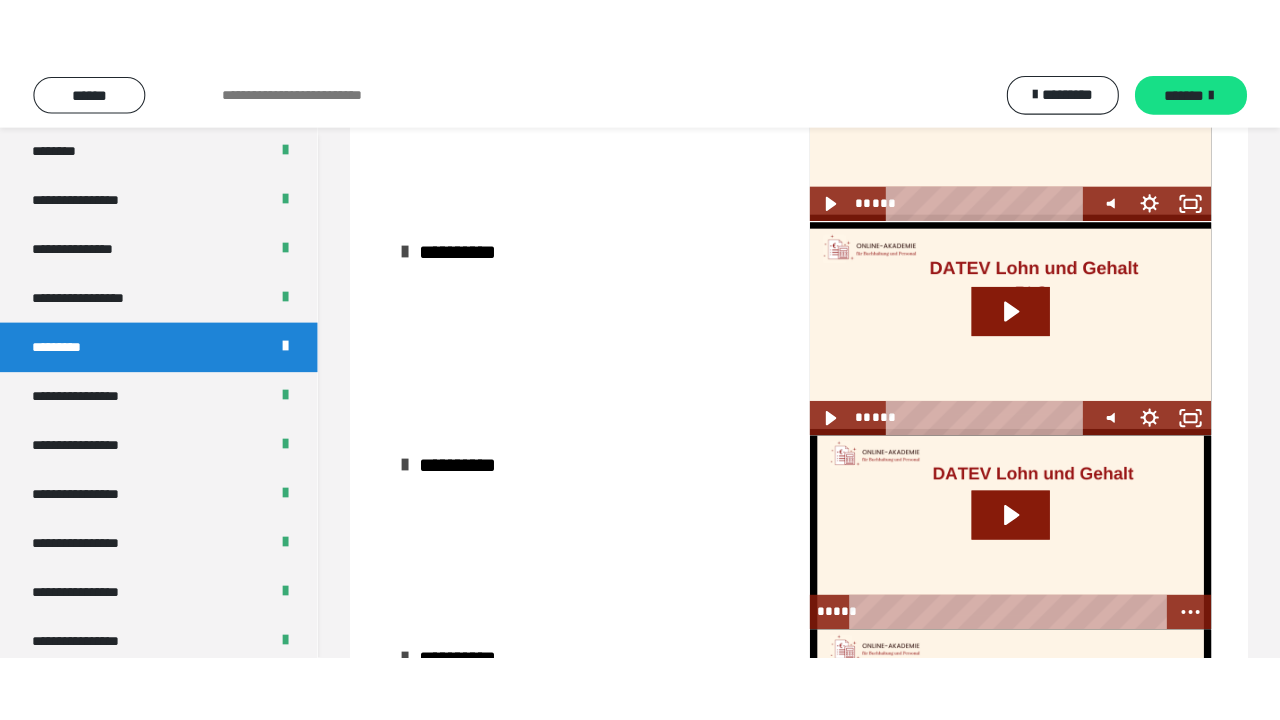 scroll, scrollTop: 200, scrollLeft: 0, axis: vertical 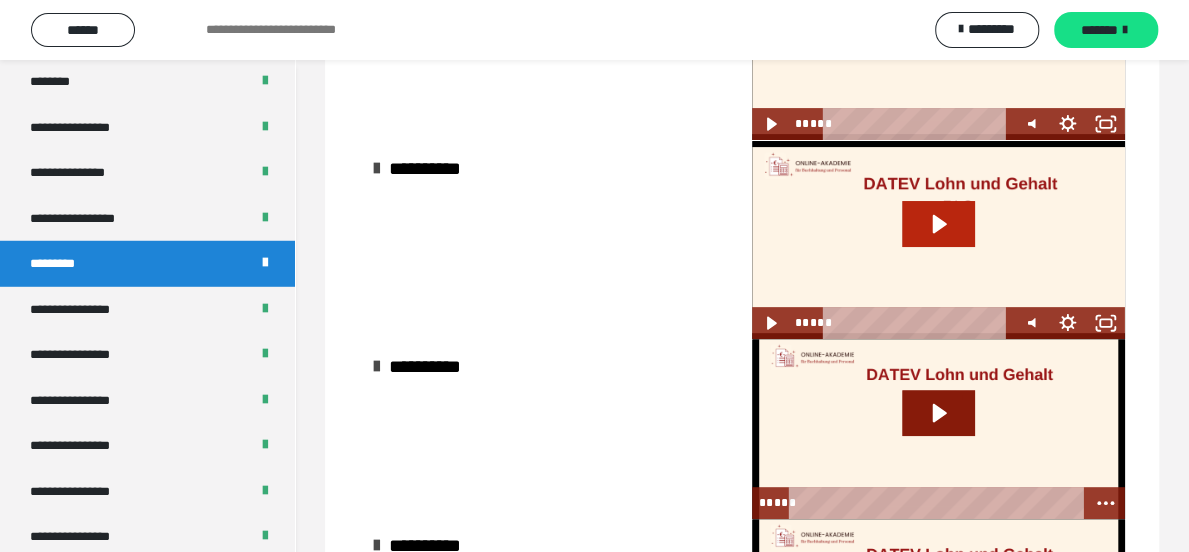 click 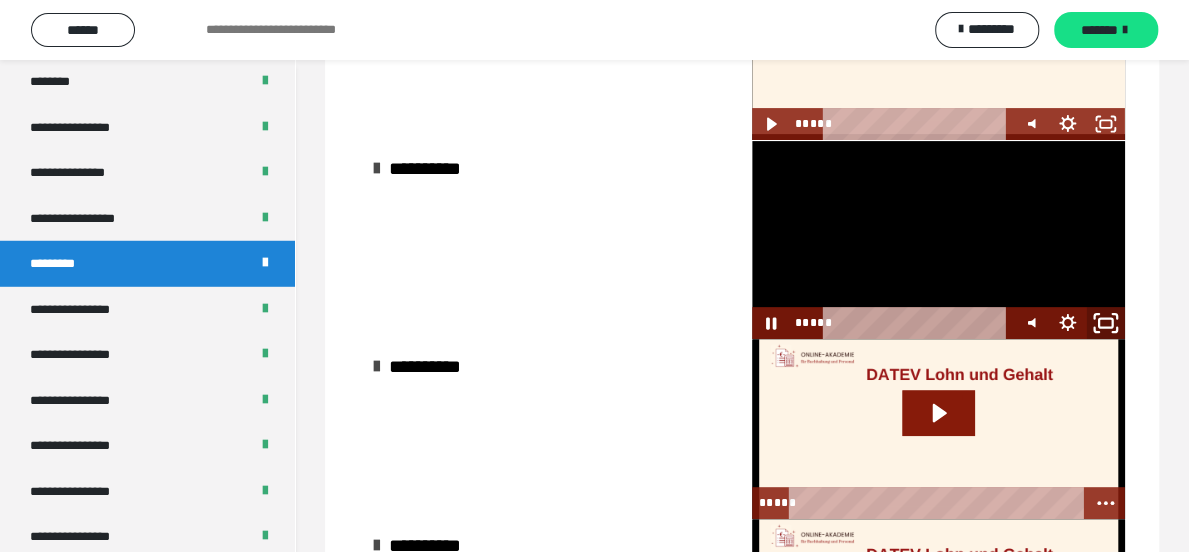 click 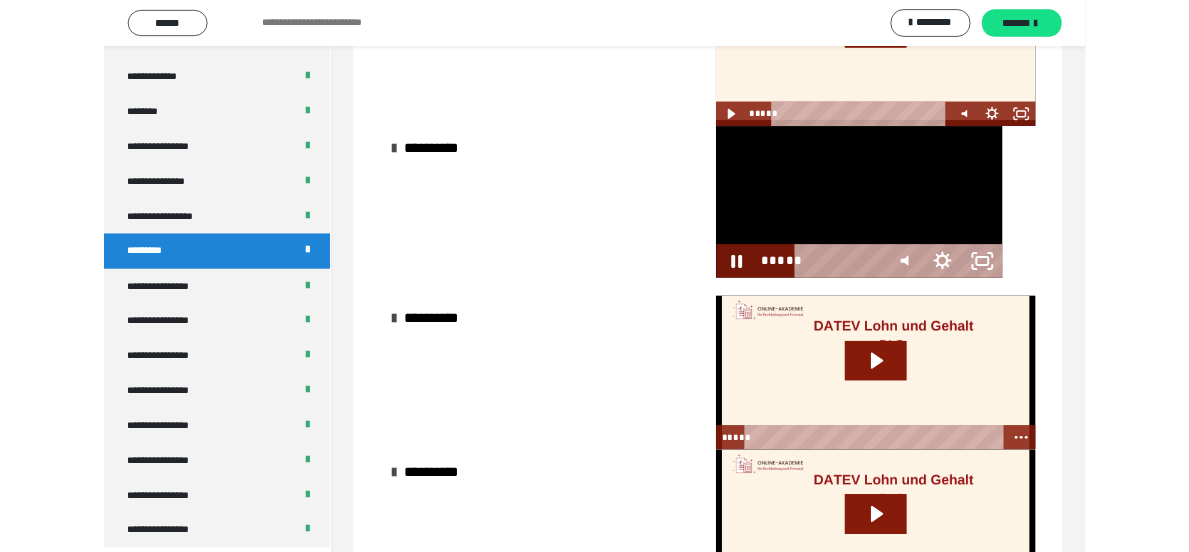 scroll, scrollTop: 2492, scrollLeft: 0, axis: vertical 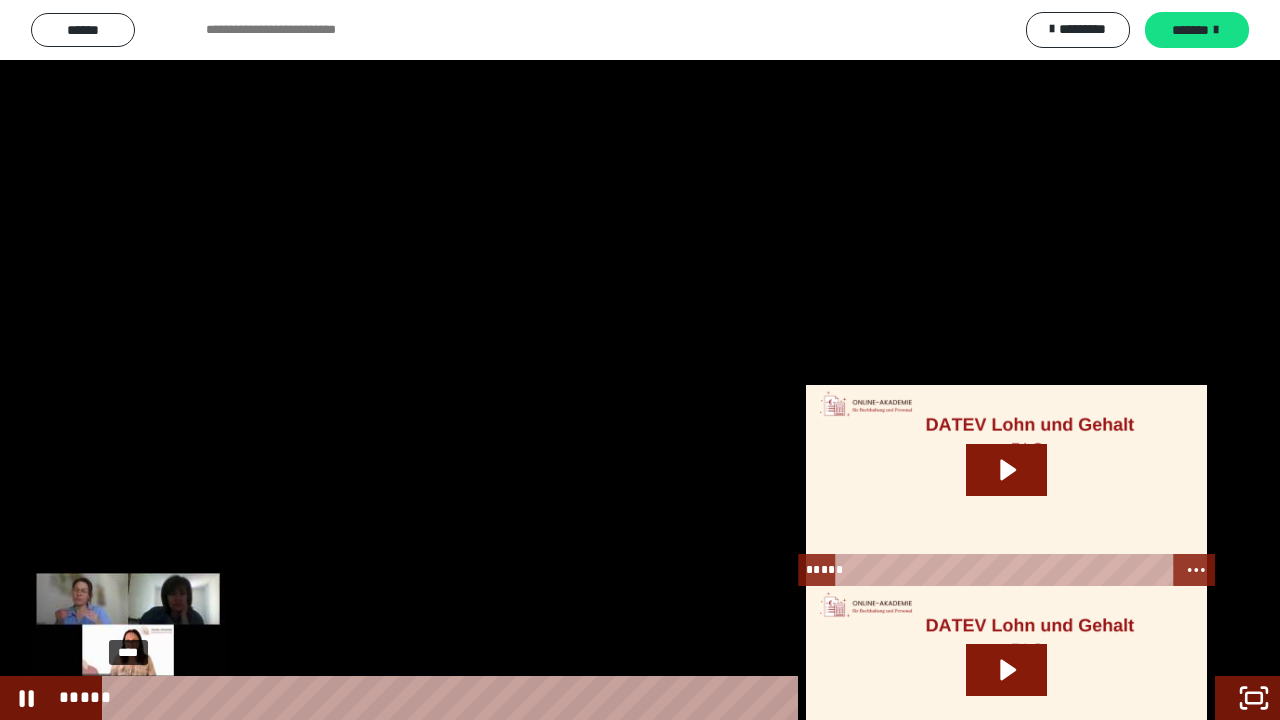 click on "****" at bounding box center [616, 698] 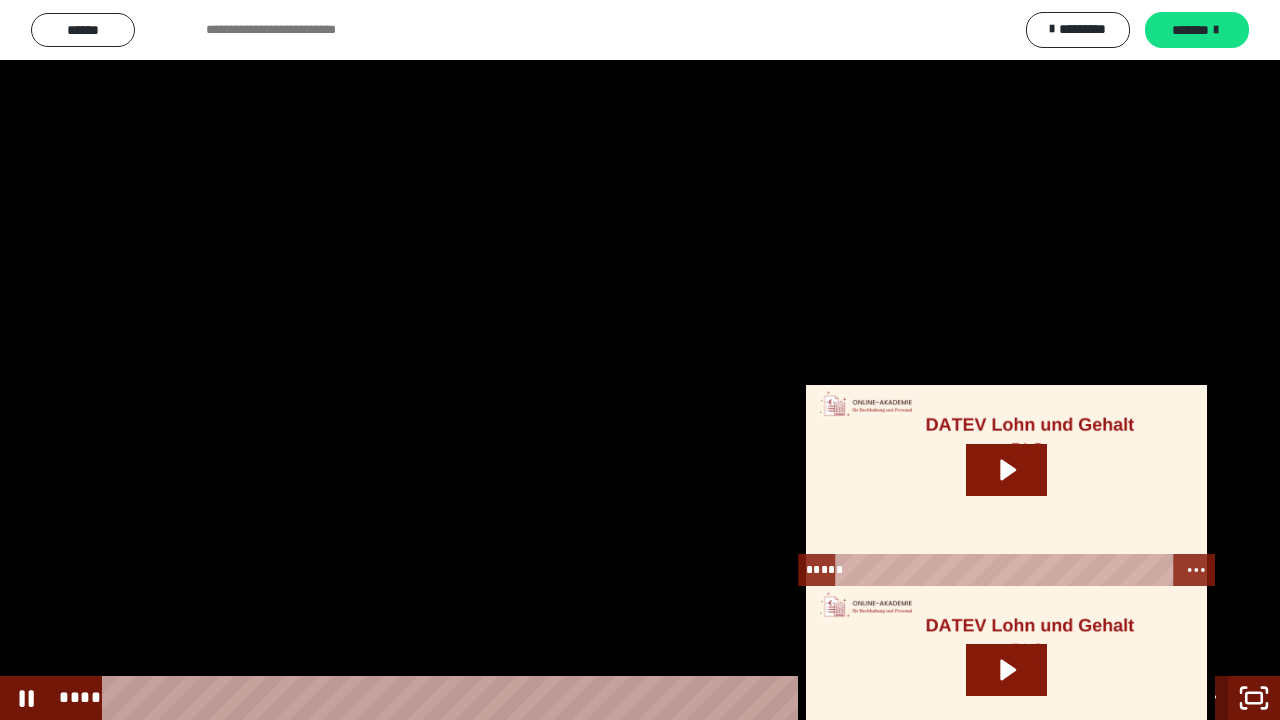 click 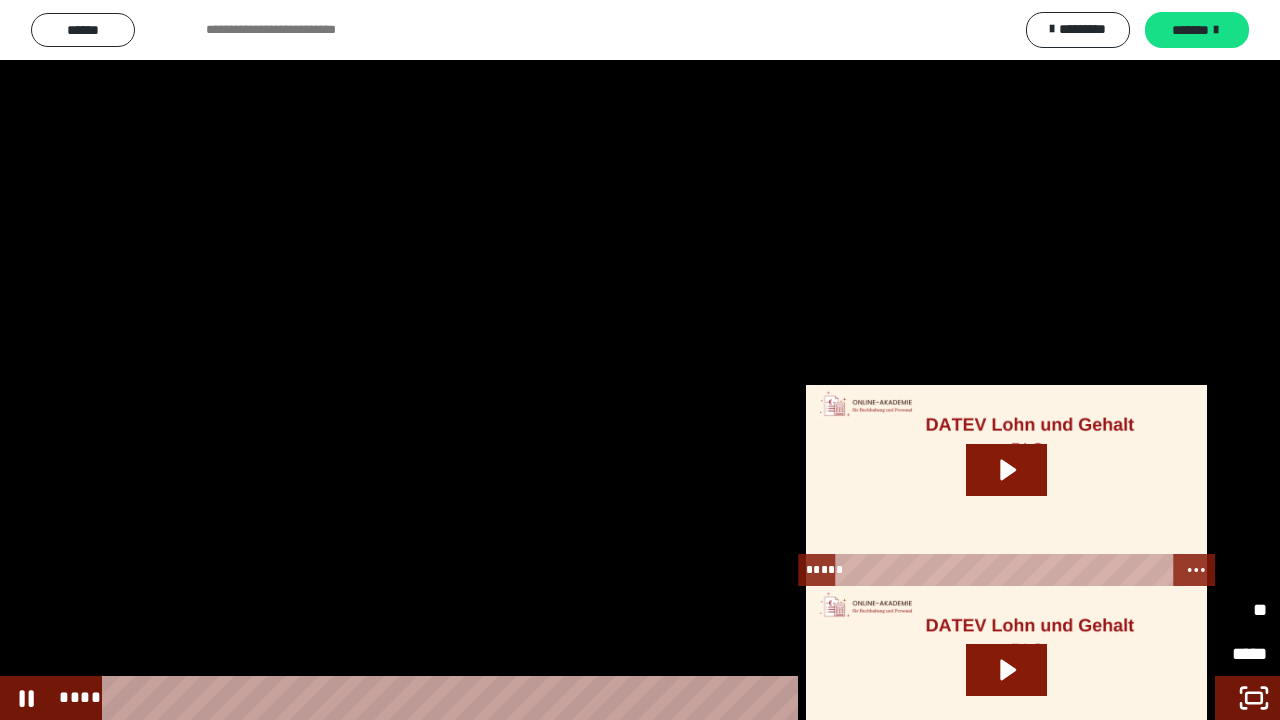 click on "********" at bounding box center [1130, 610] 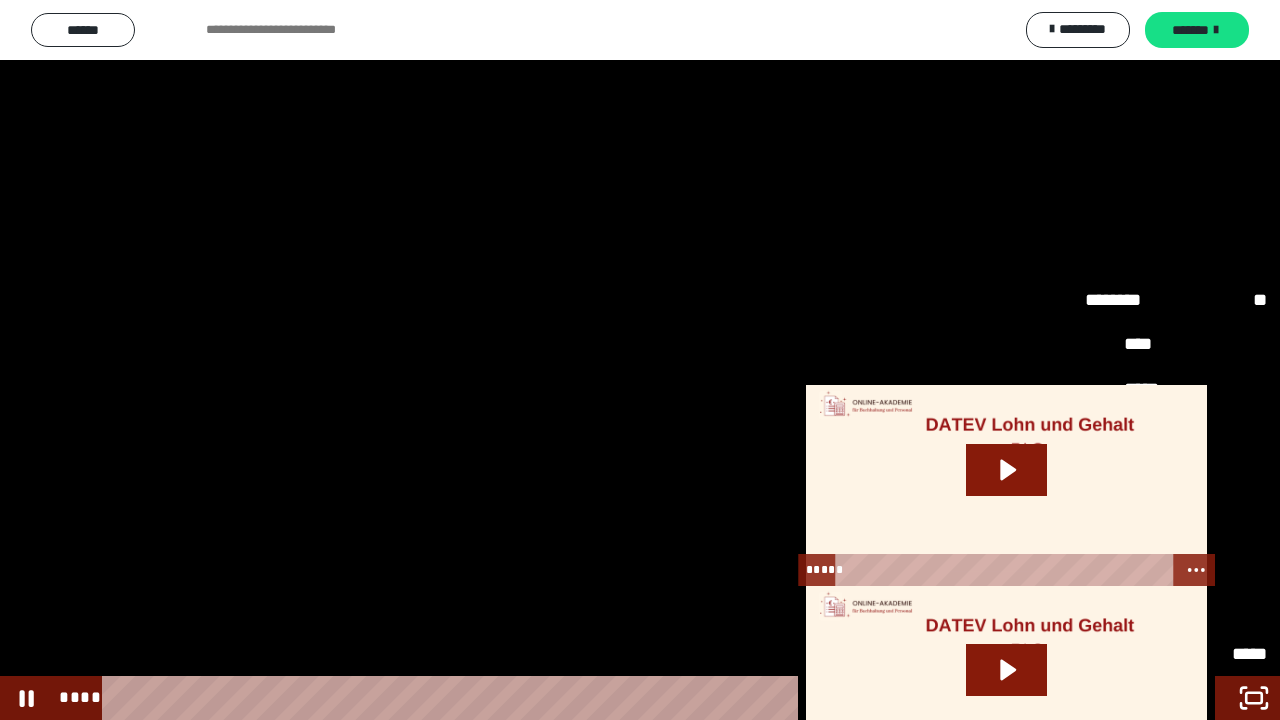click on "*****" at bounding box center (1176, 565) 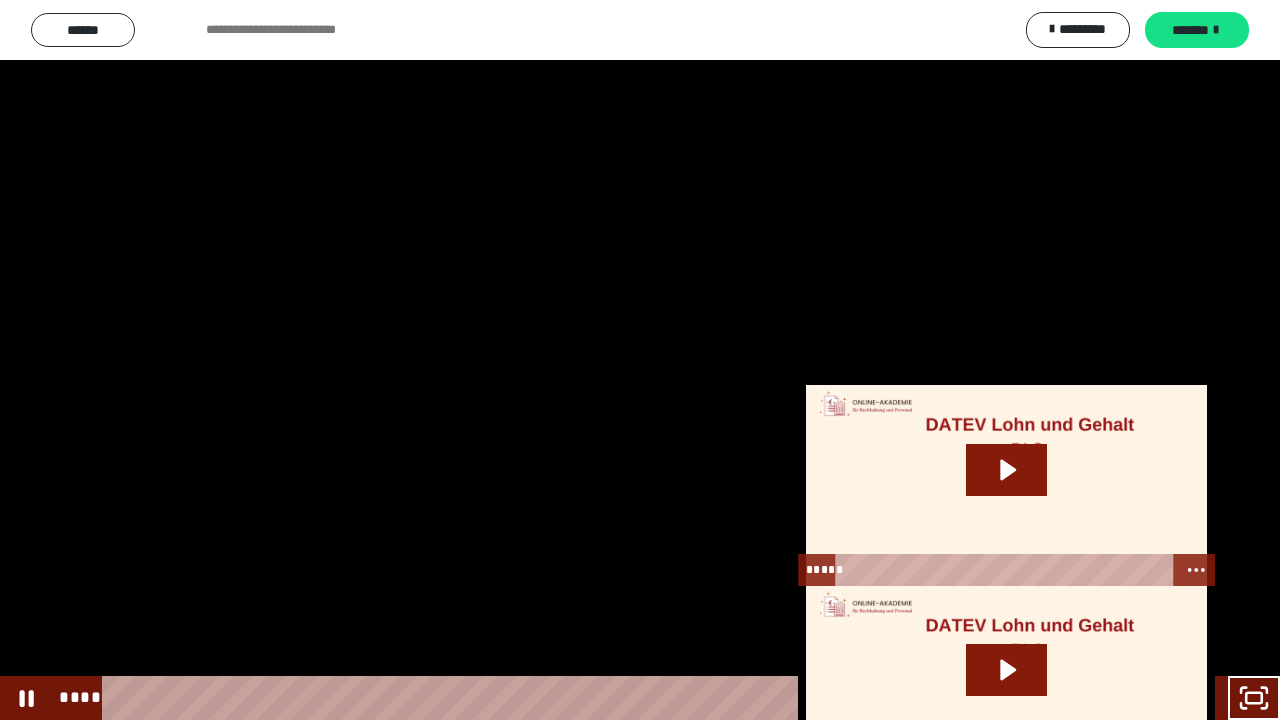click at bounding box center (1150, 604) 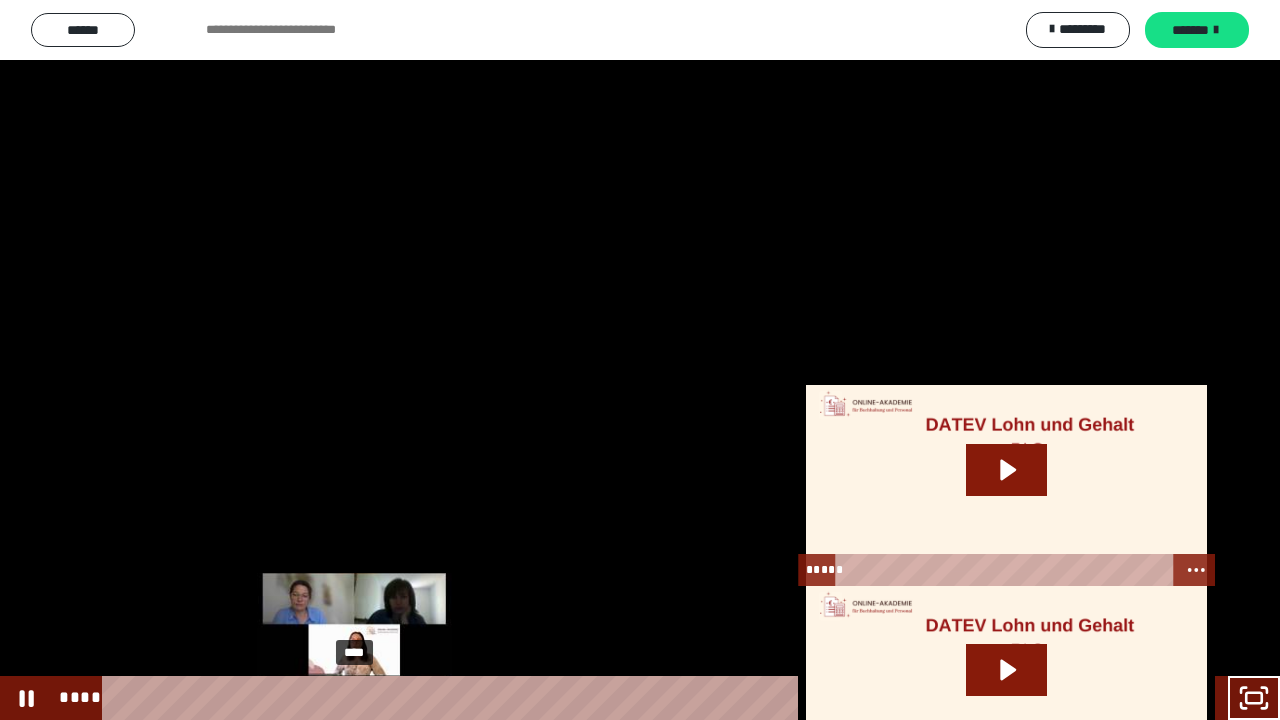 click on "****" at bounding box center (616, 698) 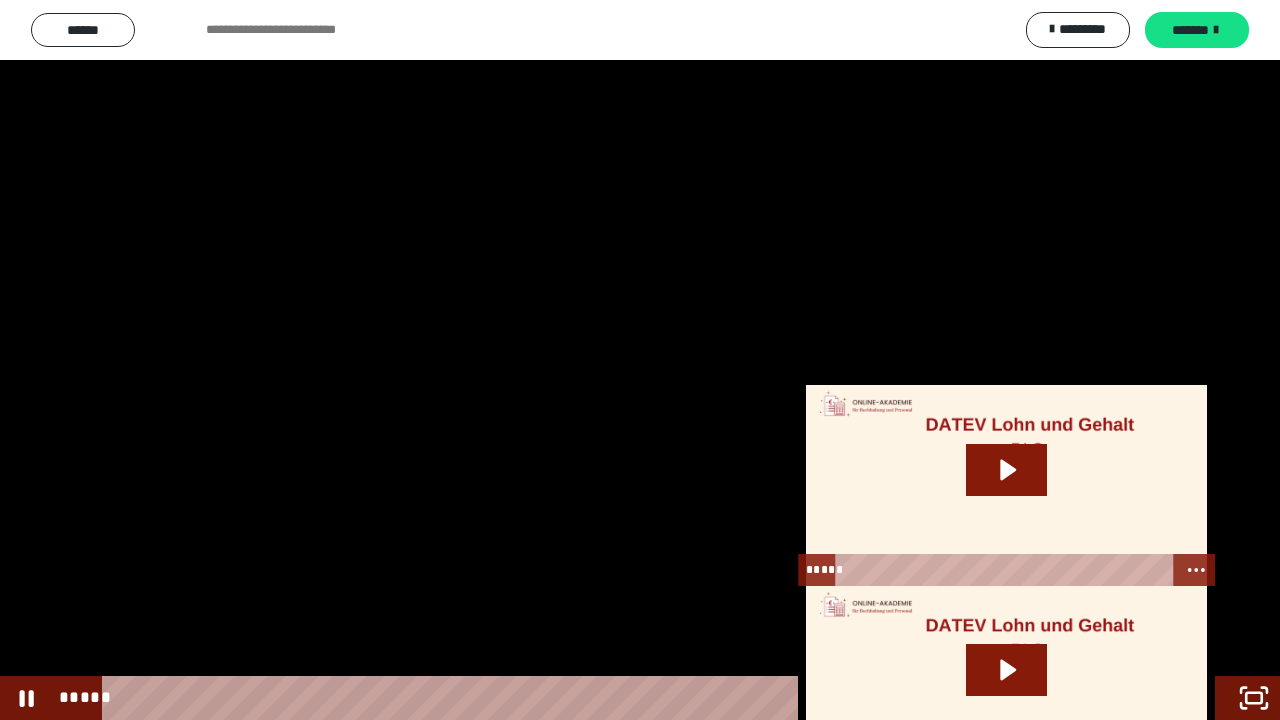 click at bounding box center [640, 360] 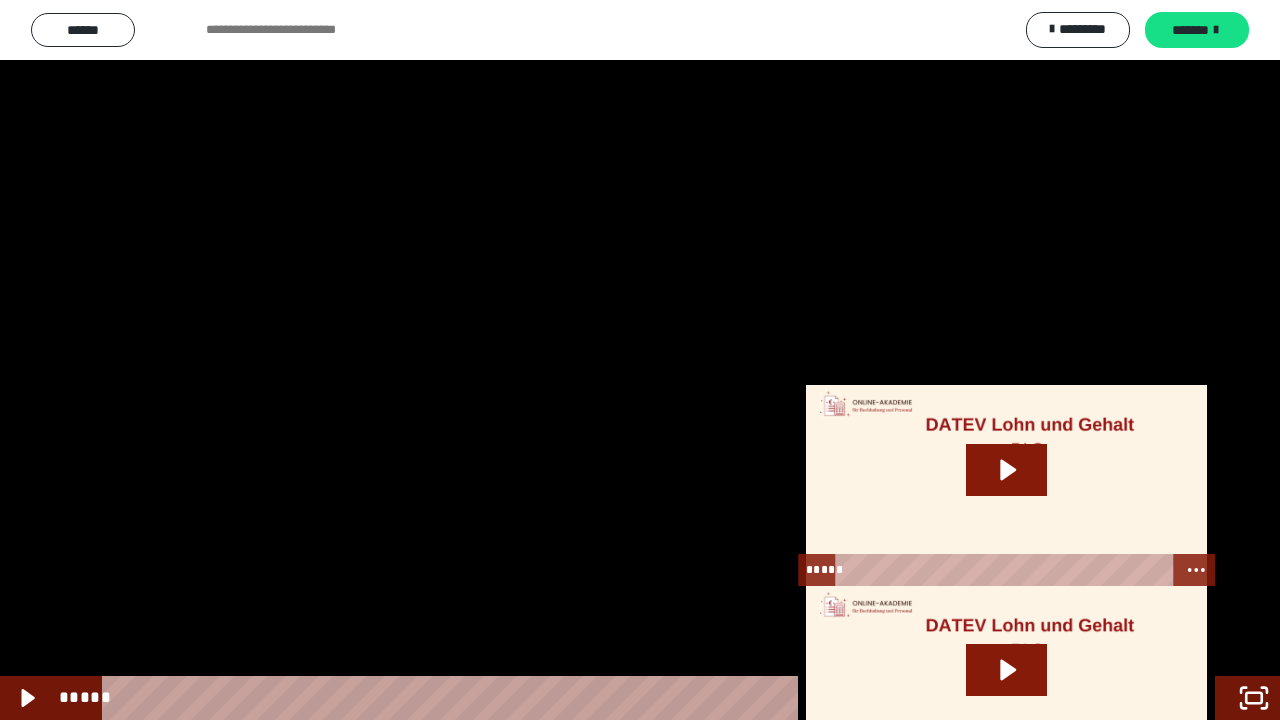 click on "*****" at bounding box center (616, 698) 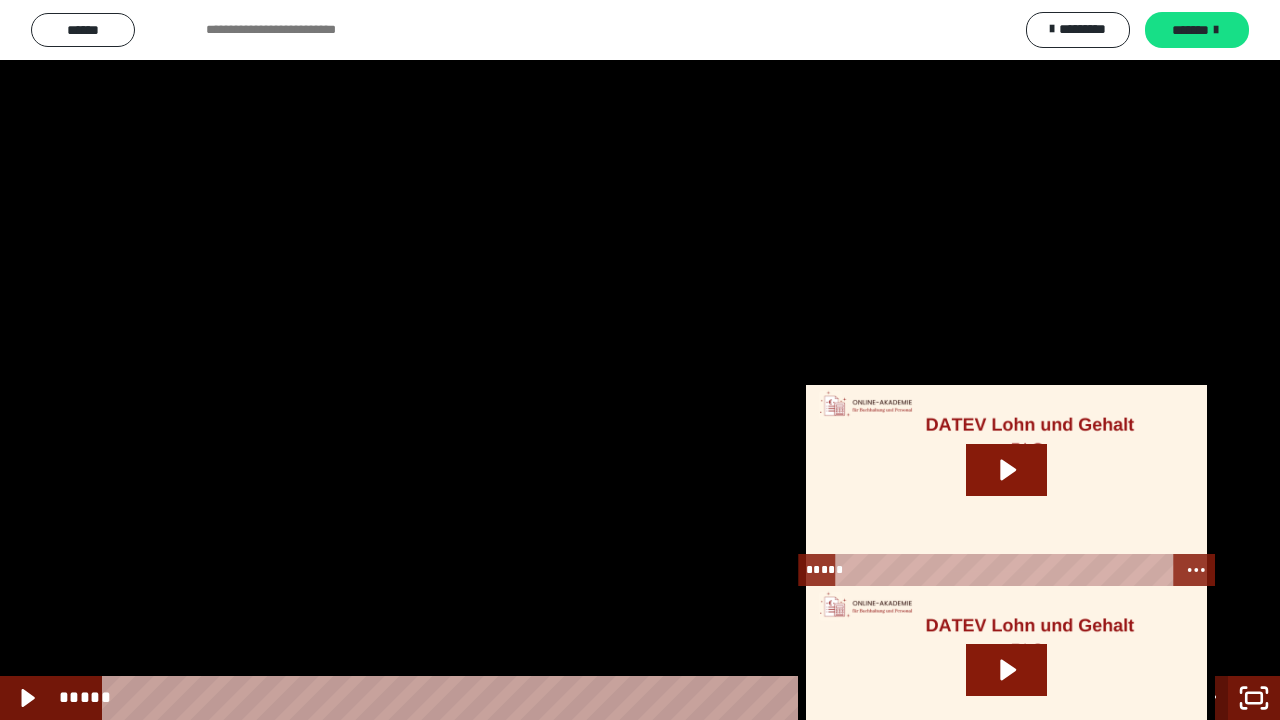 click 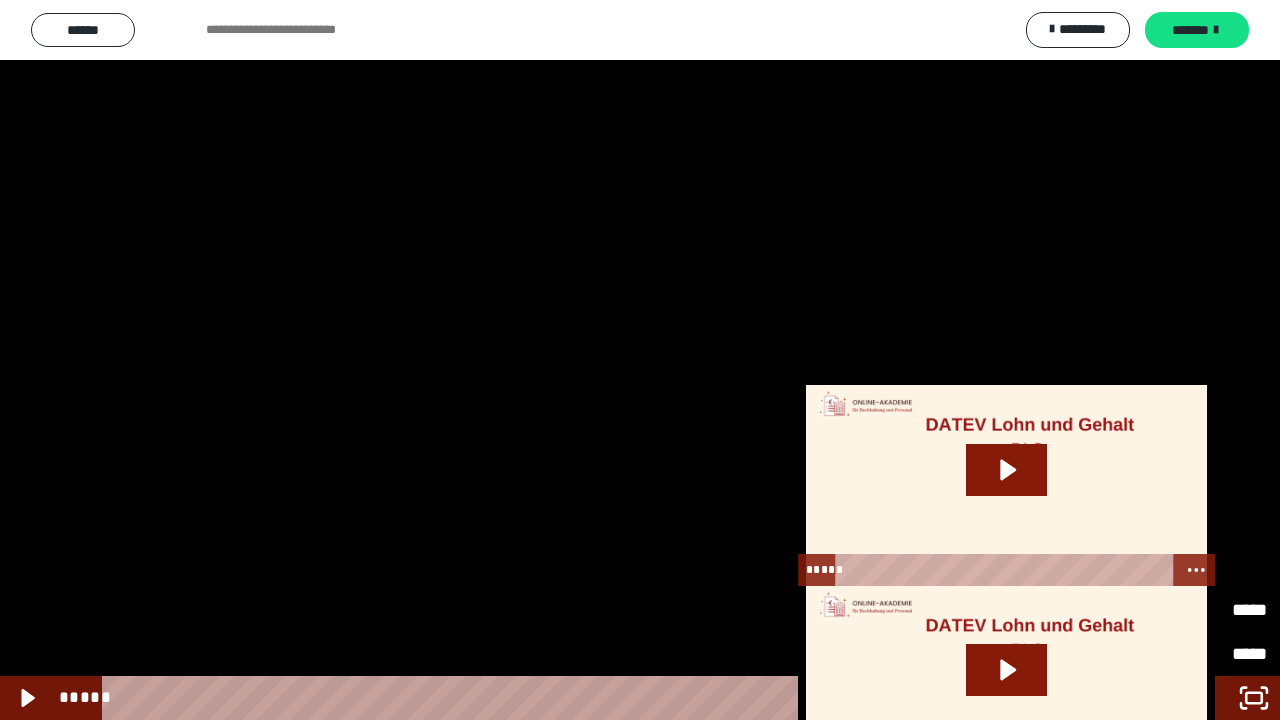 click on "********" at bounding box center (1169, 610) 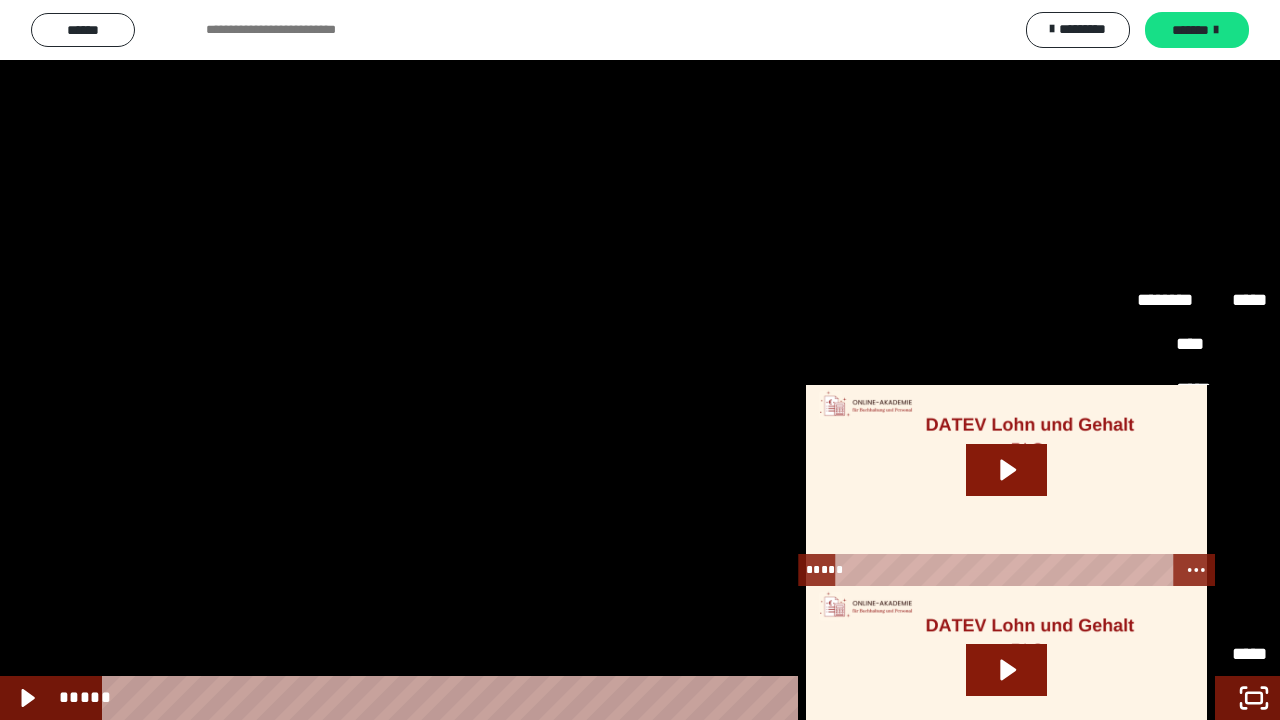 drag, startPoint x: 1181, startPoint y: 433, endPoint x: 1200, endPoint y: 445, distance: 22.472204 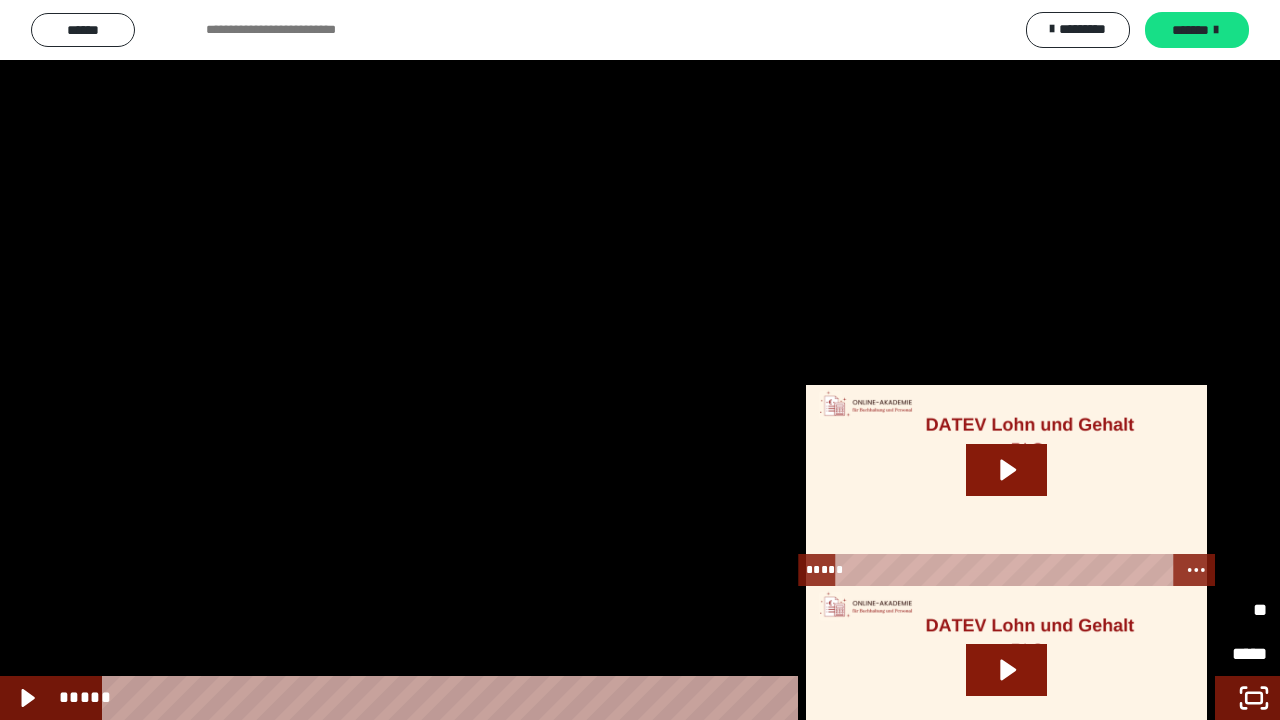 click at bounding box center (640, 360) 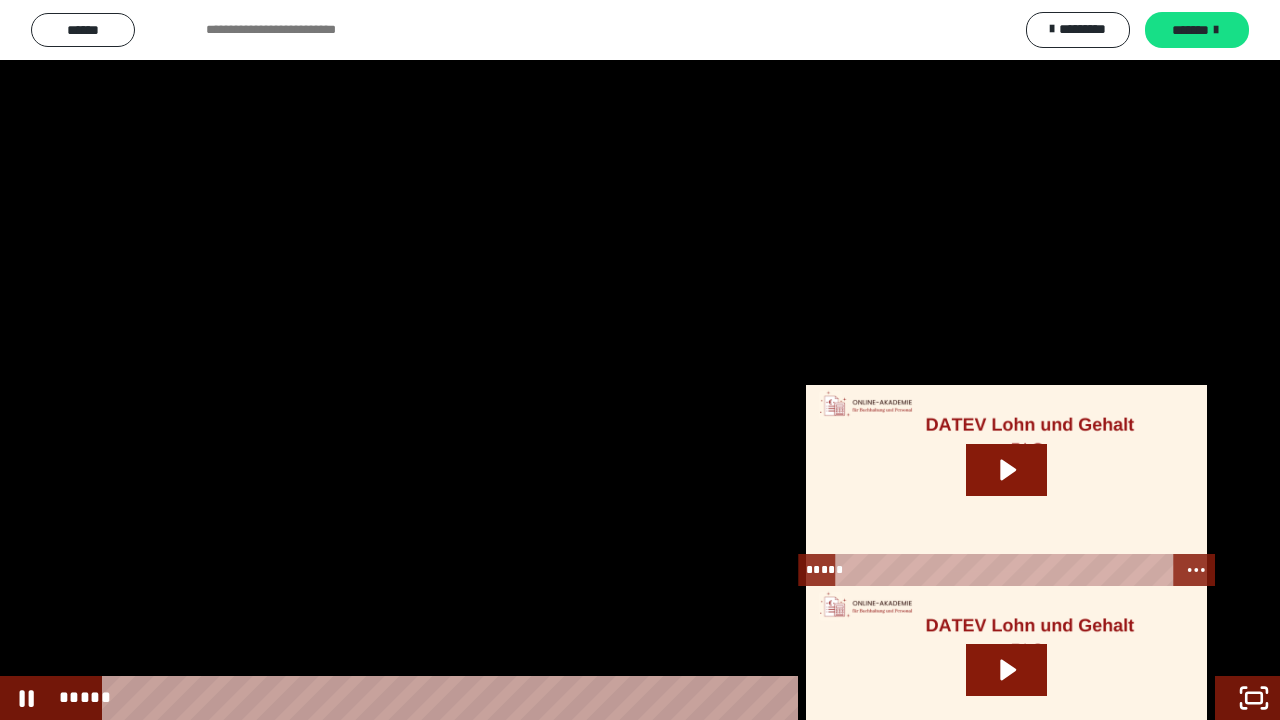 click on "*****" at bounding box center (616, 698) 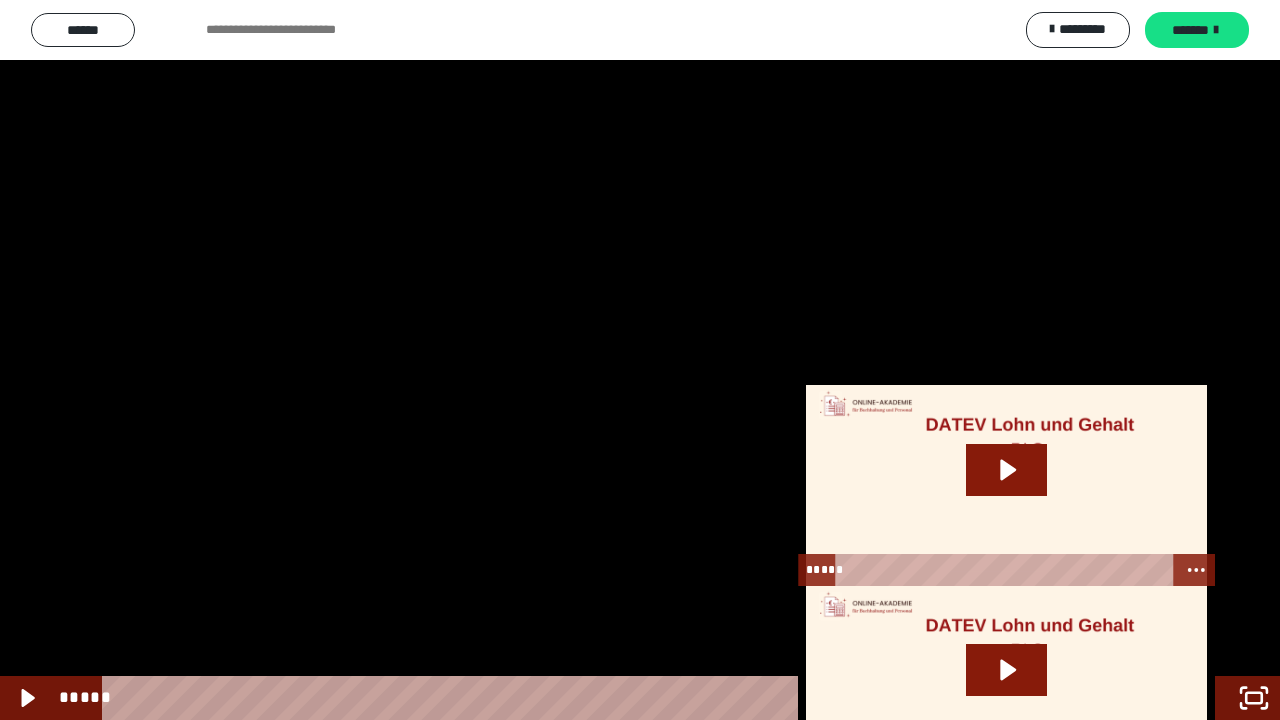 click on "*****" at bounding box center [616, 698] 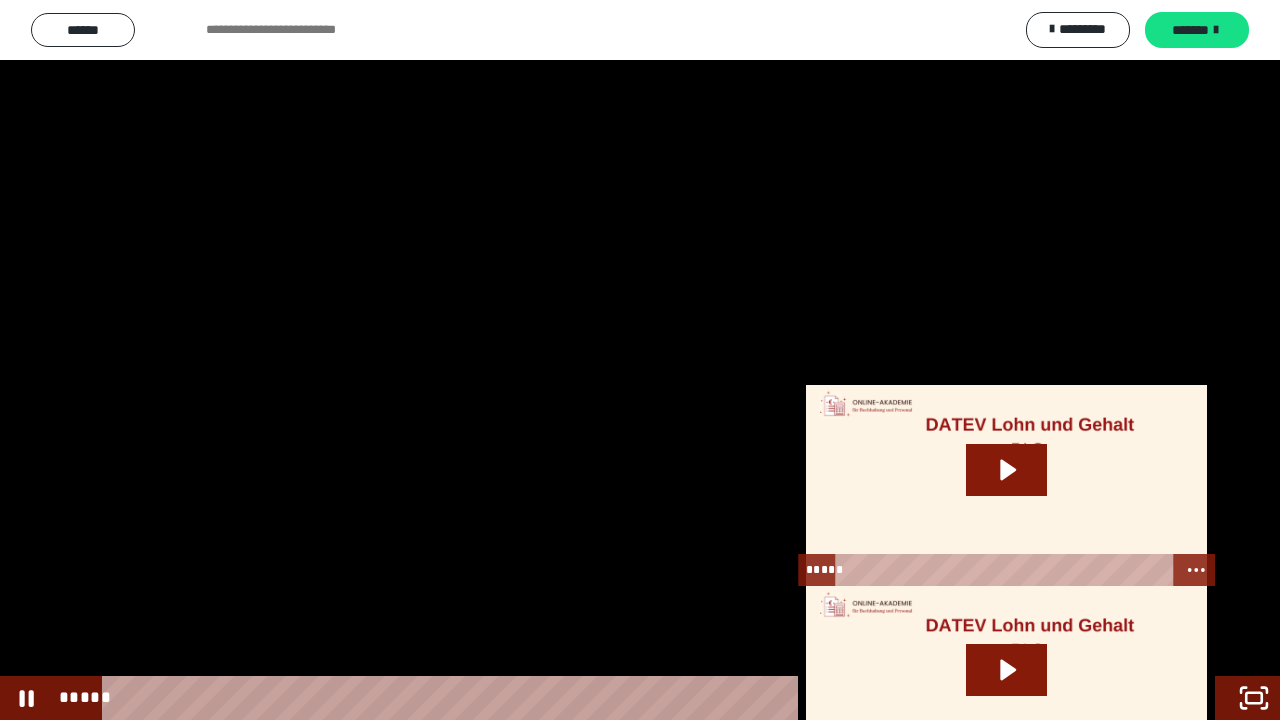click at bounding box center [640, 360] 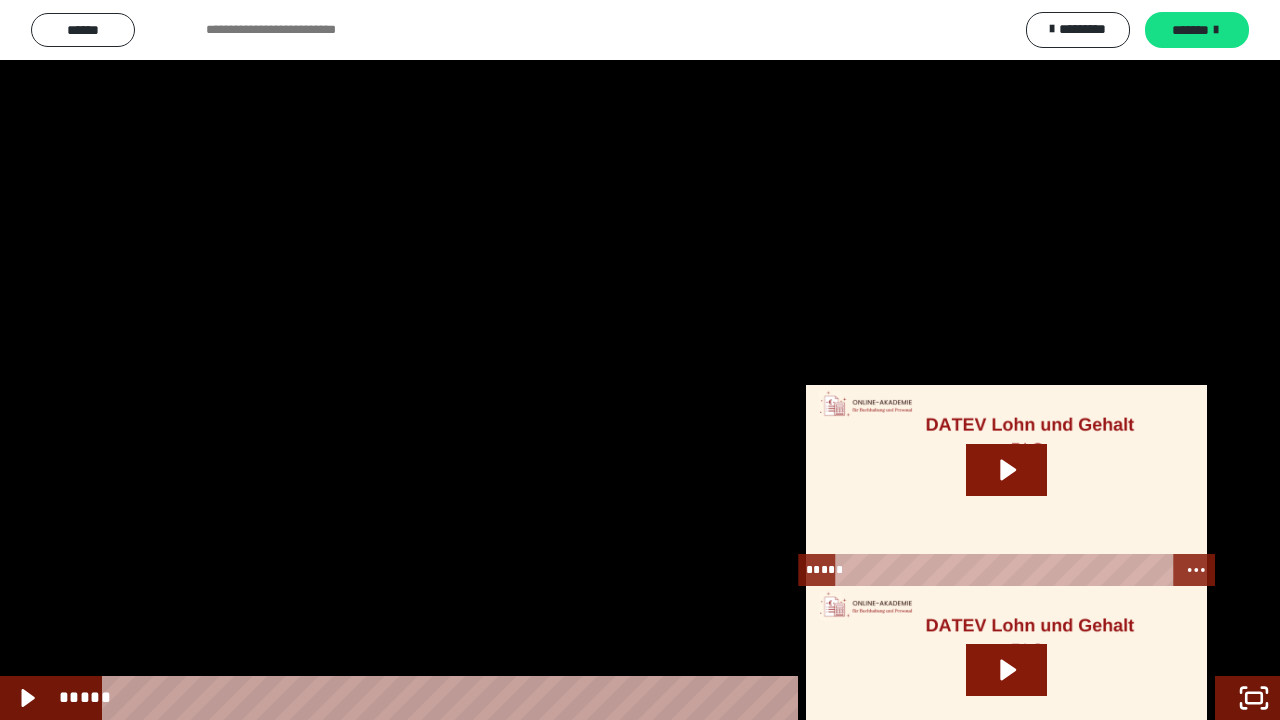 click at bounding box center (640, 360) 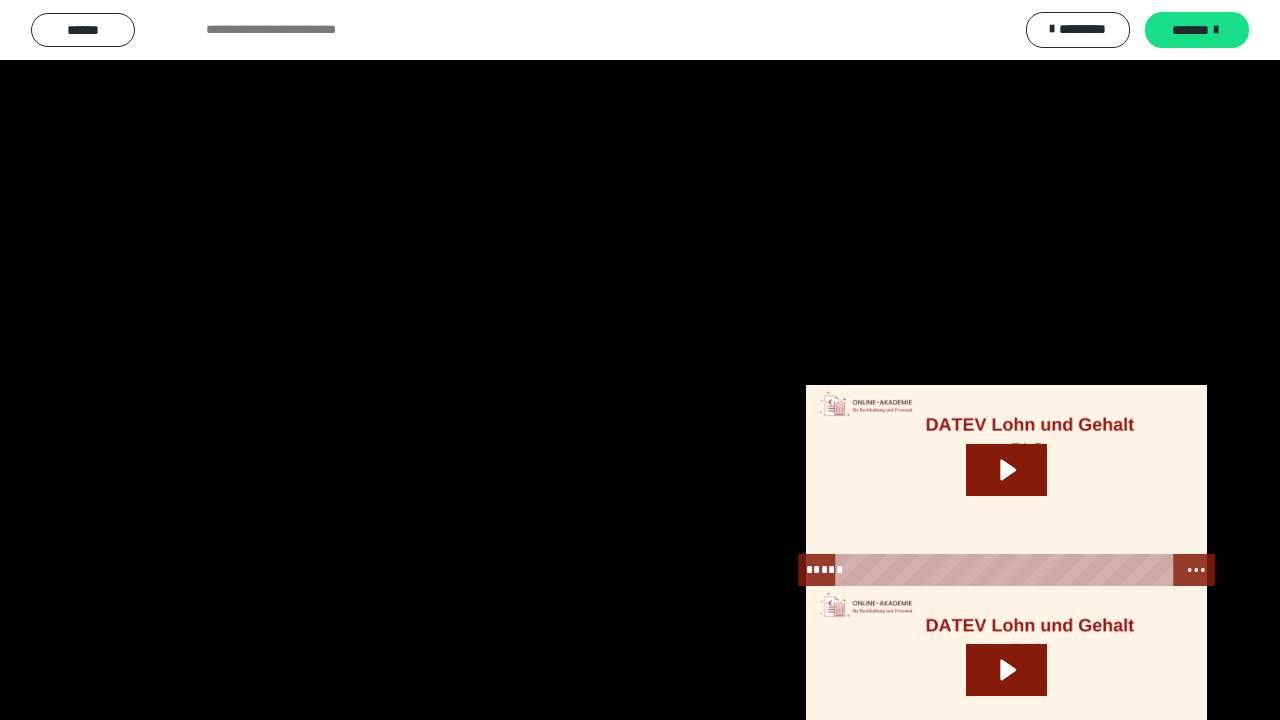 click at bounding box center [640, 360] 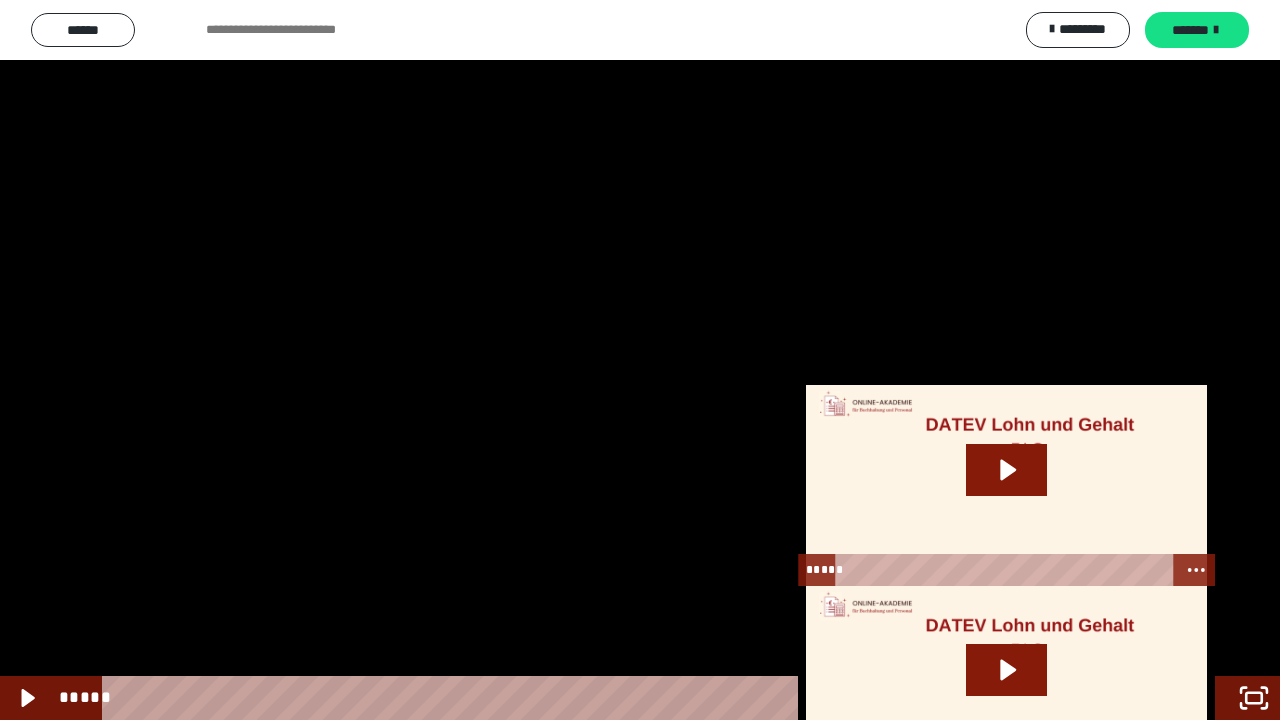 click at bounding box center (640, 360) 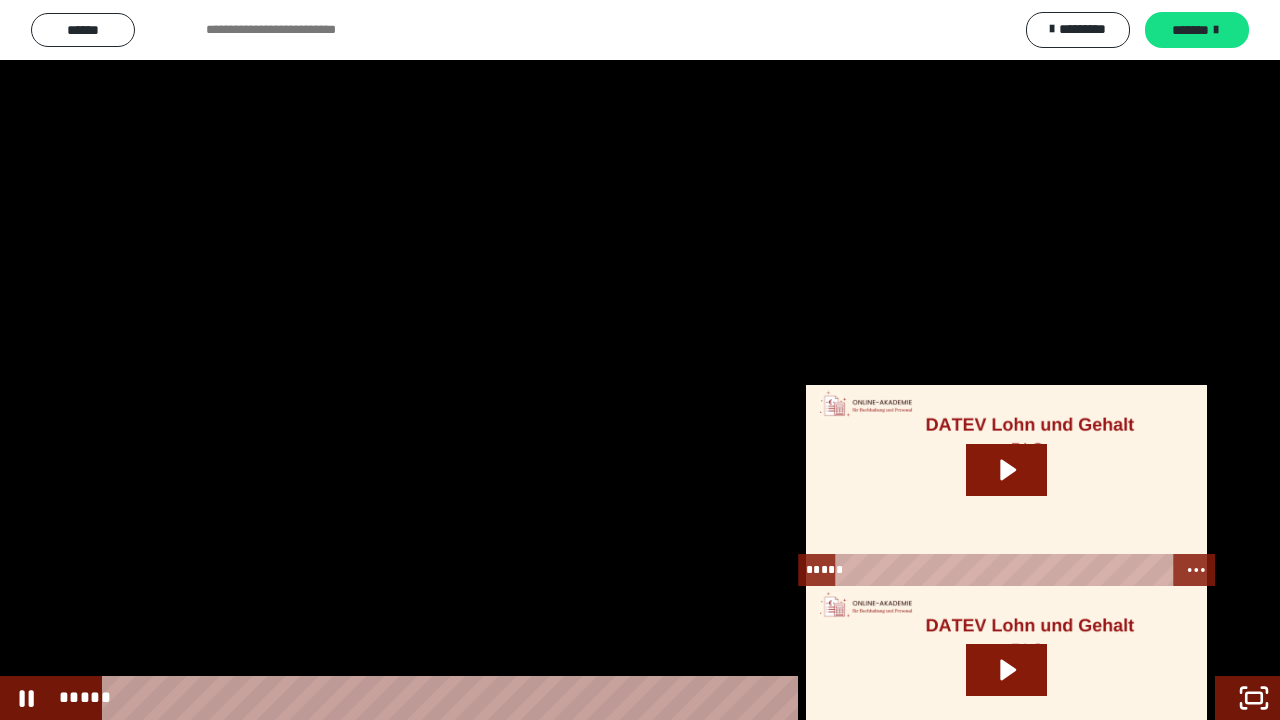 click at bounding box center (640, 360) 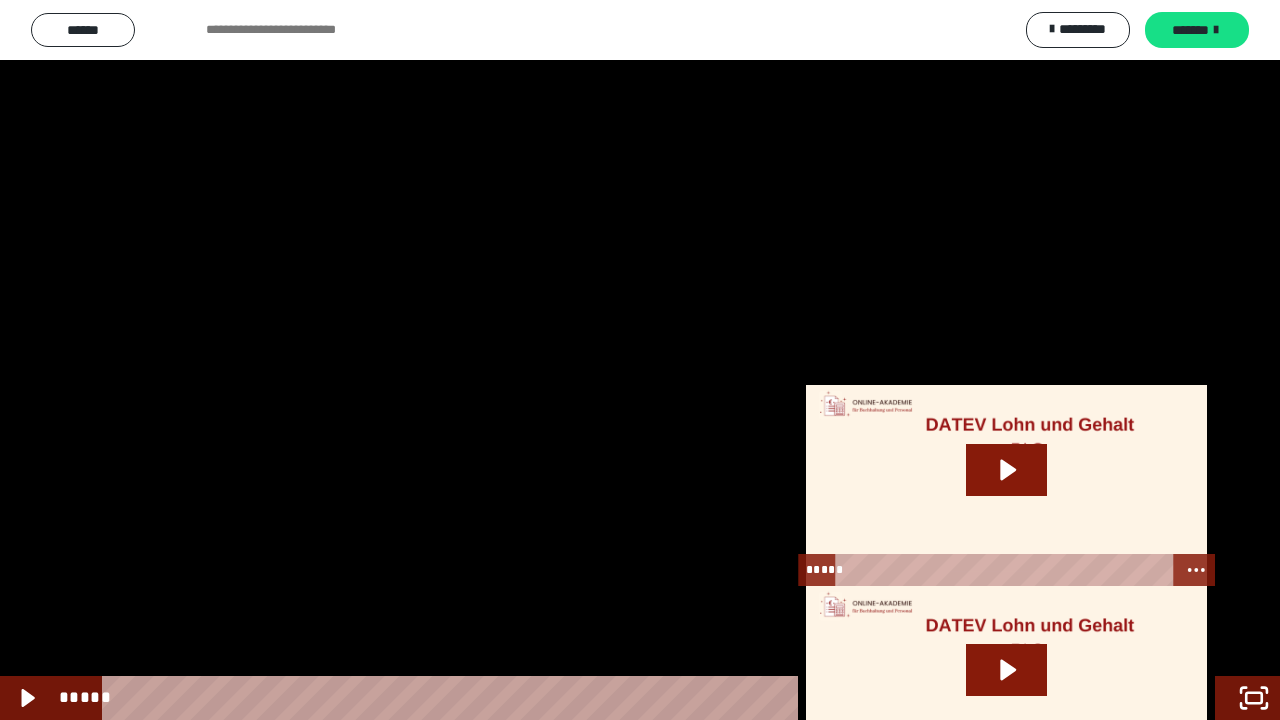 click at bounding box center [640, 360] 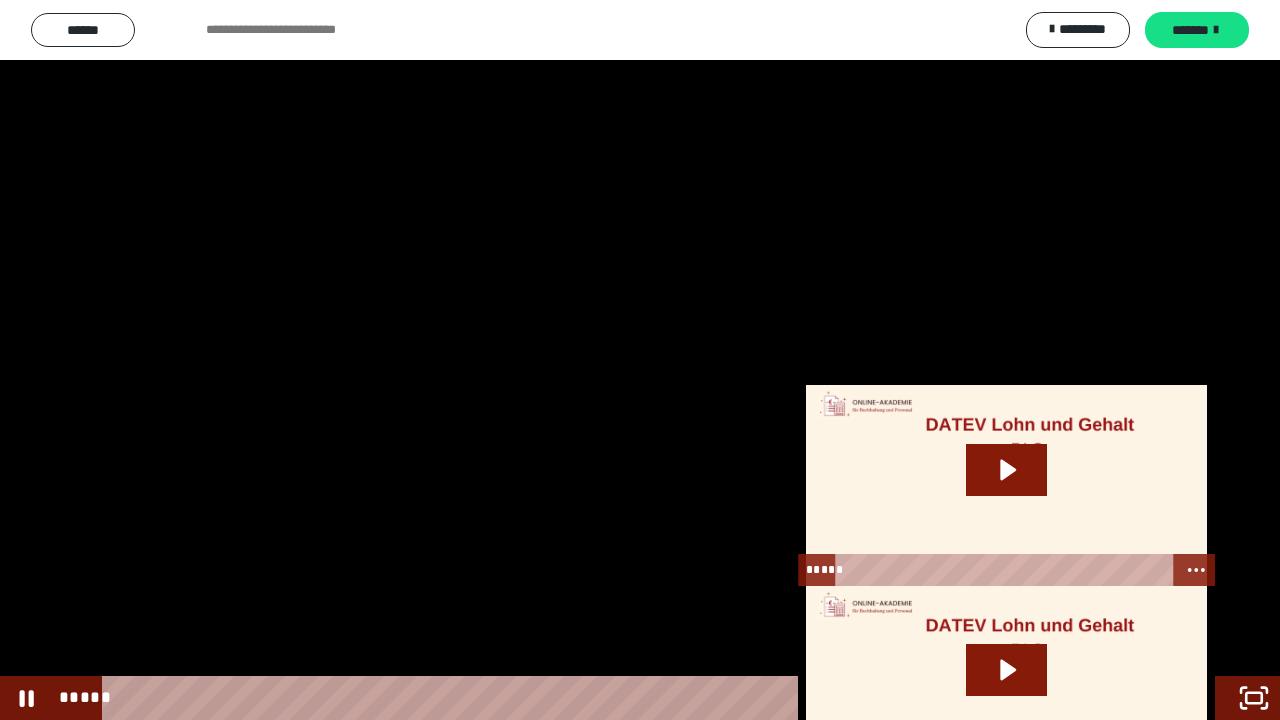 click at bounding box center (640, 360) 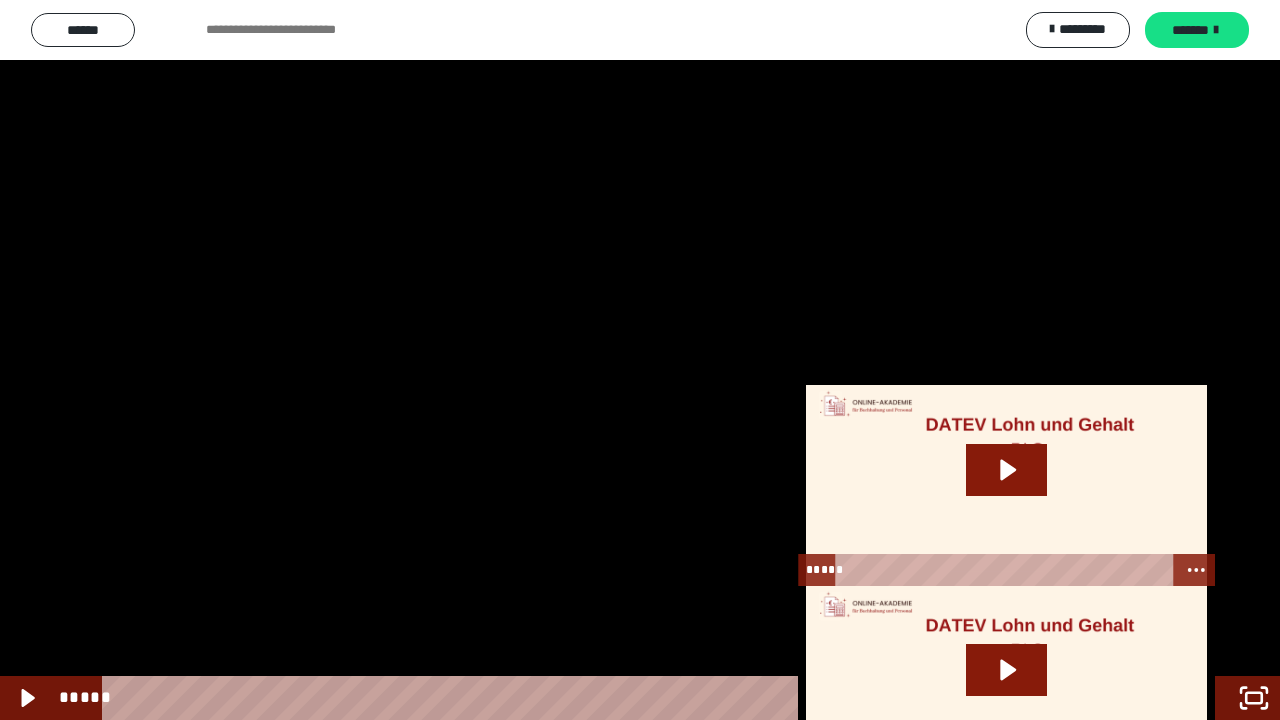 click at bounding box center [640, 360] 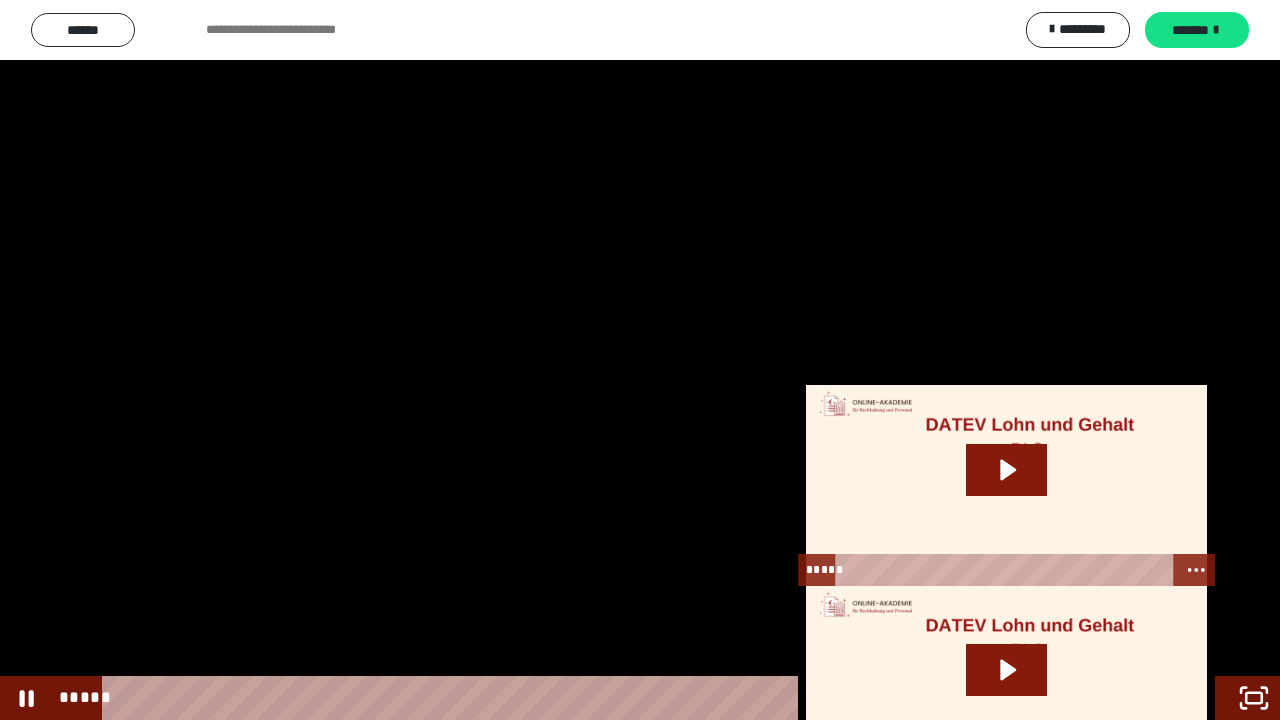 click at bounding box center [640, 360] 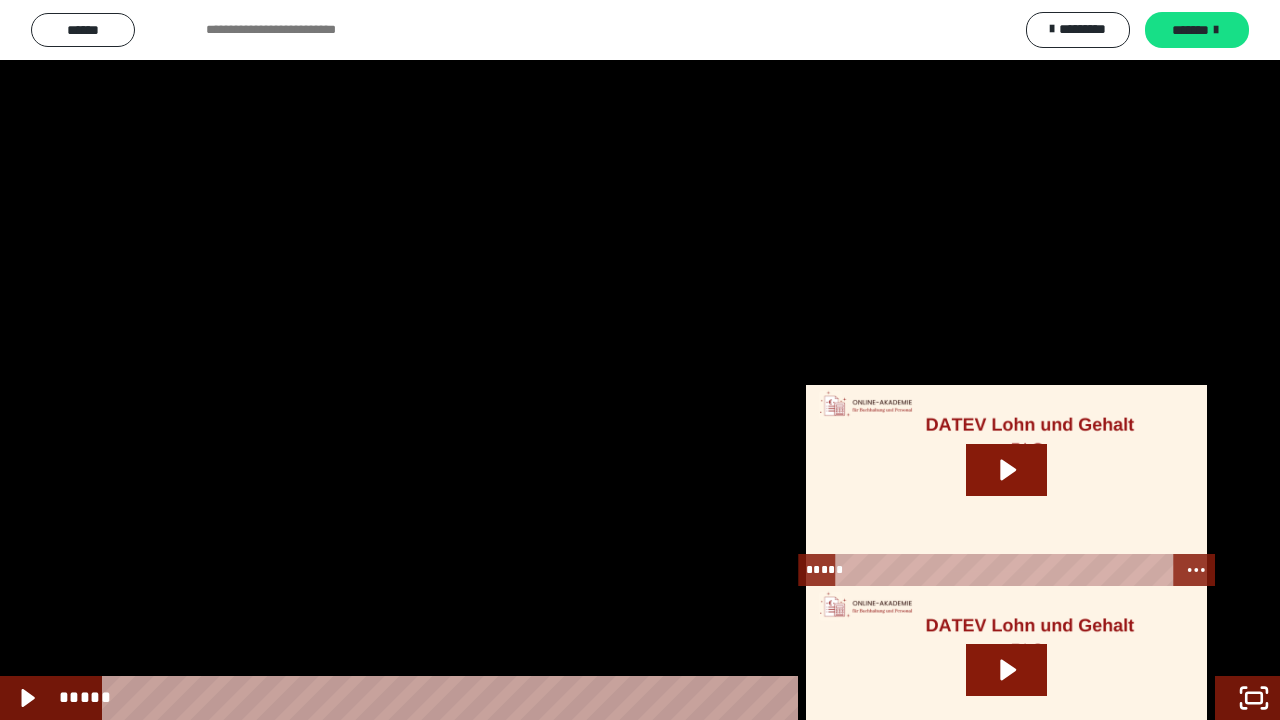 click at bounding box center [640, 360] 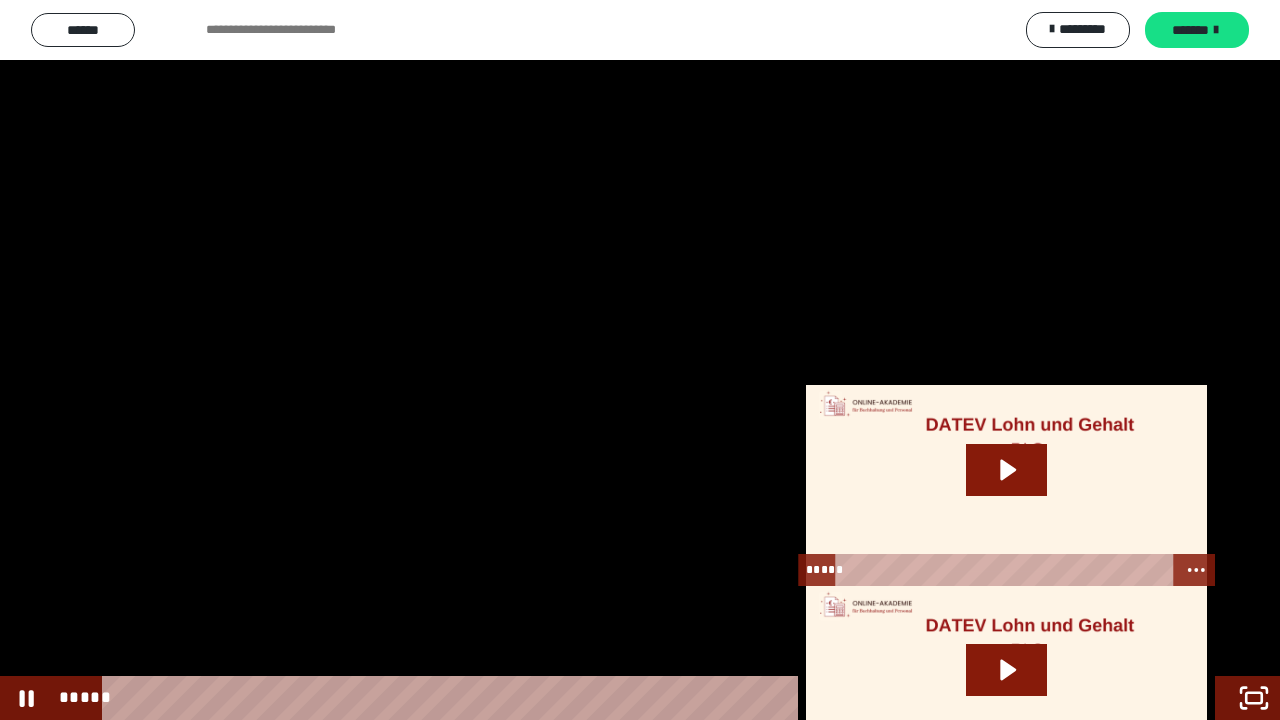 click at bounding box center (640, 360) 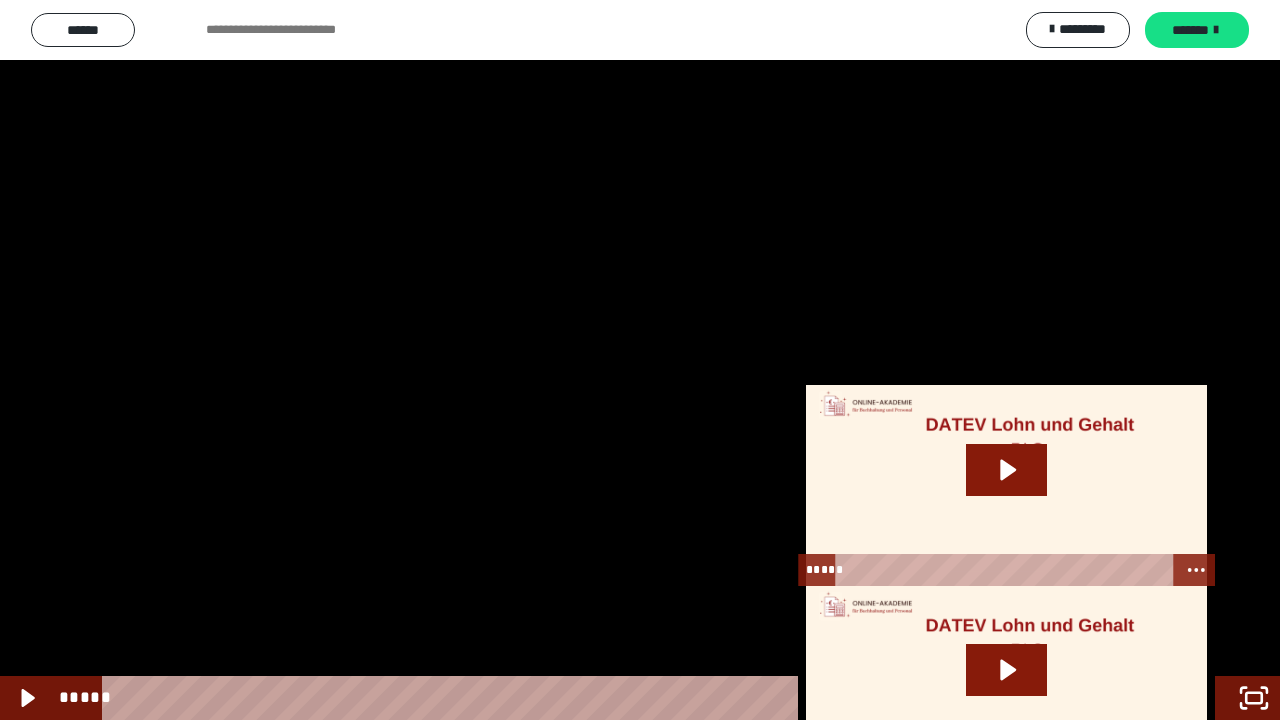 click at bounding box center (640, 360) 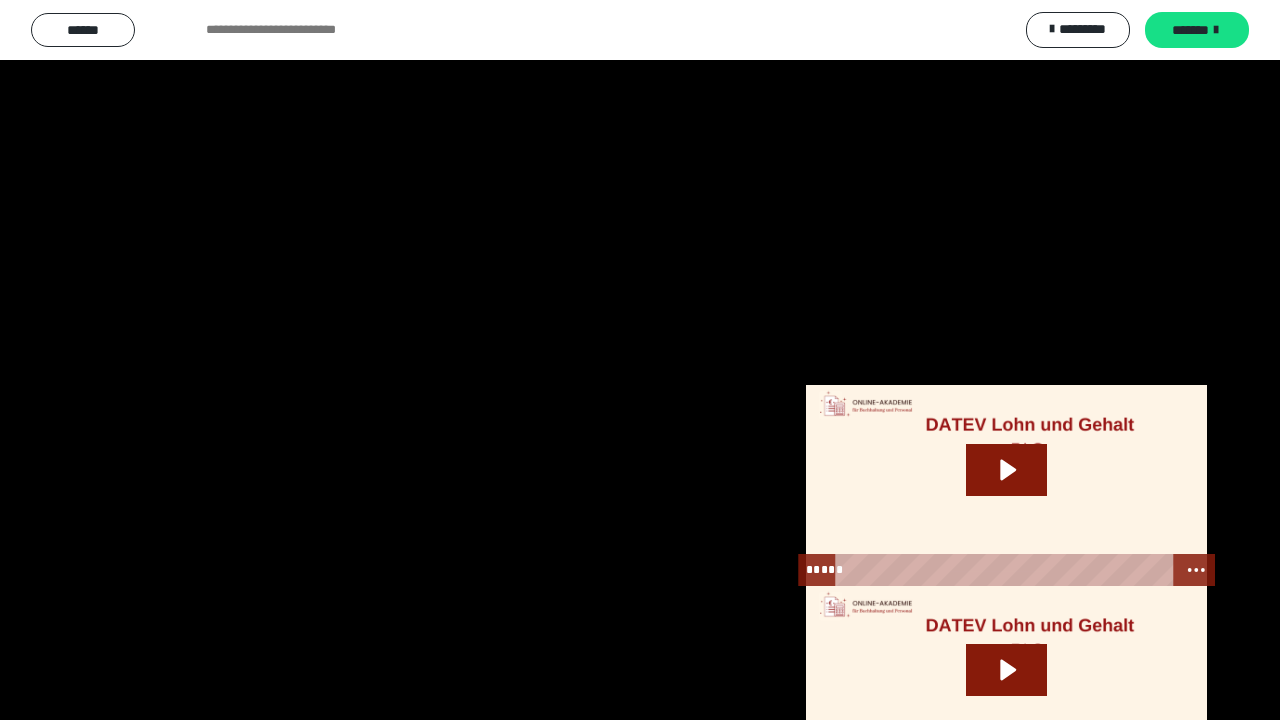 click at bounding box center [640, 360] 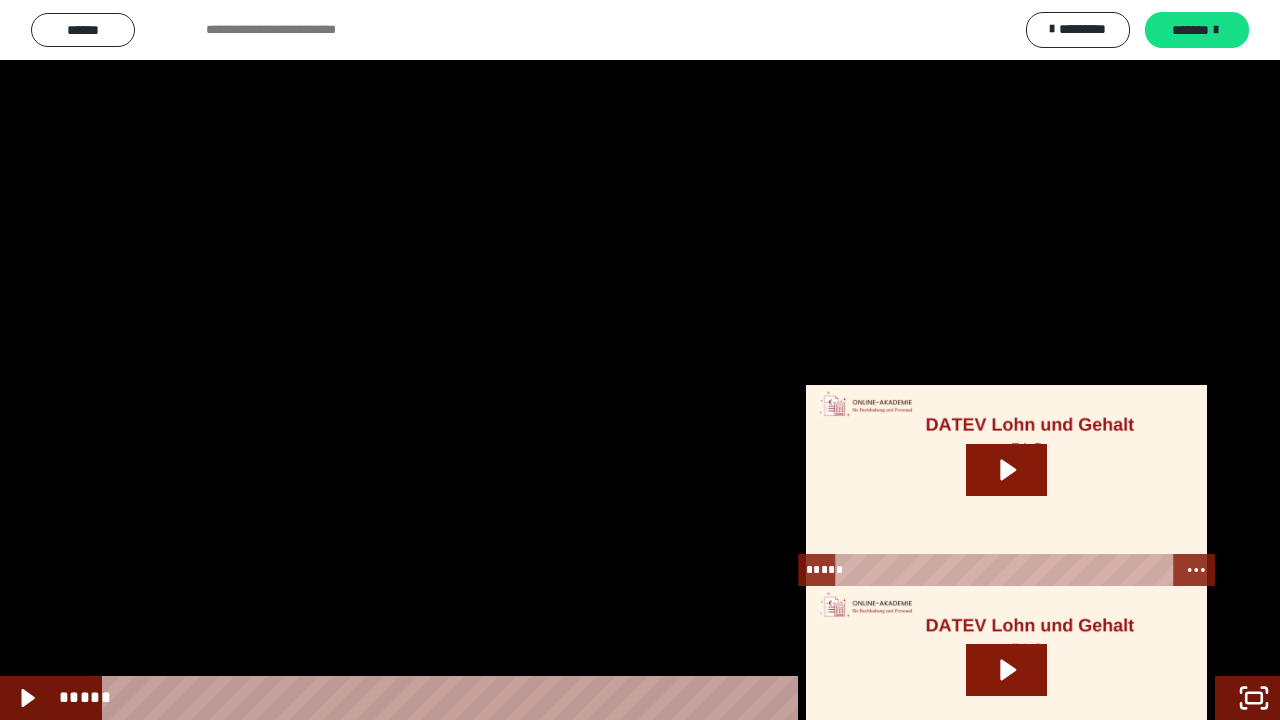 click at bounding box center (640, 360) 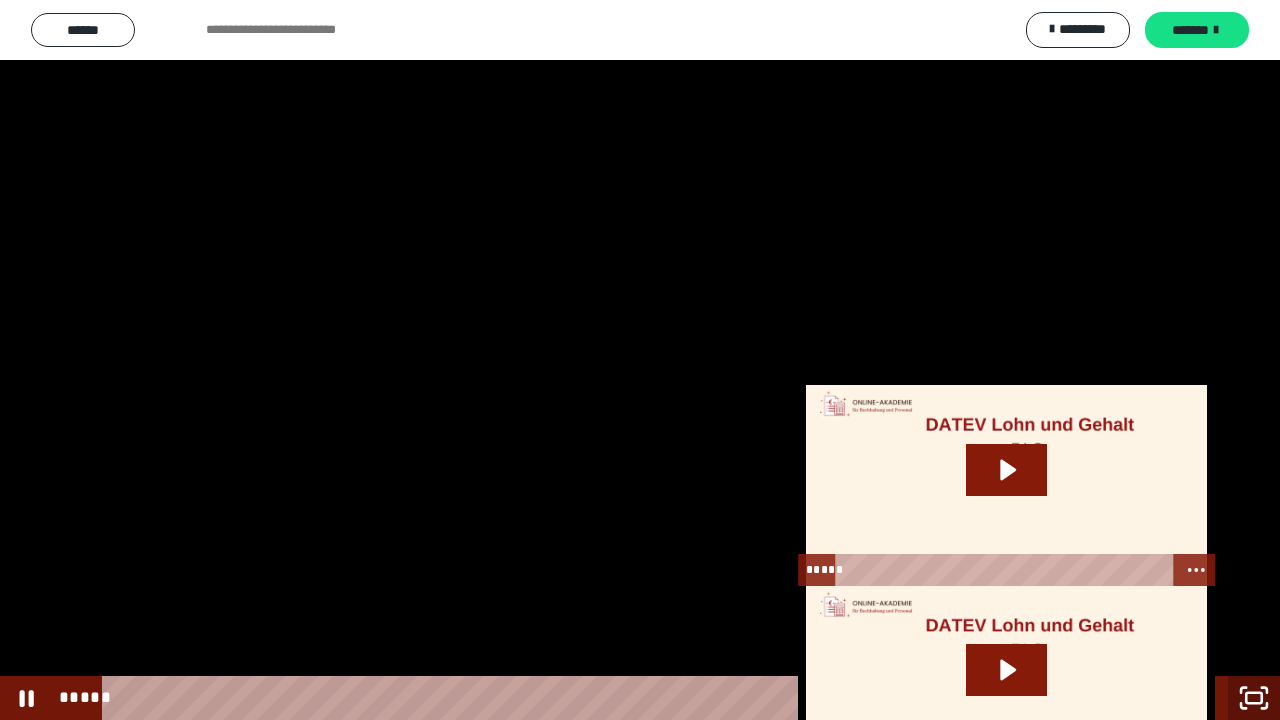 click 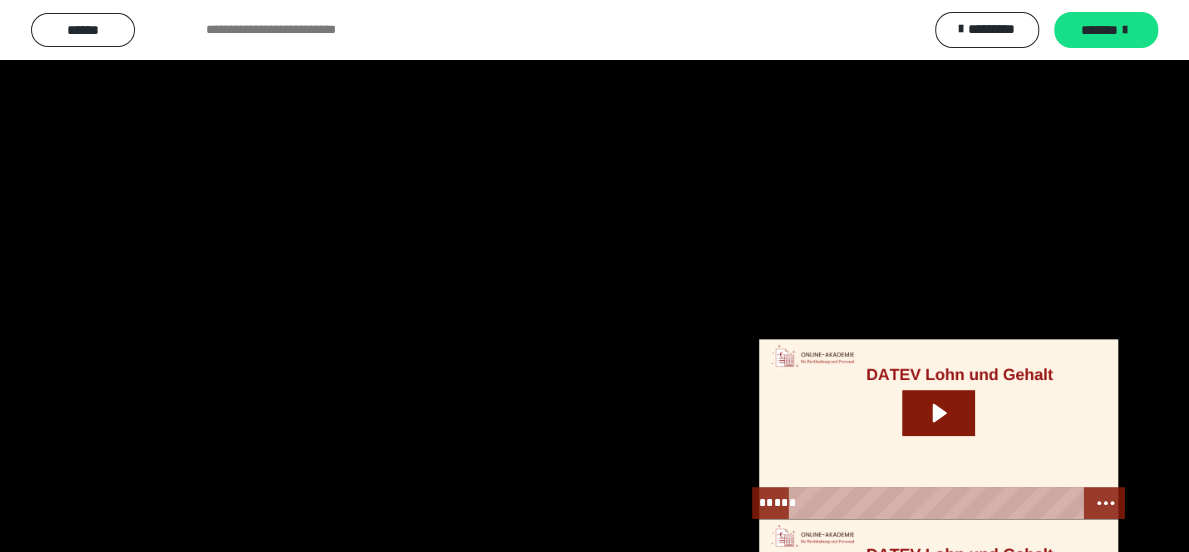 scroll, scrollTop: 2560, scrollLeft: 0, axis: vertical 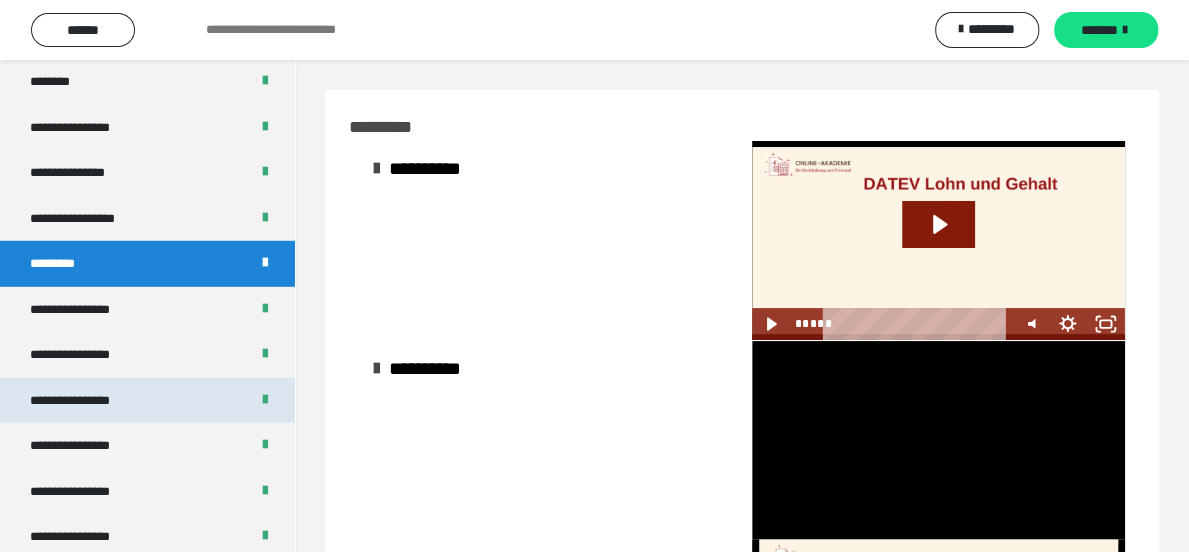 click on "**********" at bounding box center [87, 401] 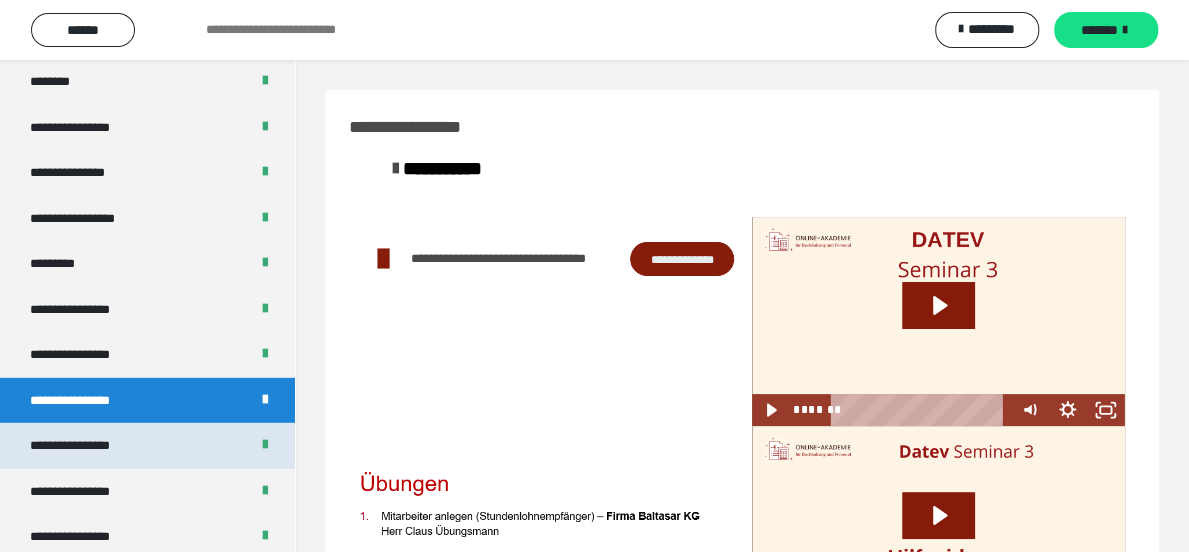 click on "**********" at bounding box center [87, 446] 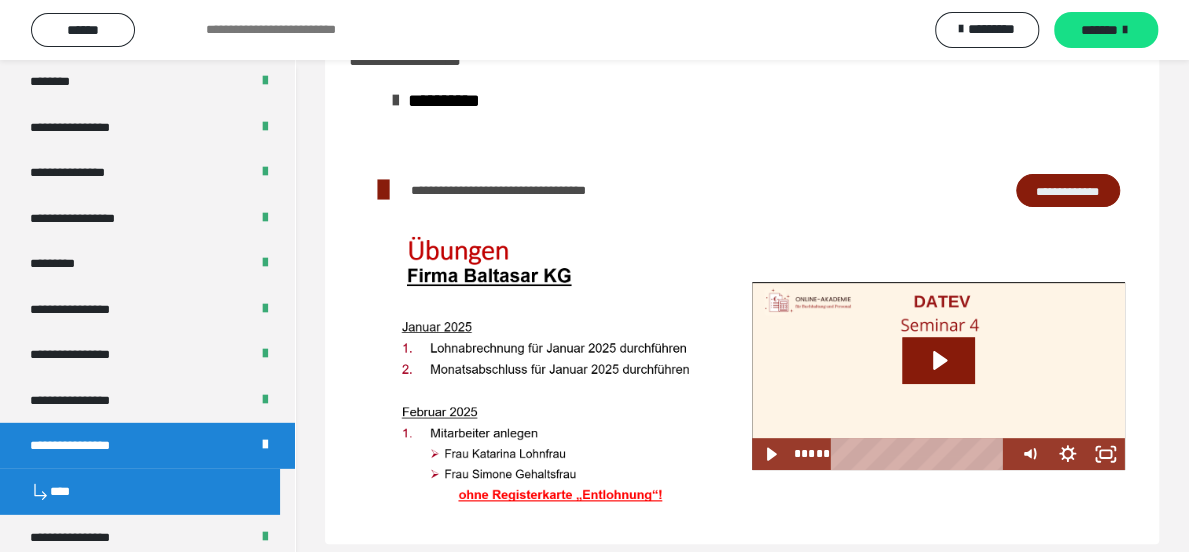 scroll, scrollTop: 200, scrollLeft: 0, axis: vertical 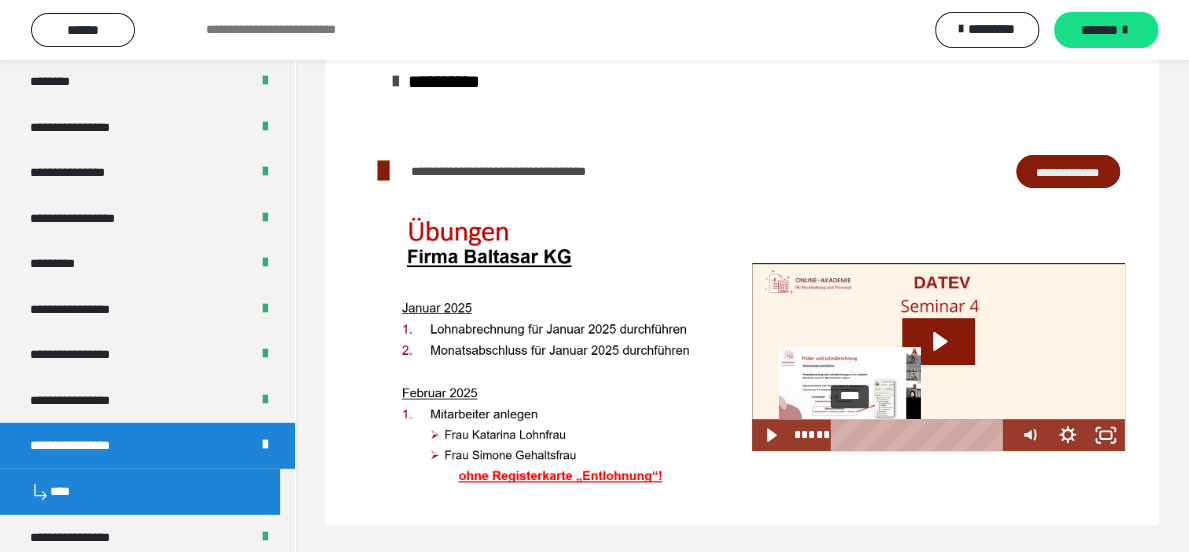 click on "****" at bounding box center [922, 435] 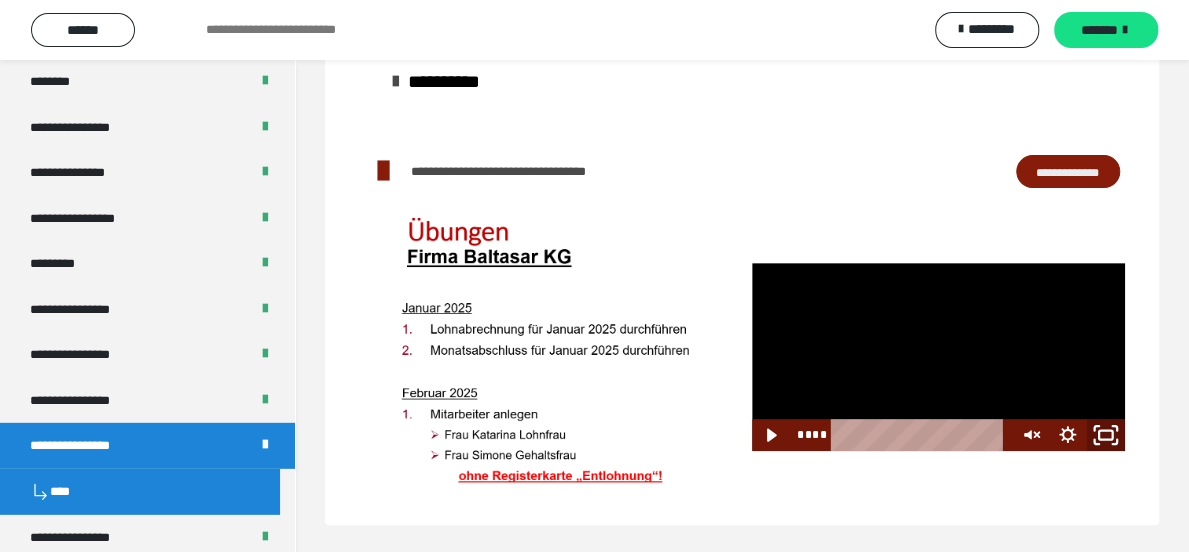 click 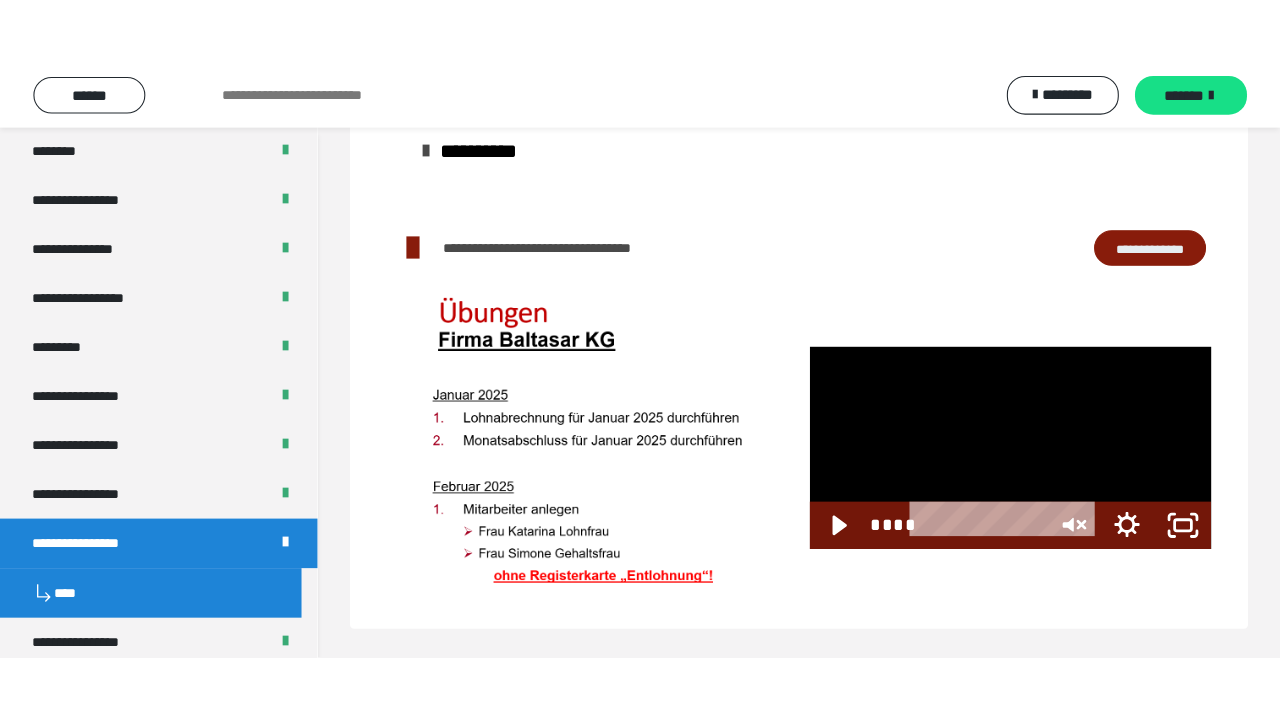 scroll, scrollTop: 71, scrollLeft: 0, axis: vertical 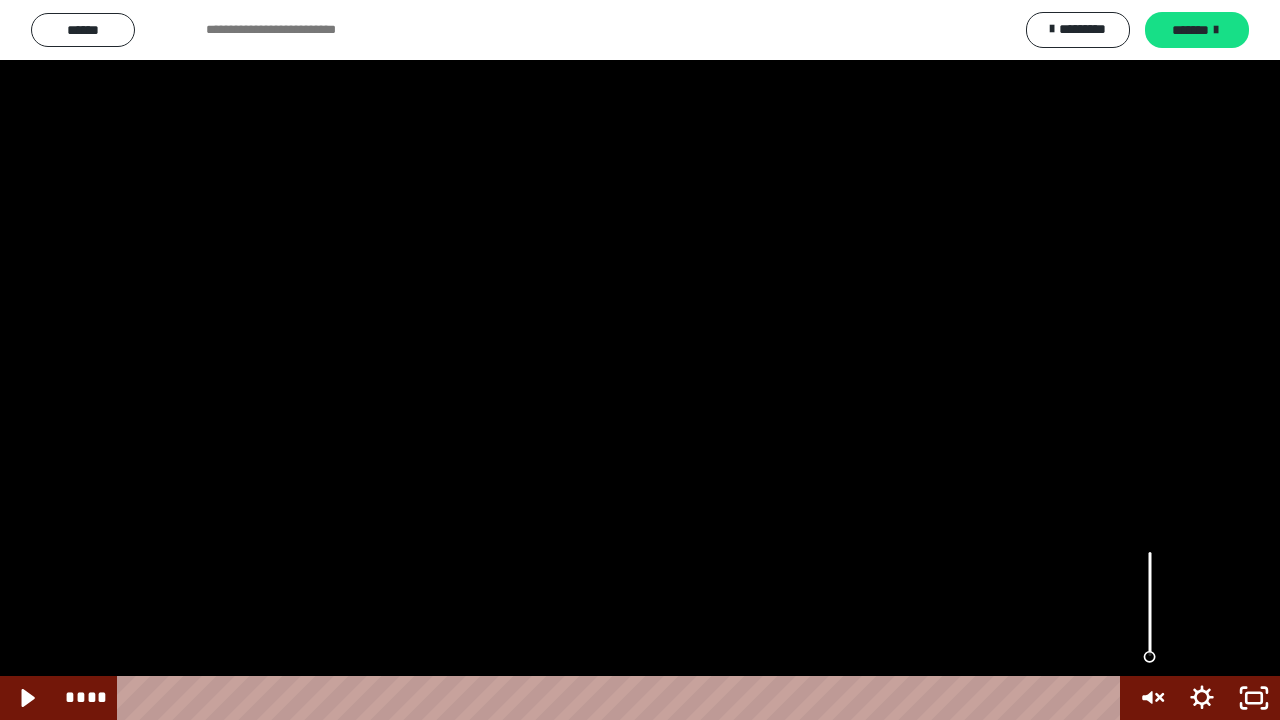 click at bounding box center (1150, 604) 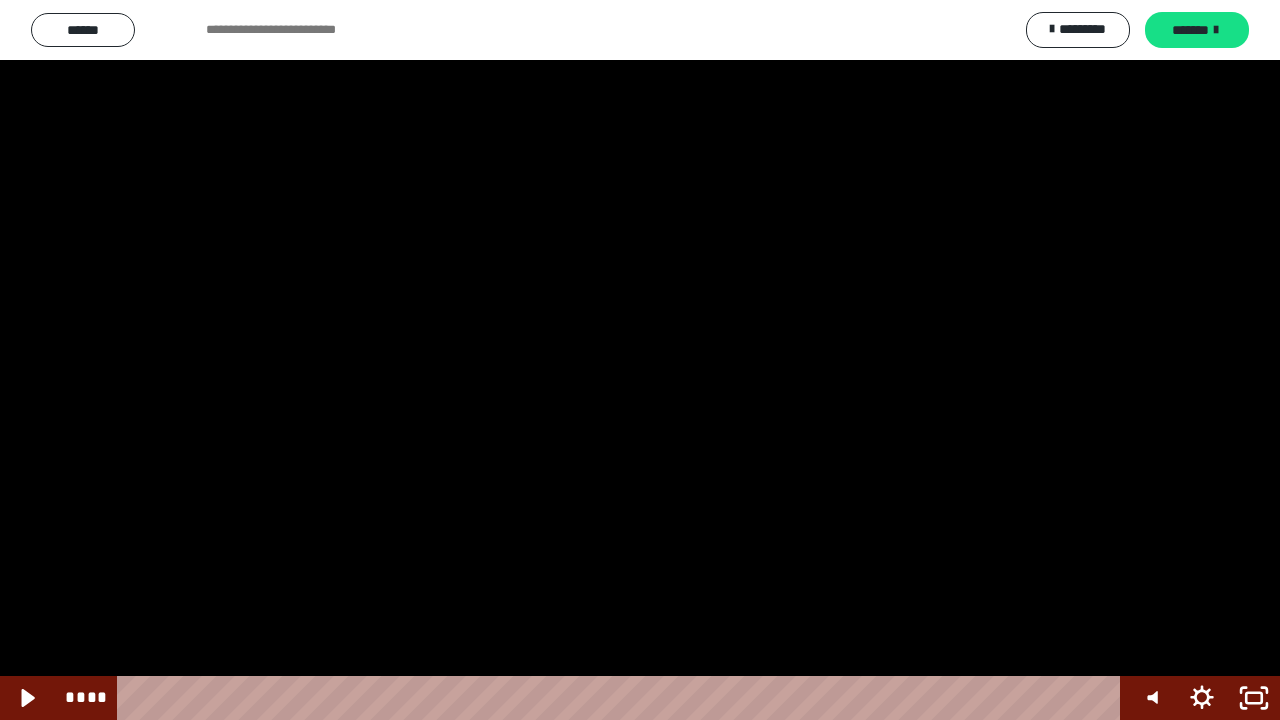click at bounding box center [640, 360] 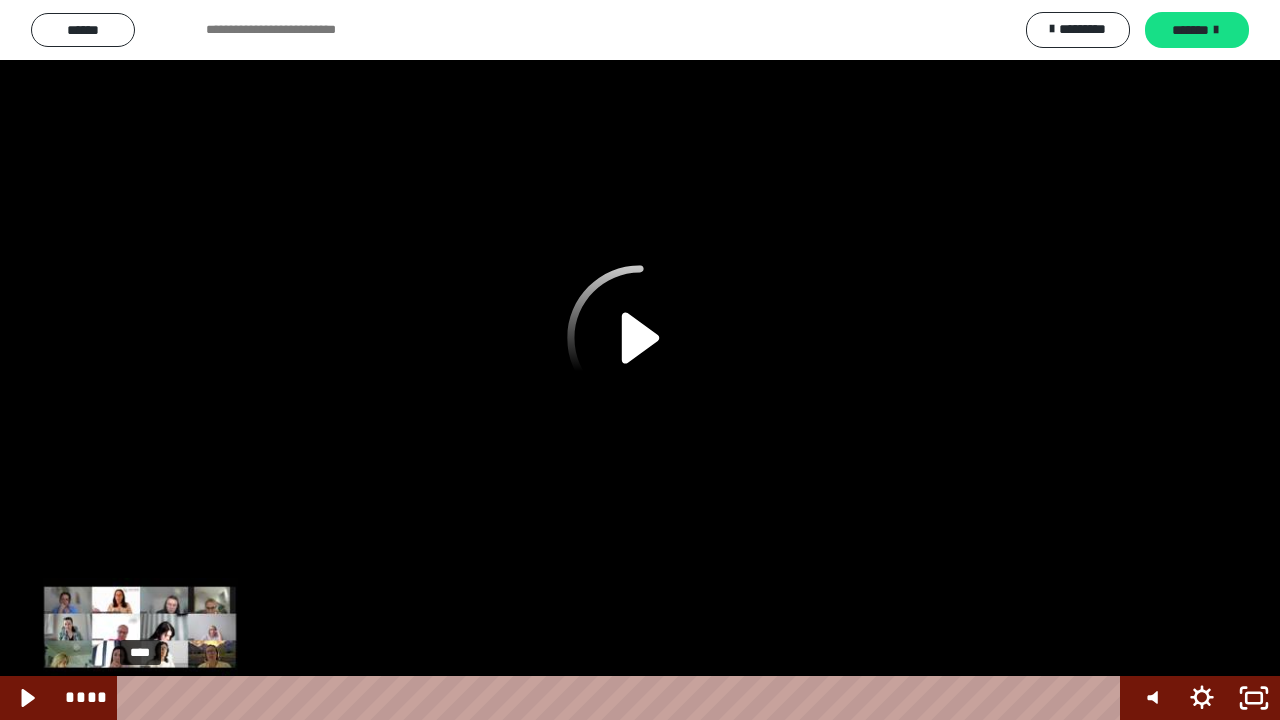 click on "****" at bounding box center [622, 698] 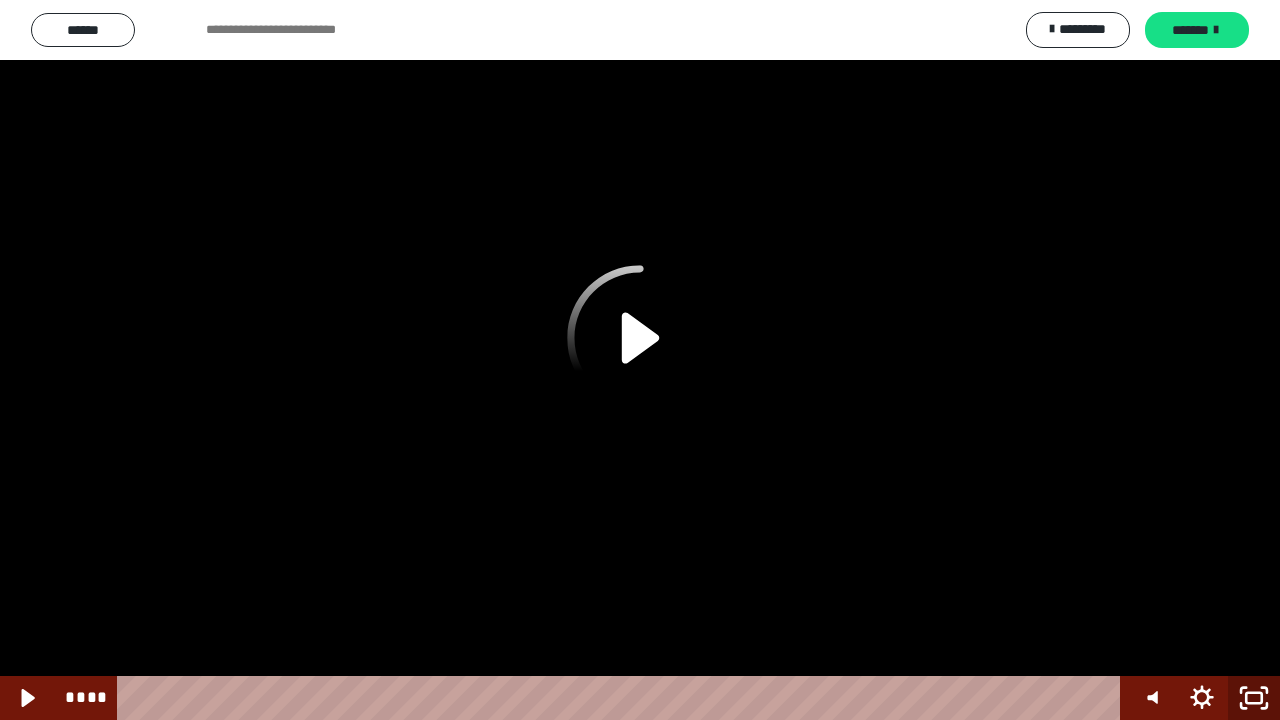 click 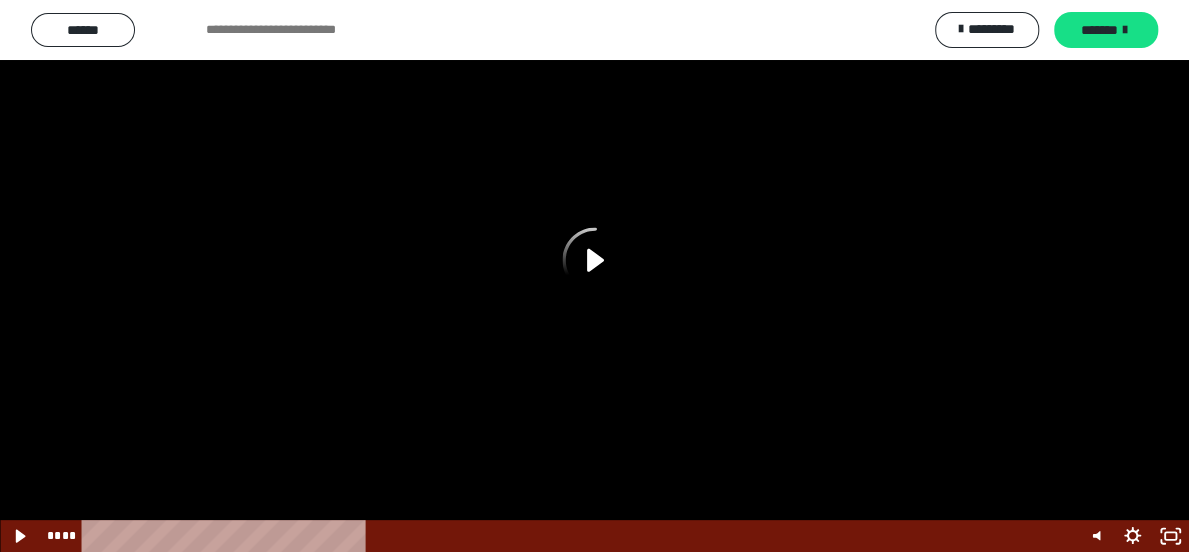 scroll, scrollTop: 2560, scrollLeft: 0, axis: vertical 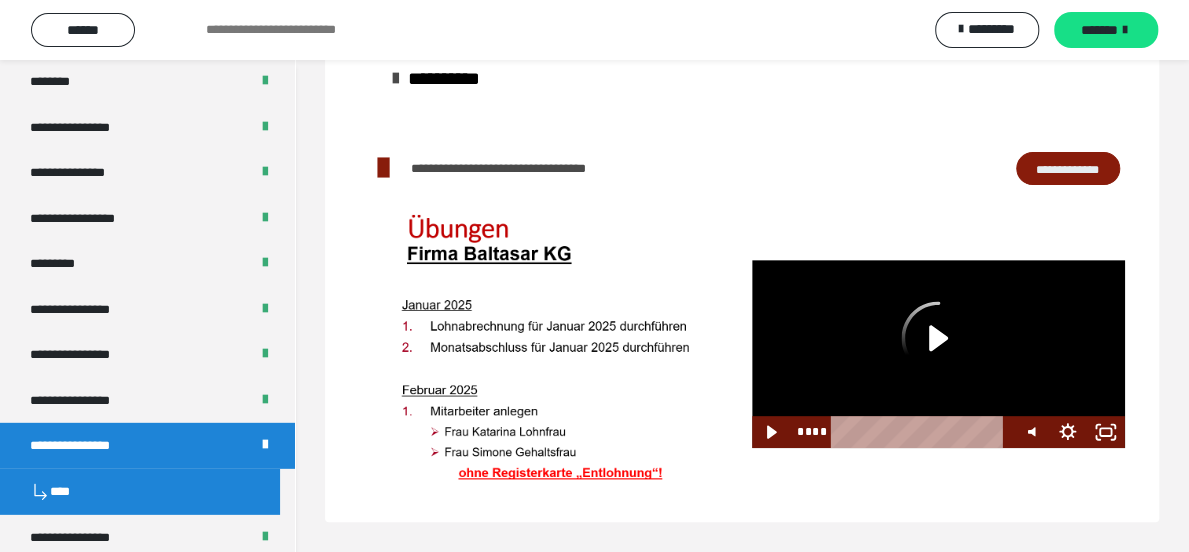 click 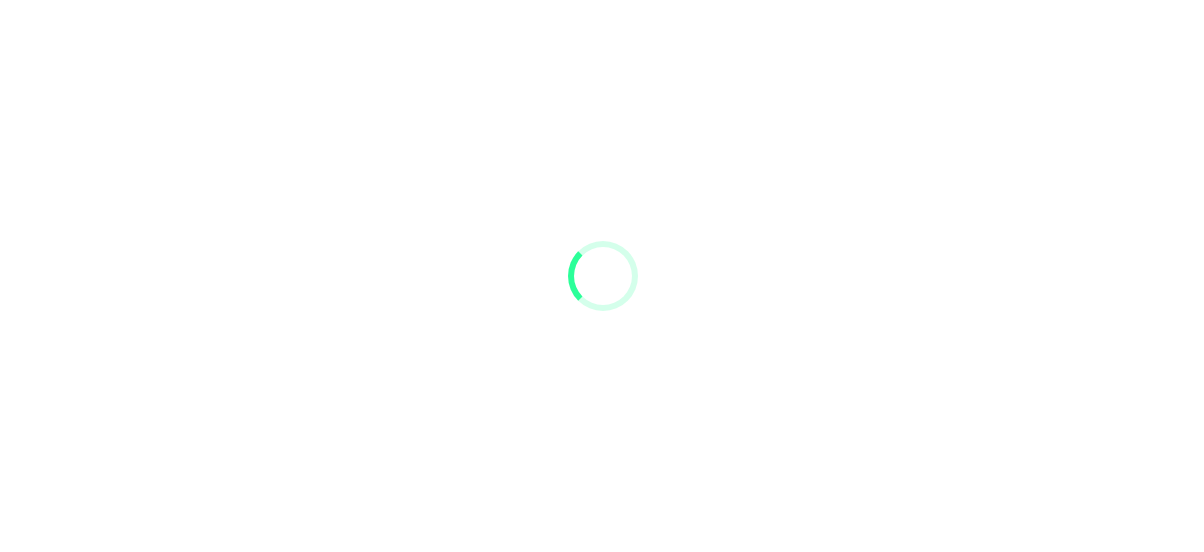 scroll, scrollTop: 0, scrollLeft: 0, axis: both 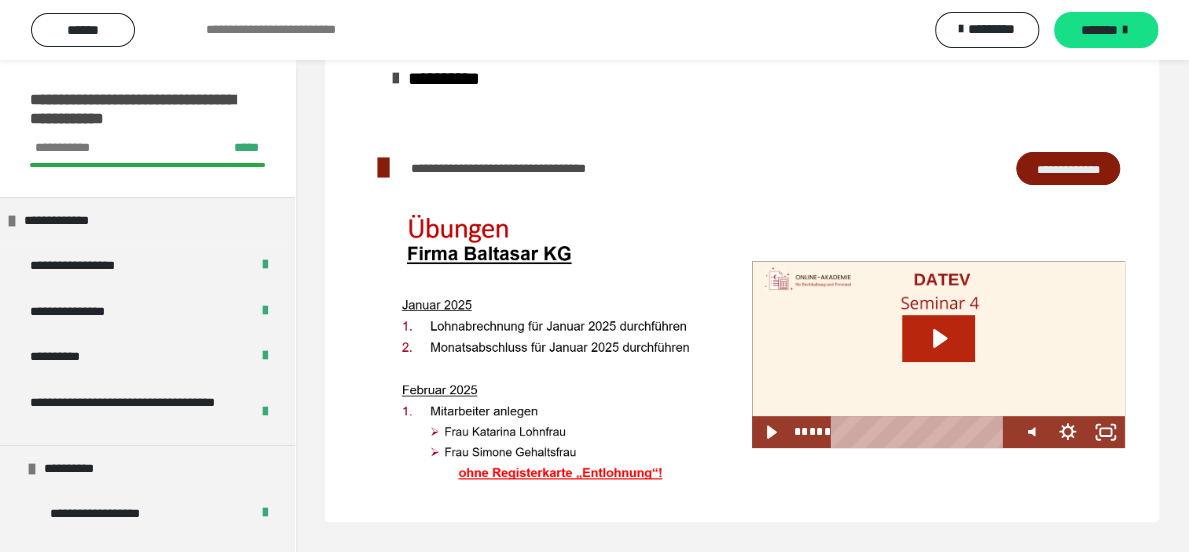 click 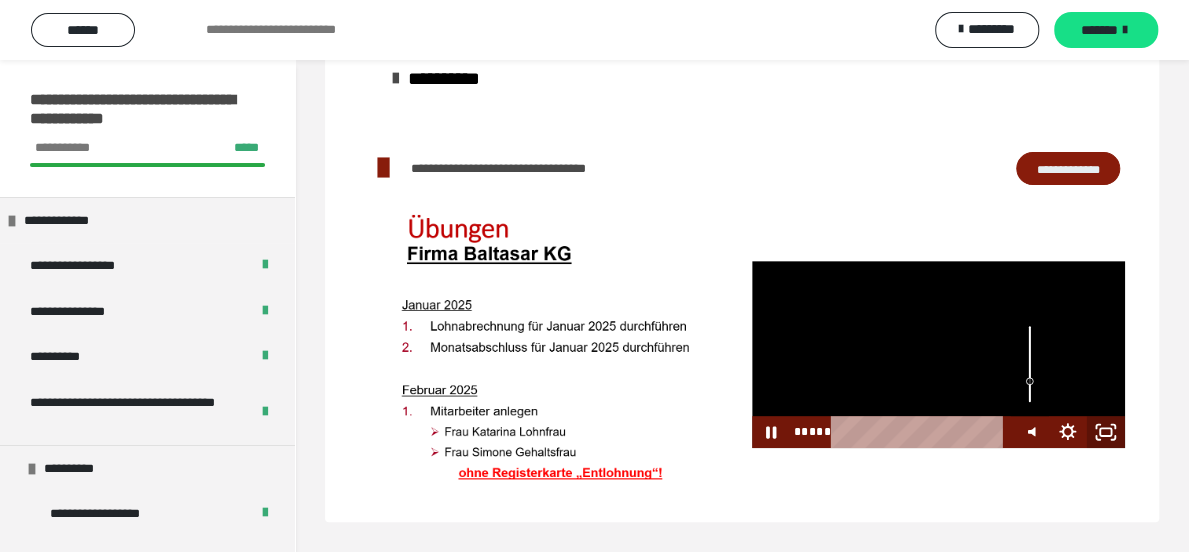 click 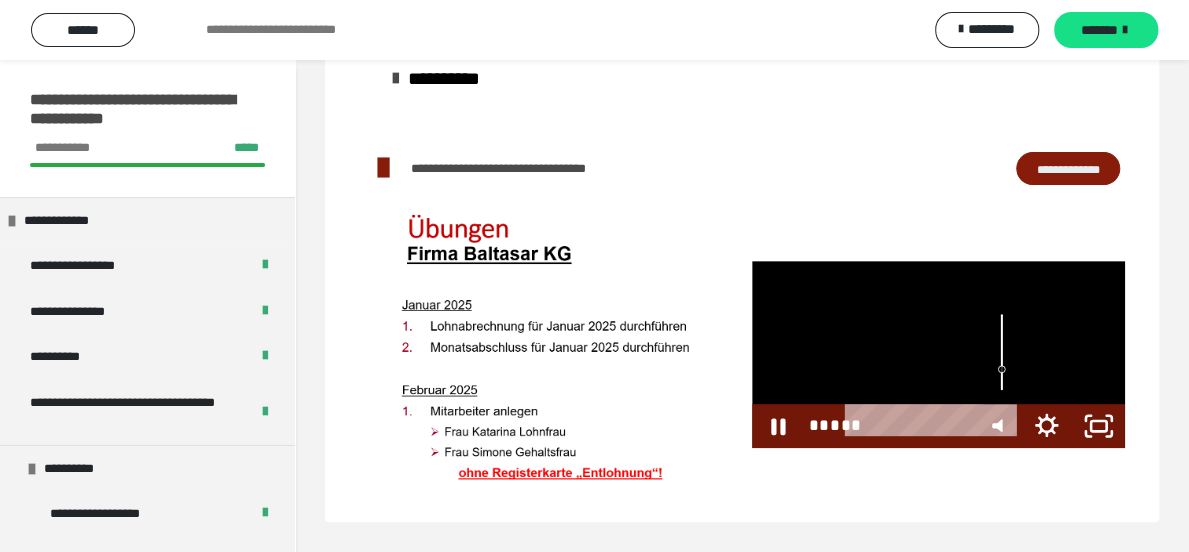 scroll, scrollTop: 71, scrollLeft: 0, axis: vertical 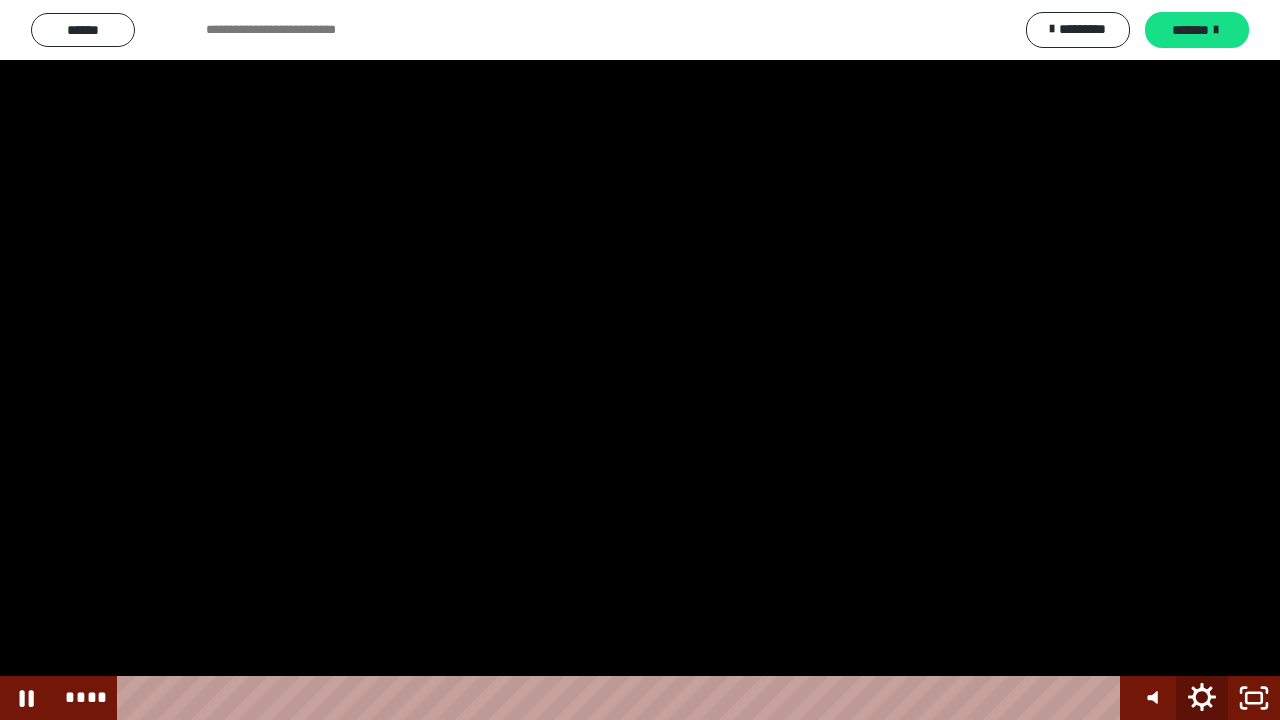 click 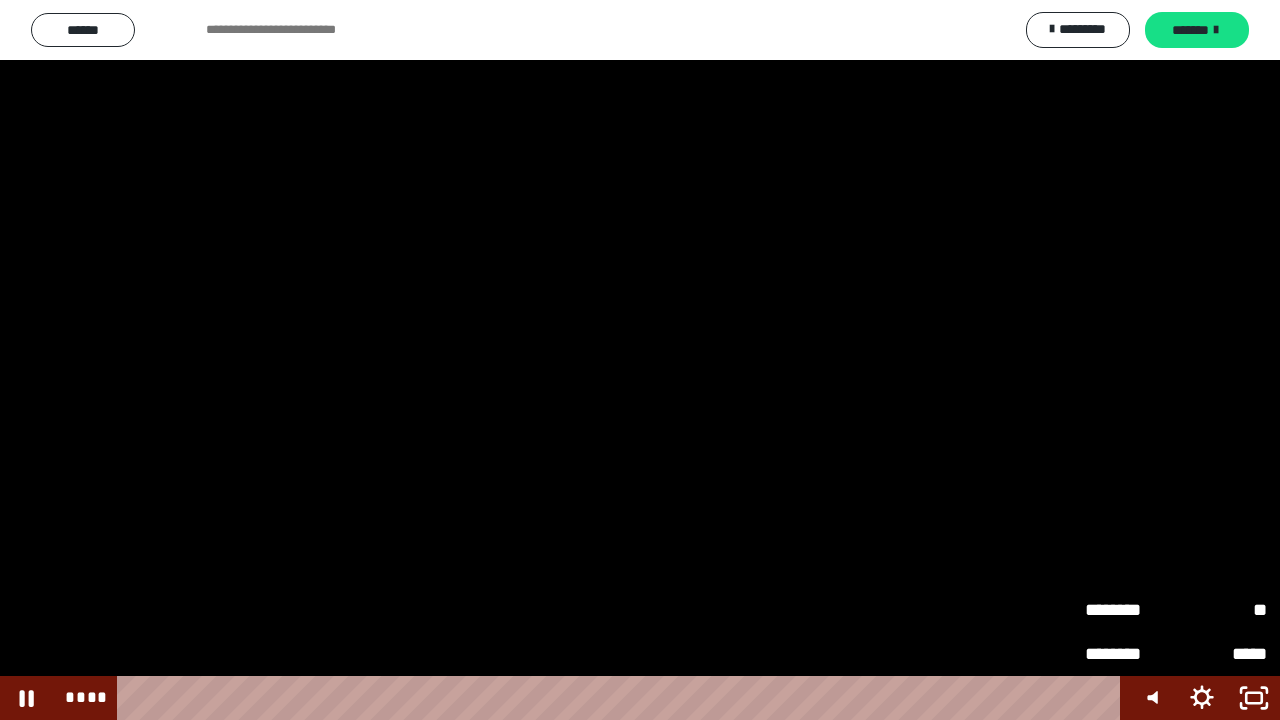 click on "**" at bounding box center (1221, 610) 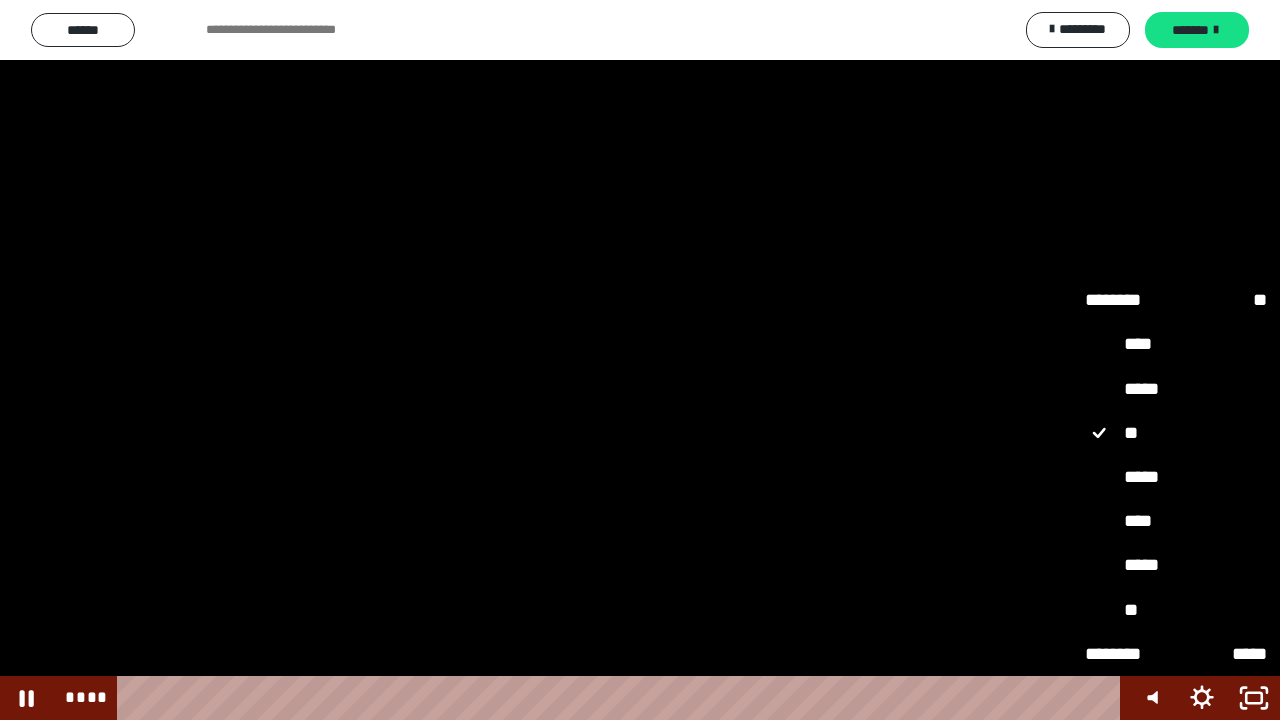 click on "*****" at bounding box center [1176, 565] 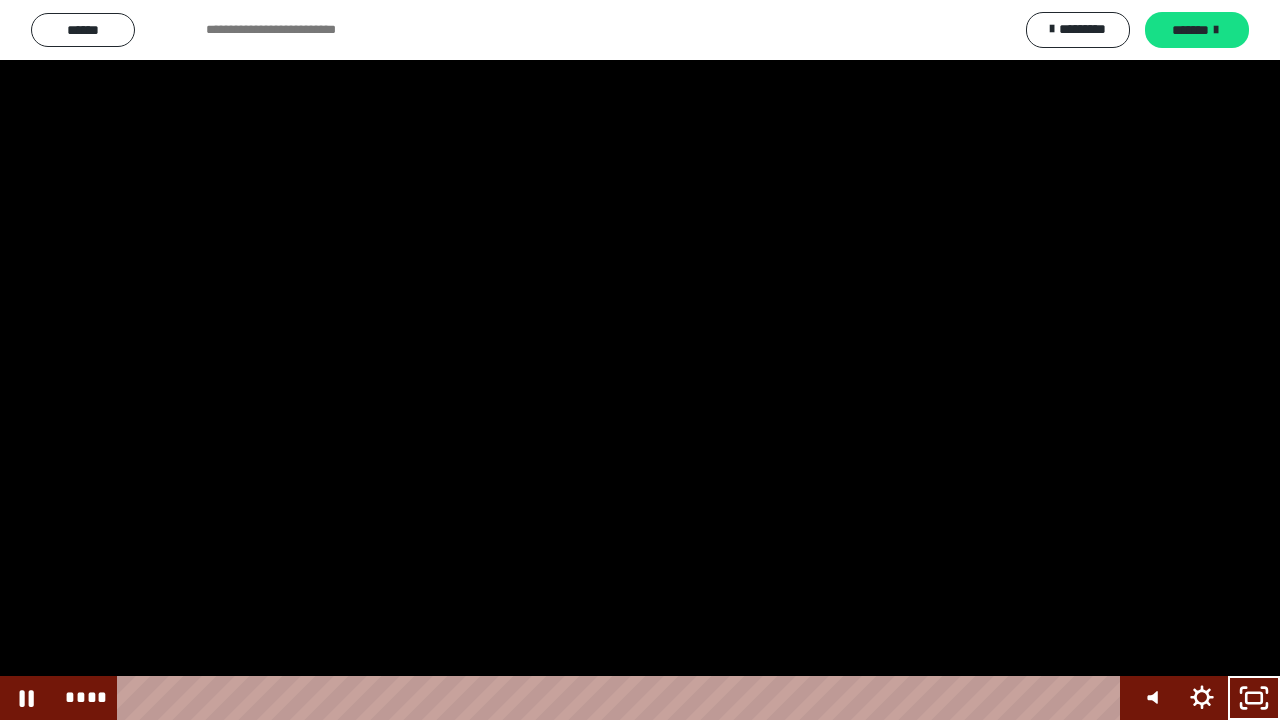 click at bounding box center (640, 360) 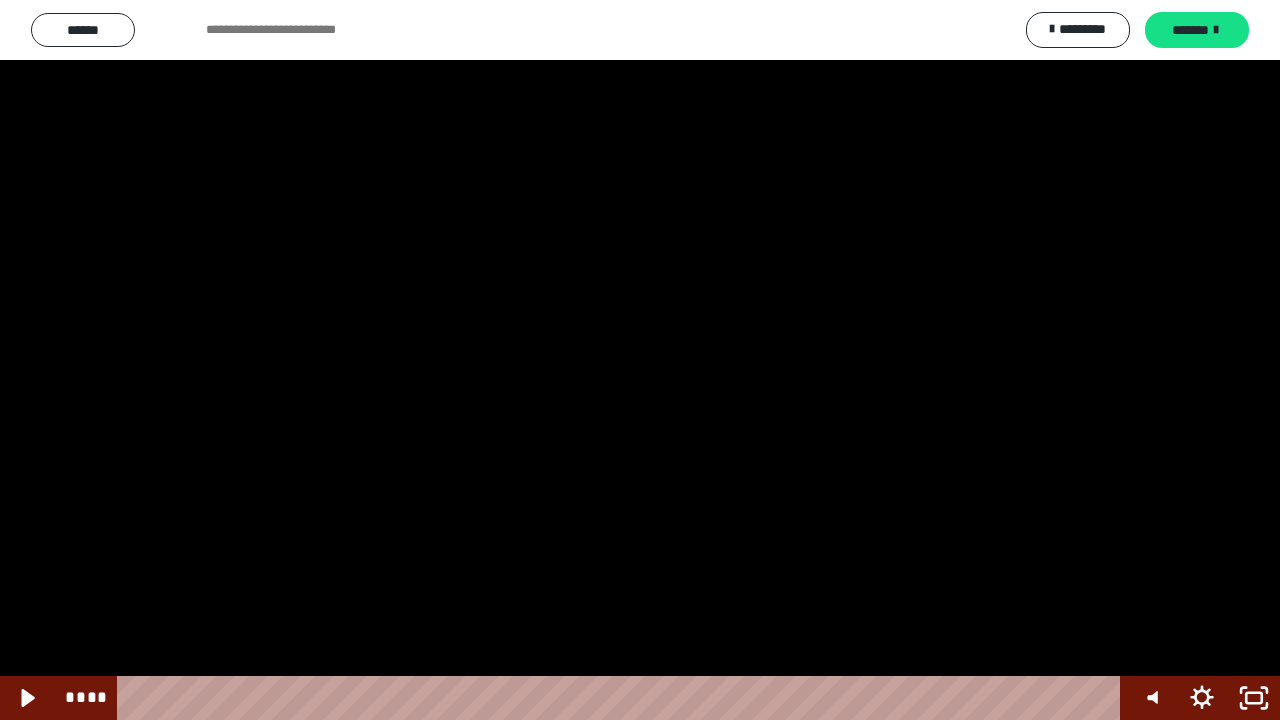 click at bounding box center [640, 360] 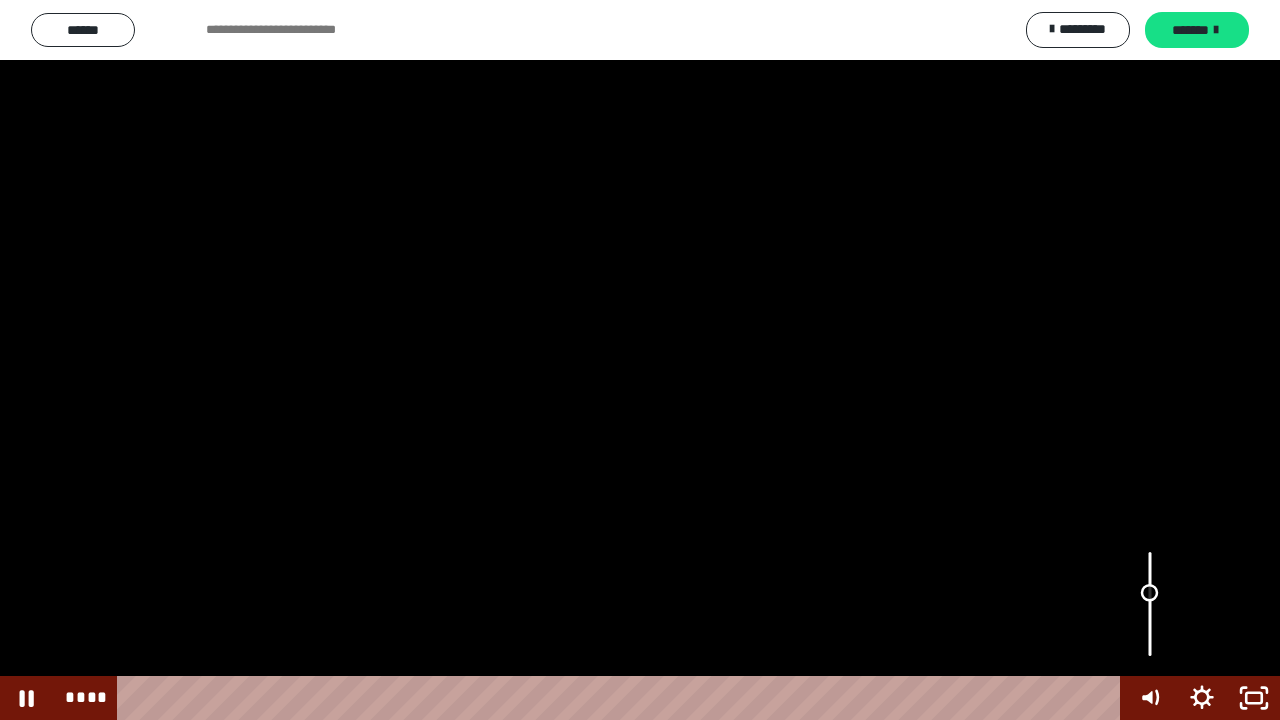 click at bounding box center (1150, 604) 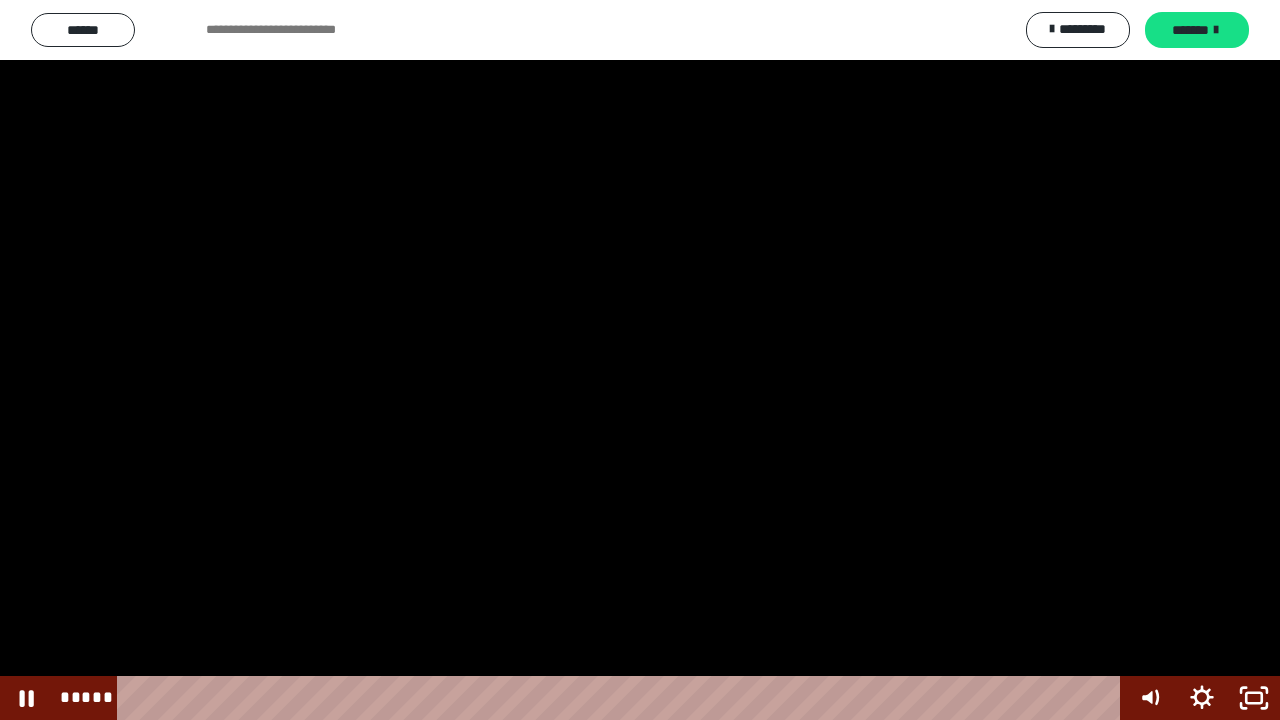 click at bounding box center (640, 360) 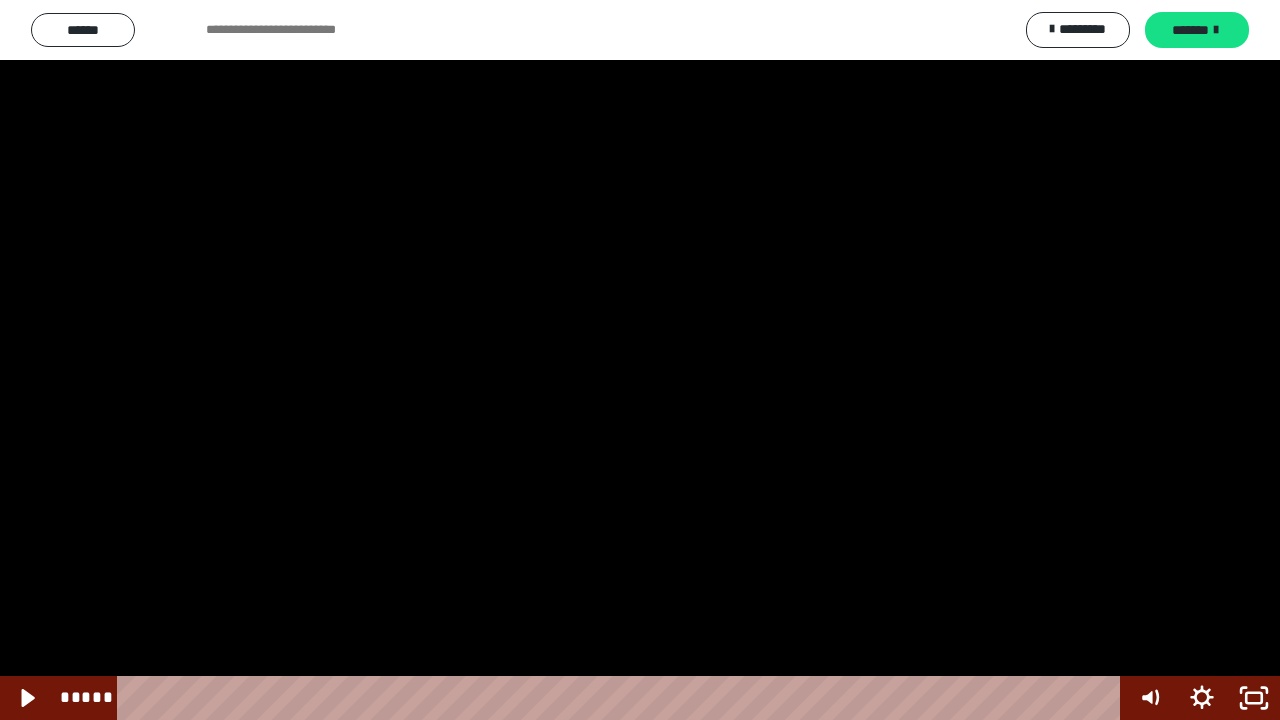 click at bounding box center (640, 360) 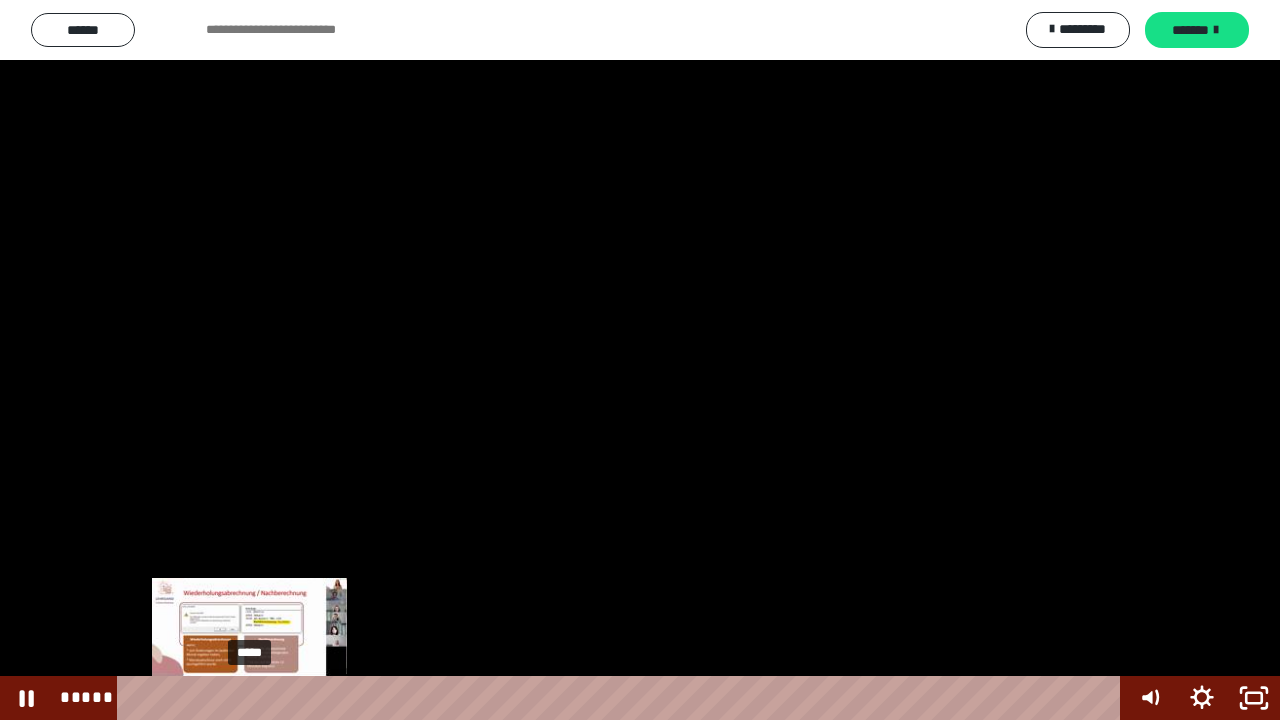 click on "*****" at bounding box center (622, 698) 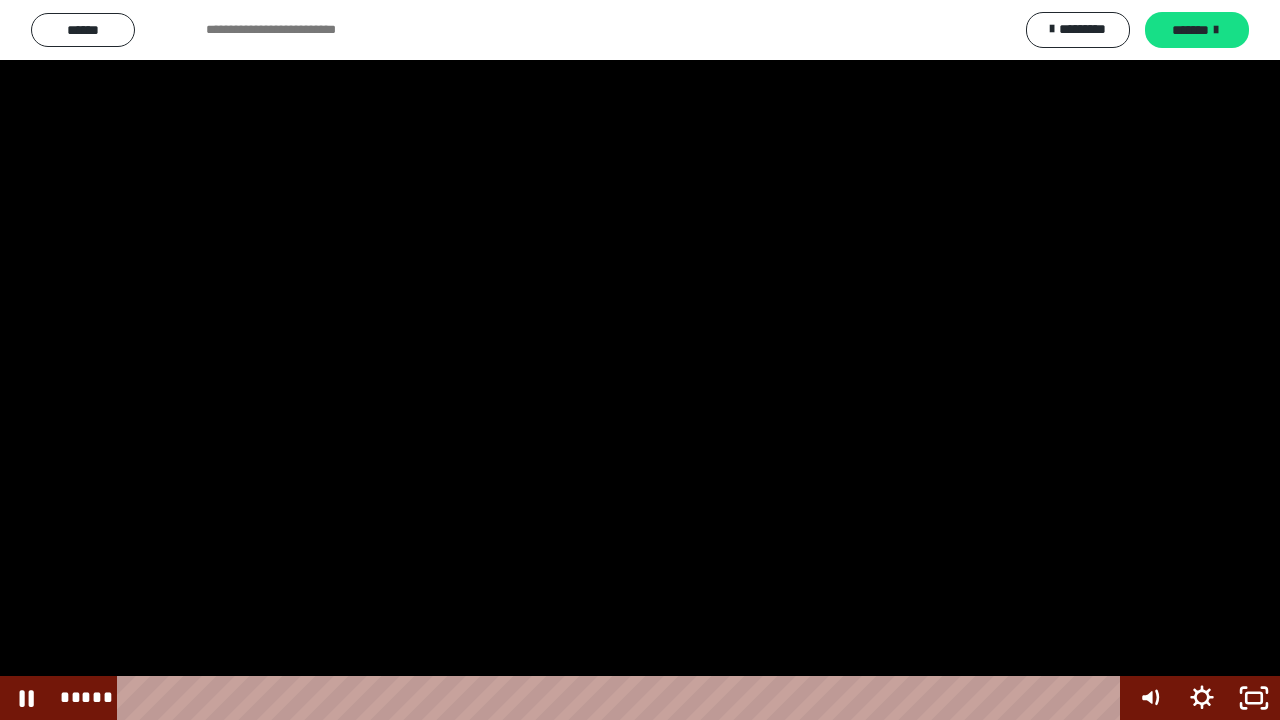 click at bounding box center [640, 360] 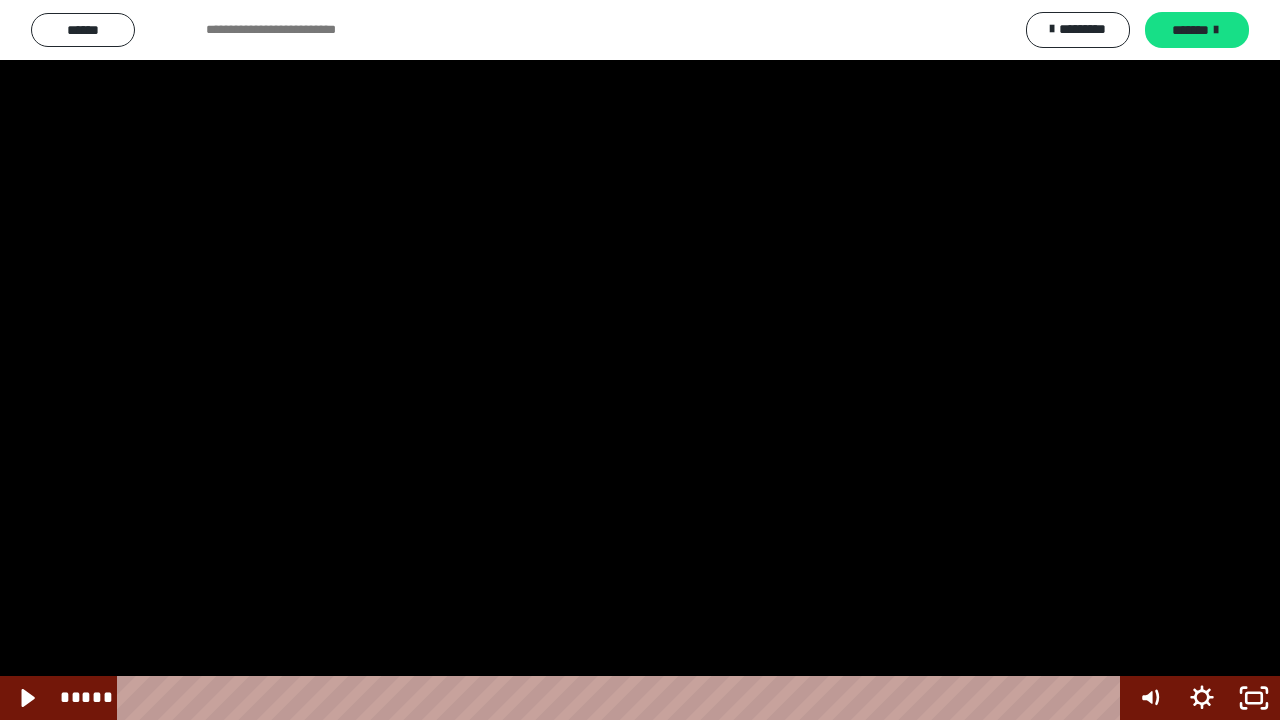 click at bounding box center (640, 360) 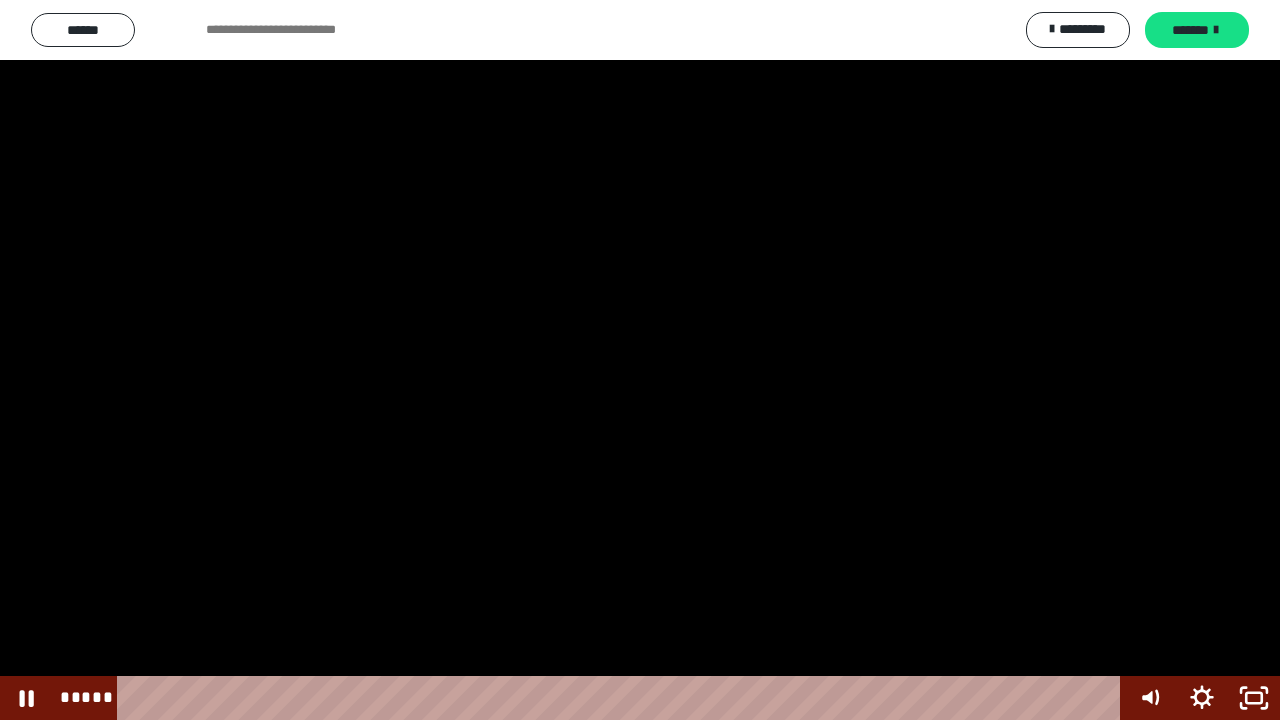 click at bounding box center (640, 360) 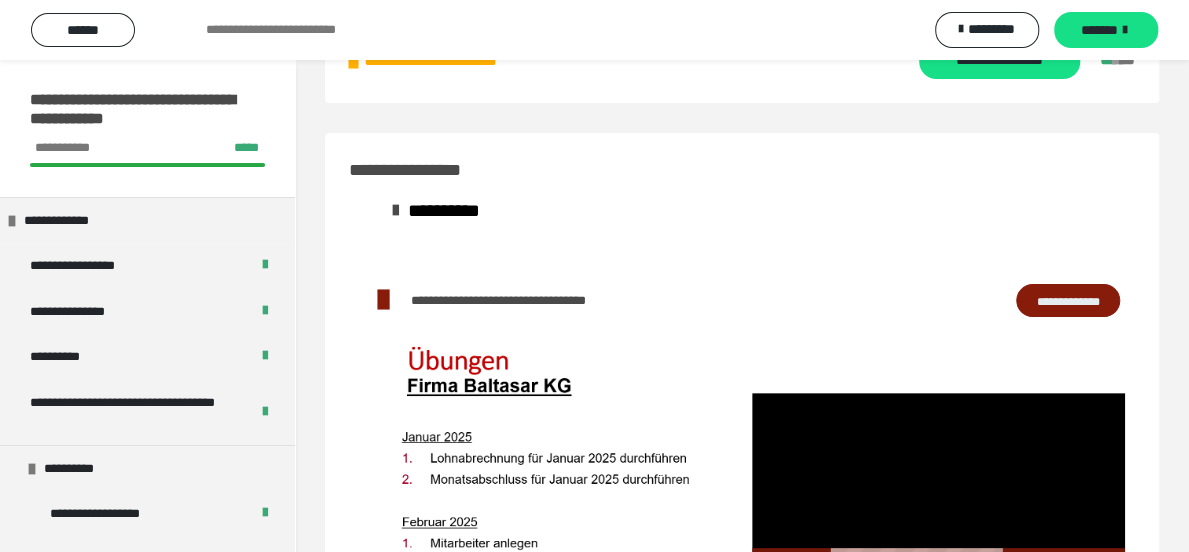 click at bounding box center [938, 487] 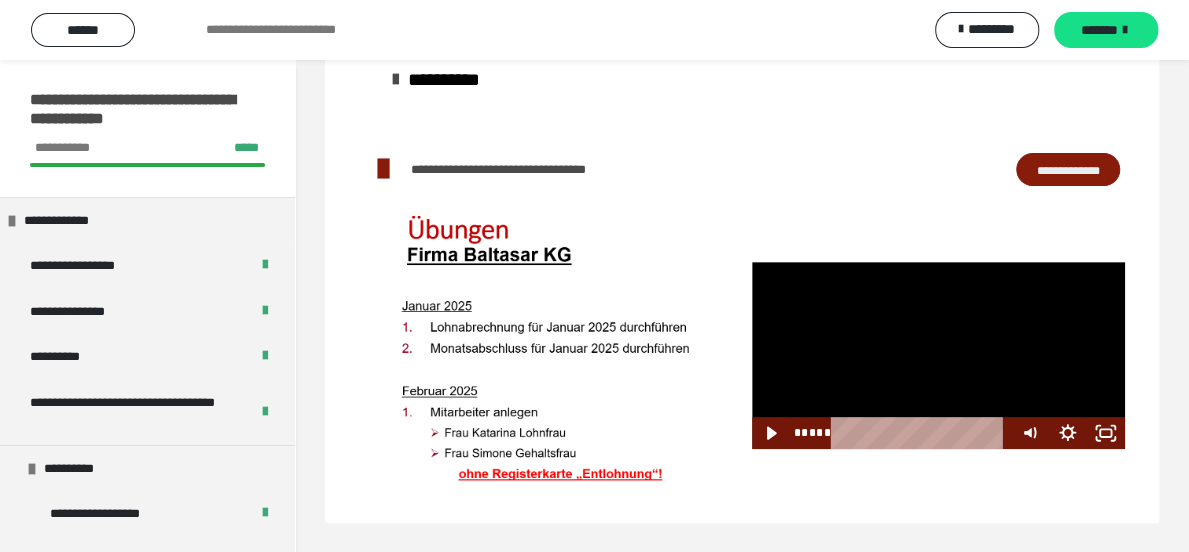 scroll, scrollTop: 203, scrollLeft: 0, axis: vertical 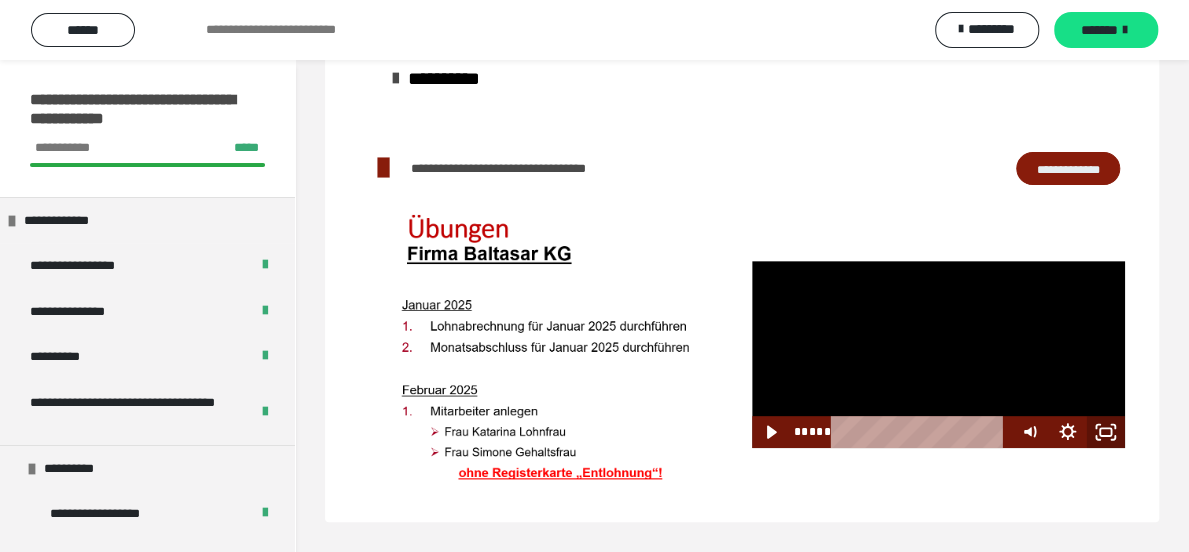 click 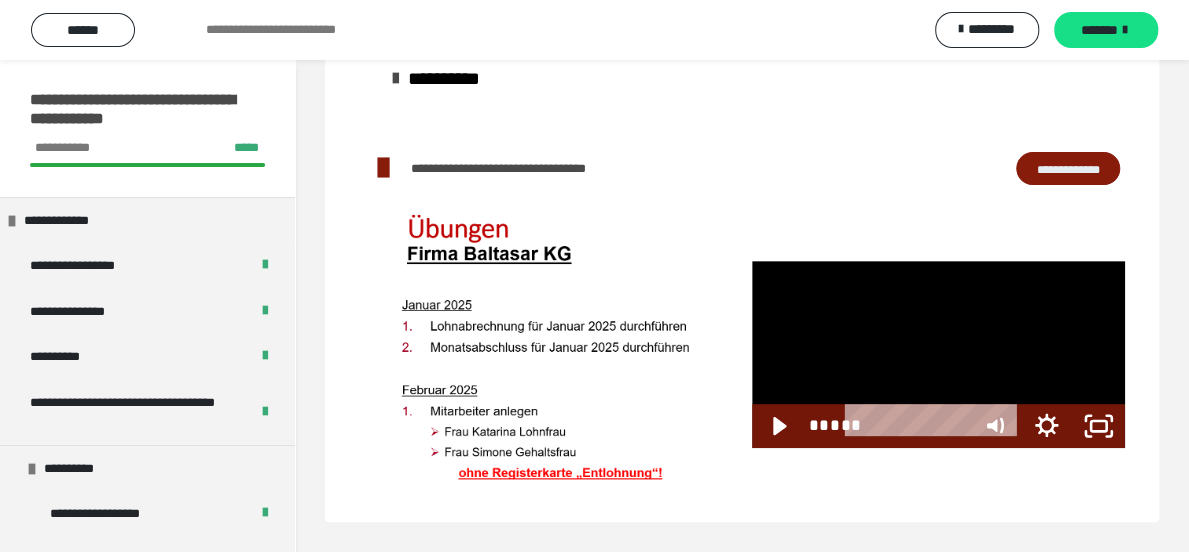 scroll, scrollTop: 71, scrollLeft: 0, axis: vertical 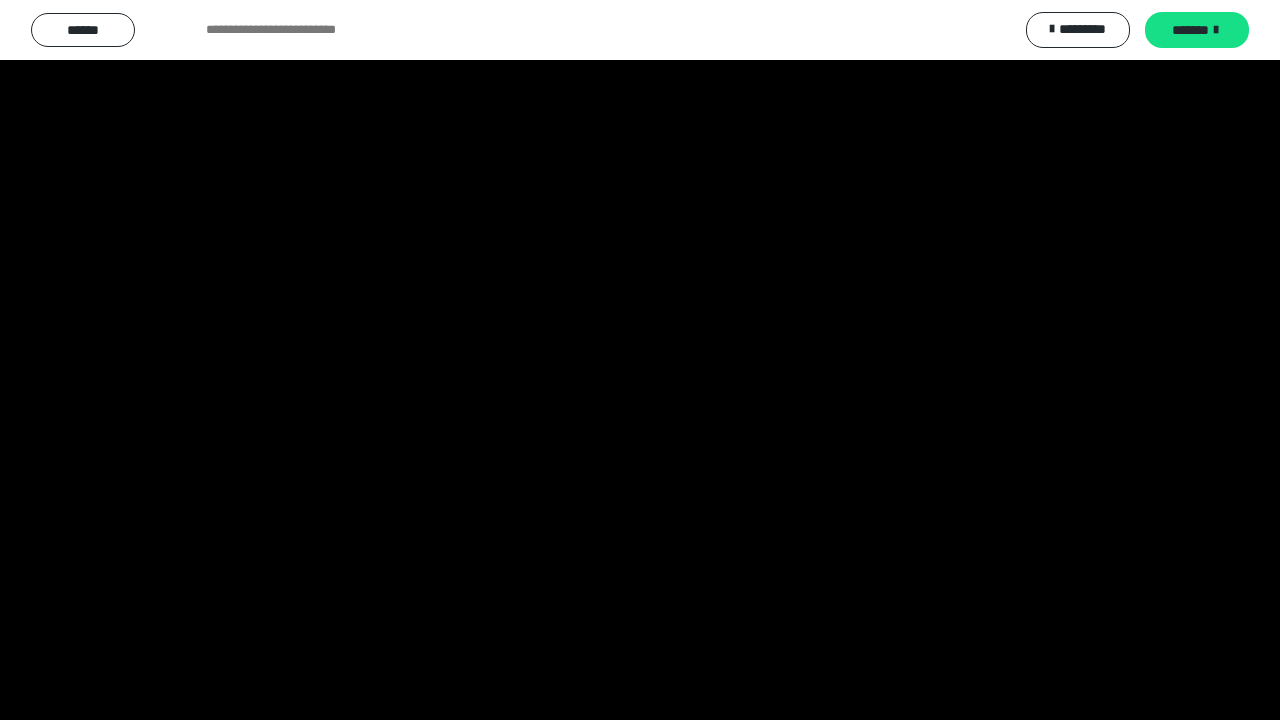 drag, startPoint x: 1279, startPoint y: 0, endPoint x: 1279, endPoint y: 94, distance: 94 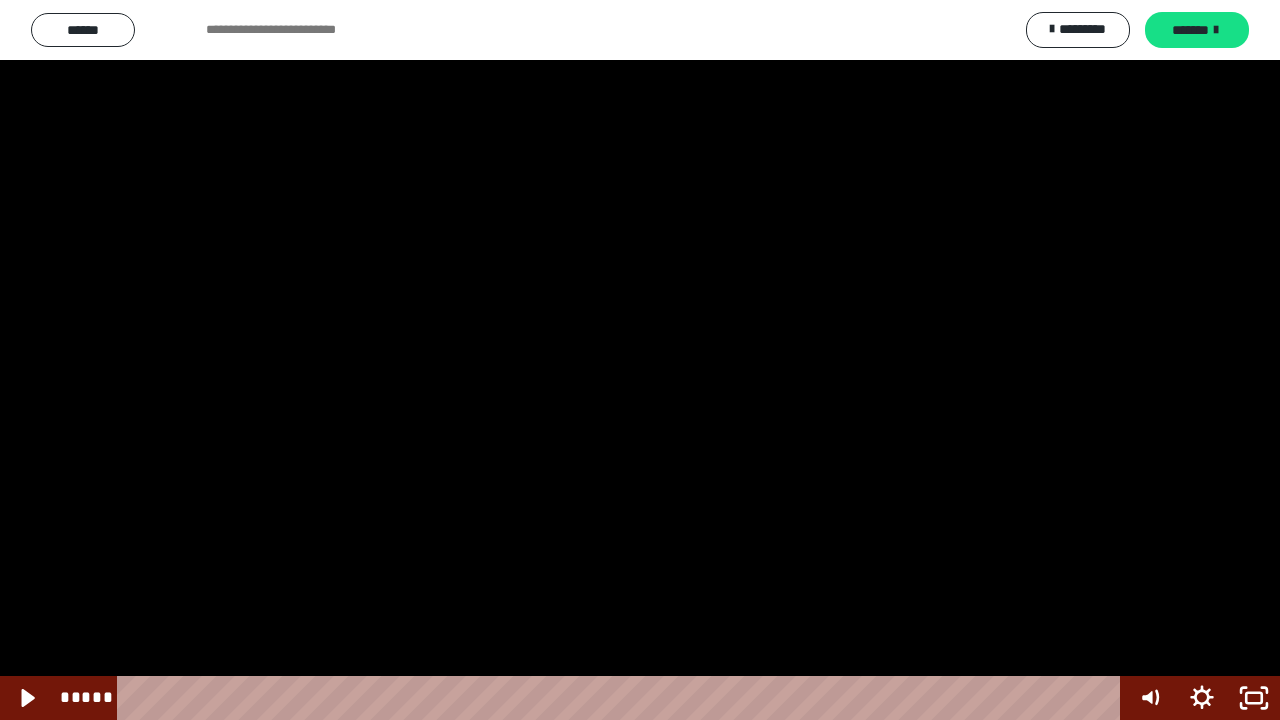 click at bounding box center [640, 360] 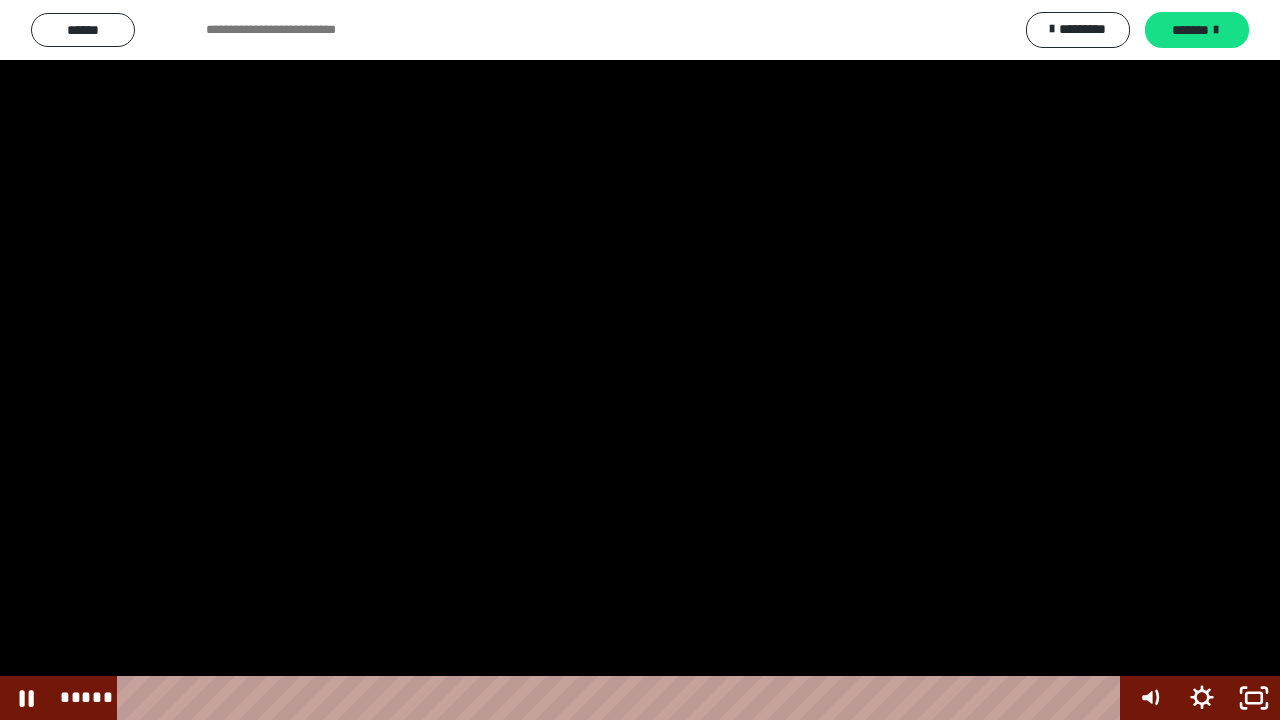 click at bounding box center (640, 360) 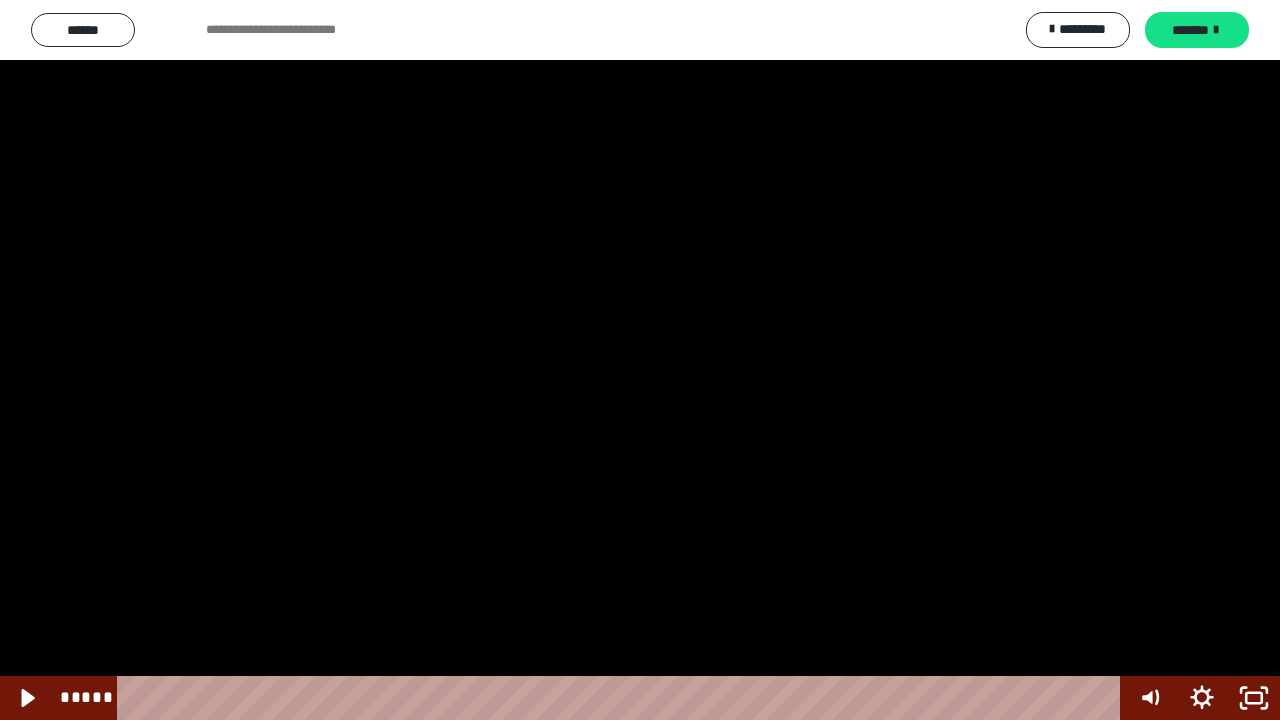 click at bounding box center [640, 360] 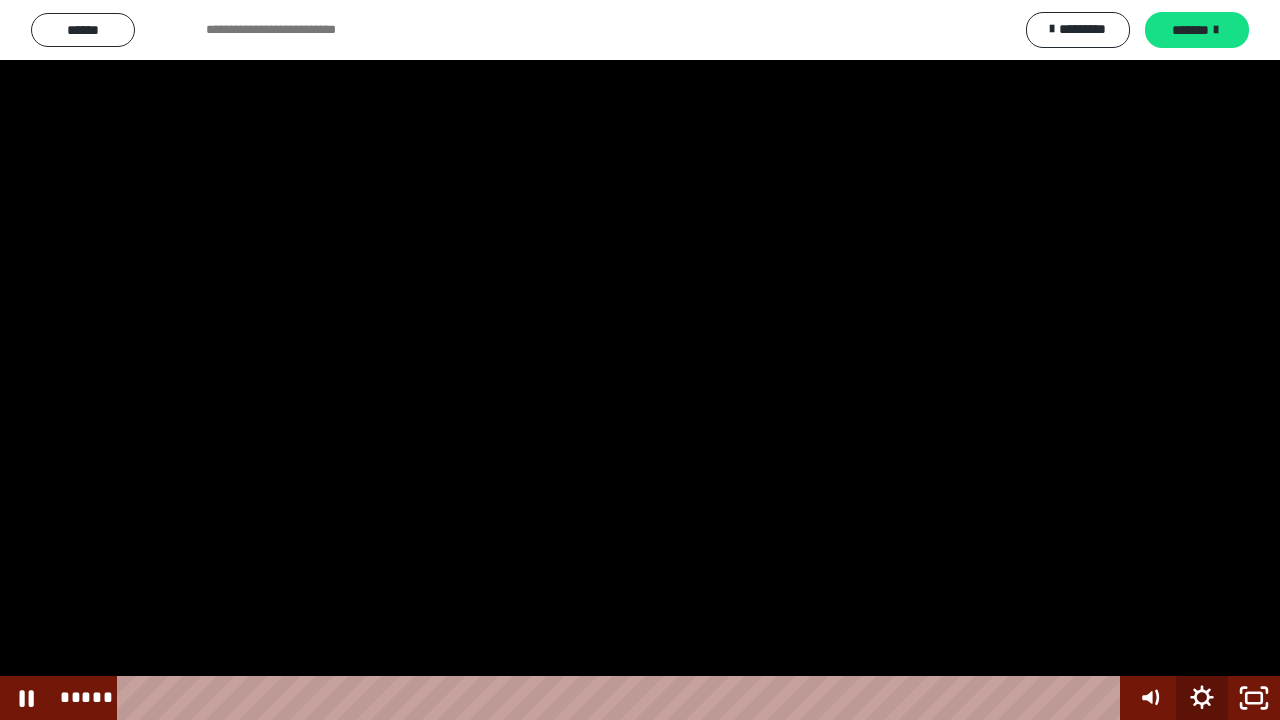 click 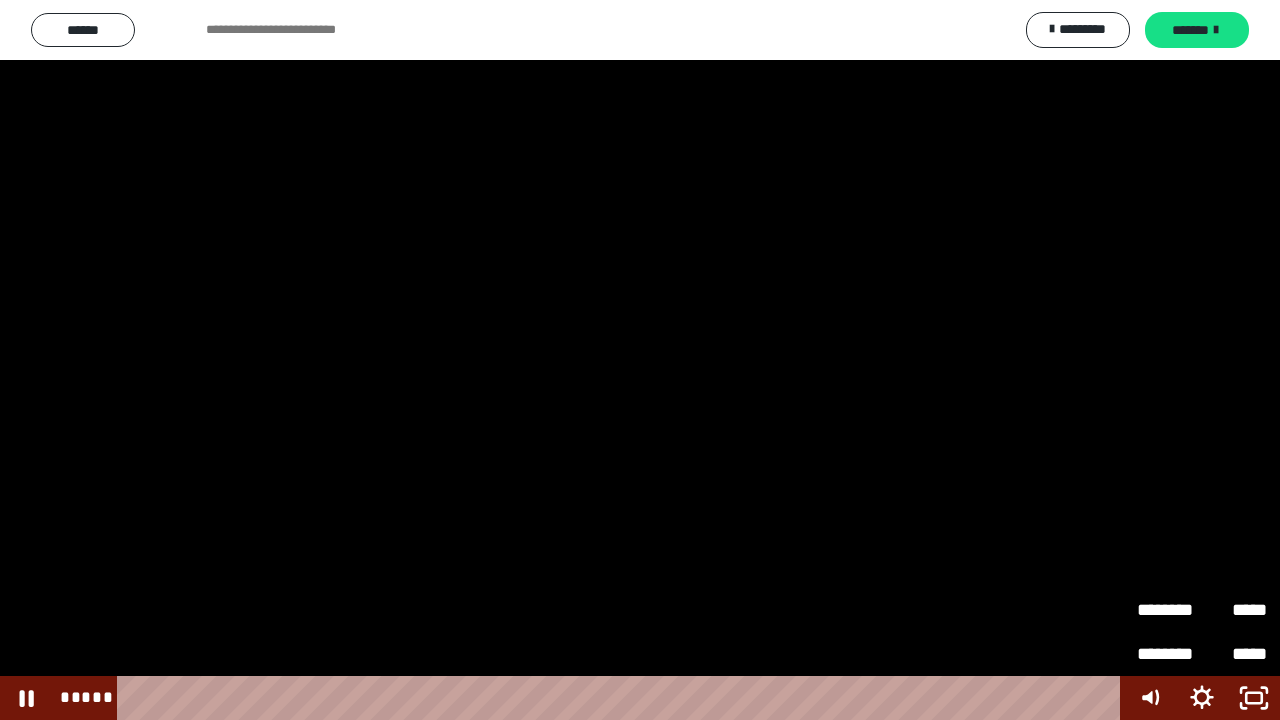 click at bounding box center [640, 360] 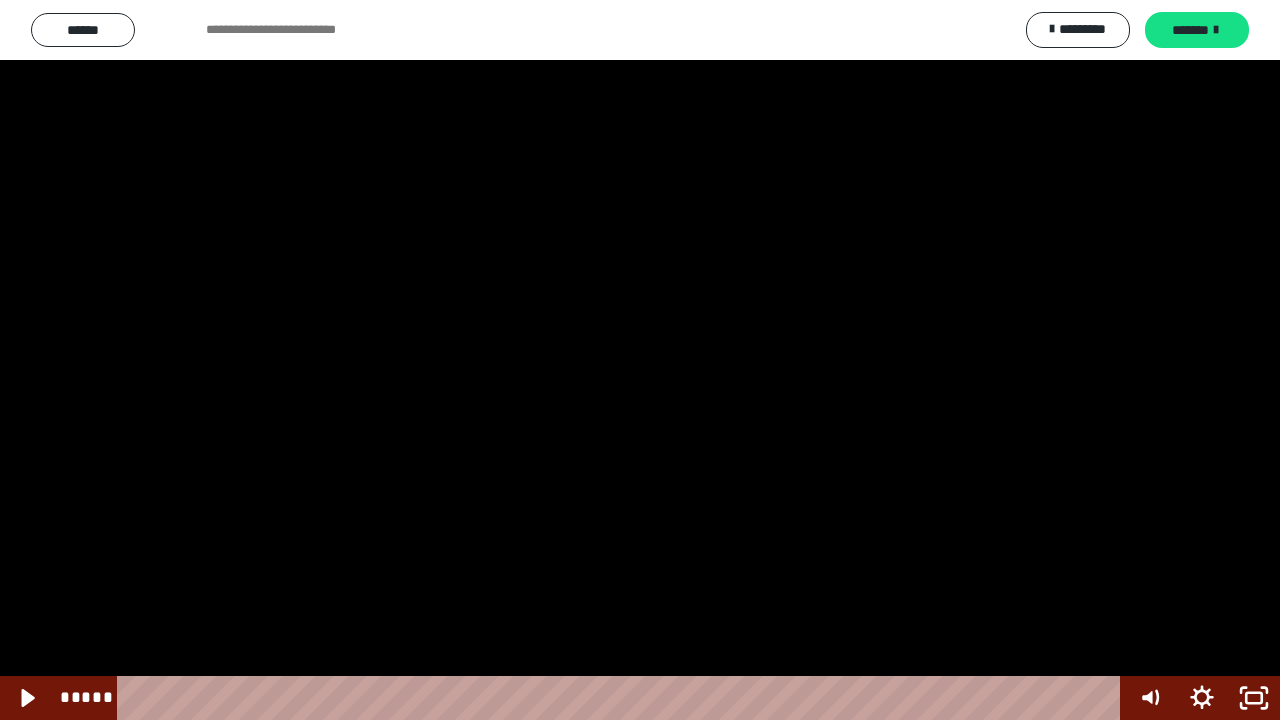 click at bounding box center [640, 360] 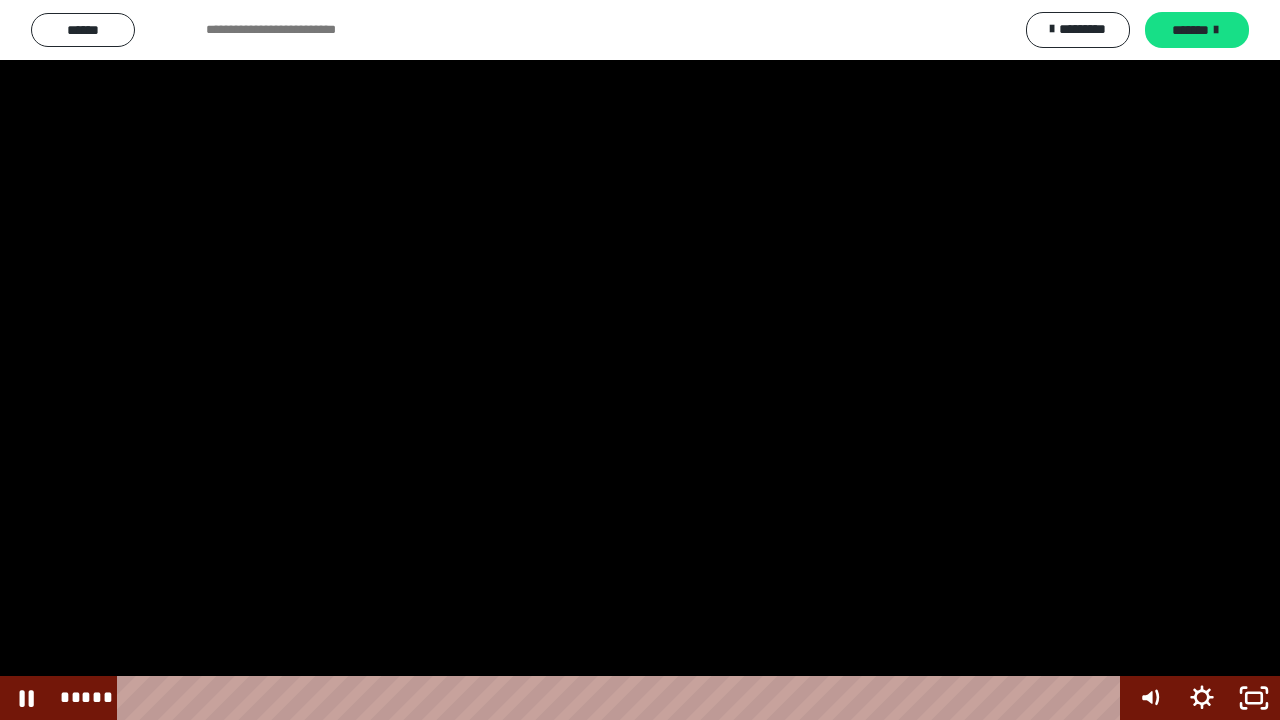 click at bounding box center [640, 360] 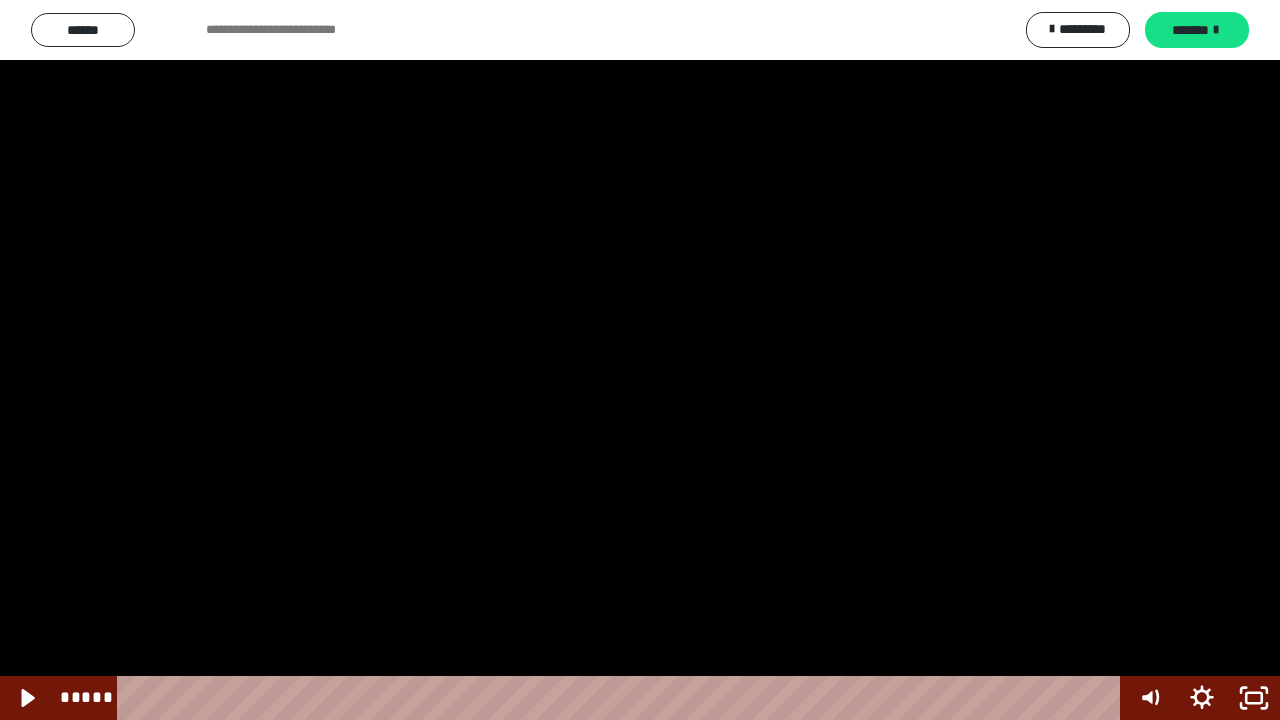drag, startPoint x: 577, startPoint y: 353, endPoint x: 626, endPoint y: 353, distance: 49 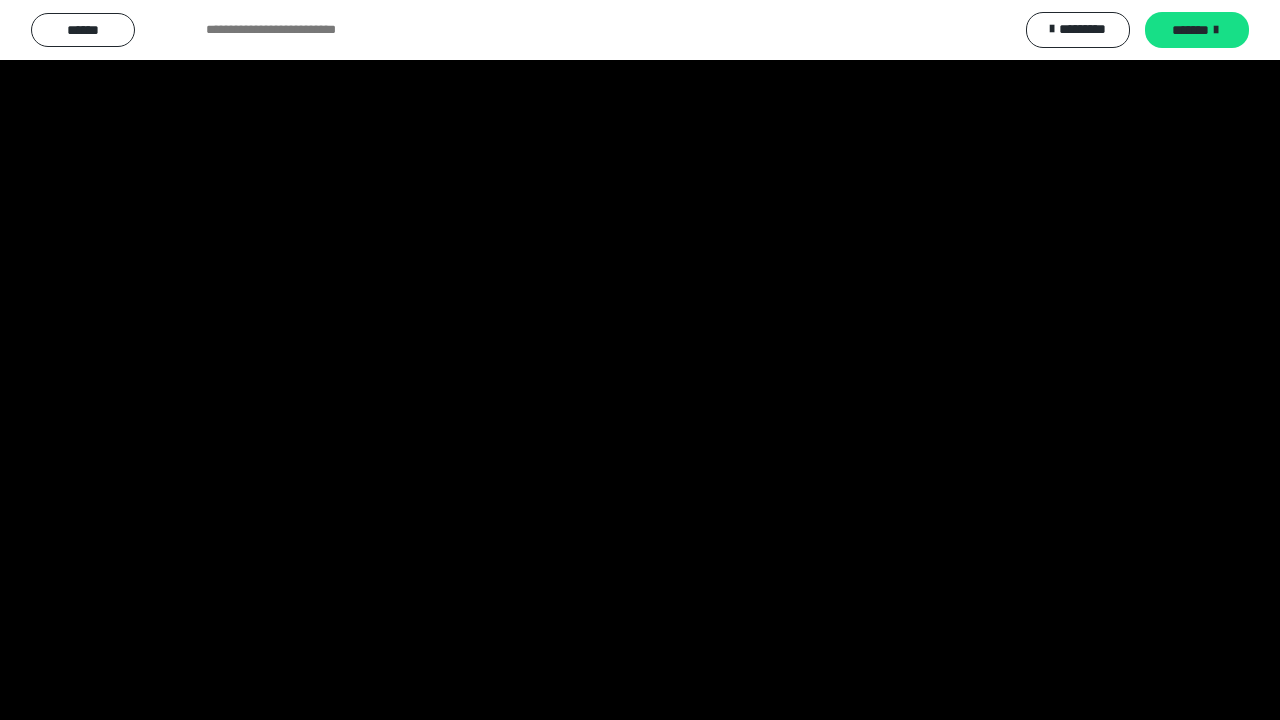 click at bounding box center [640, 360] 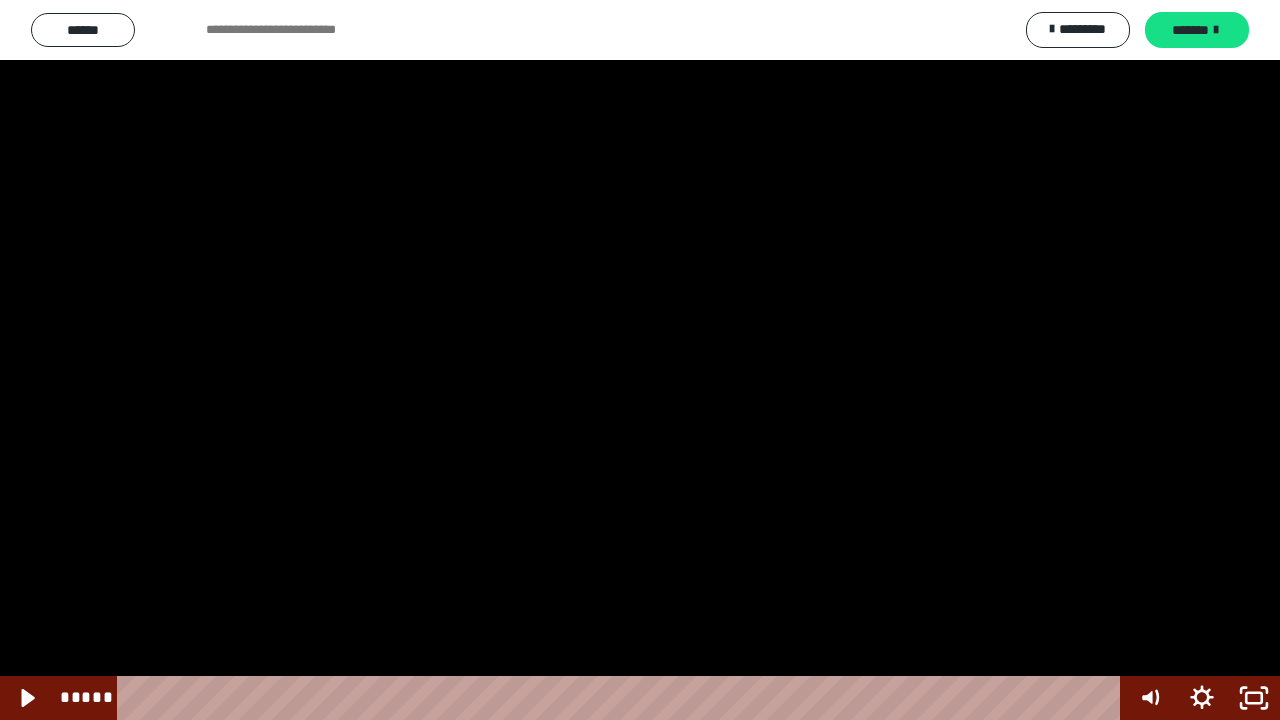 click at bounding box center (640, 360) 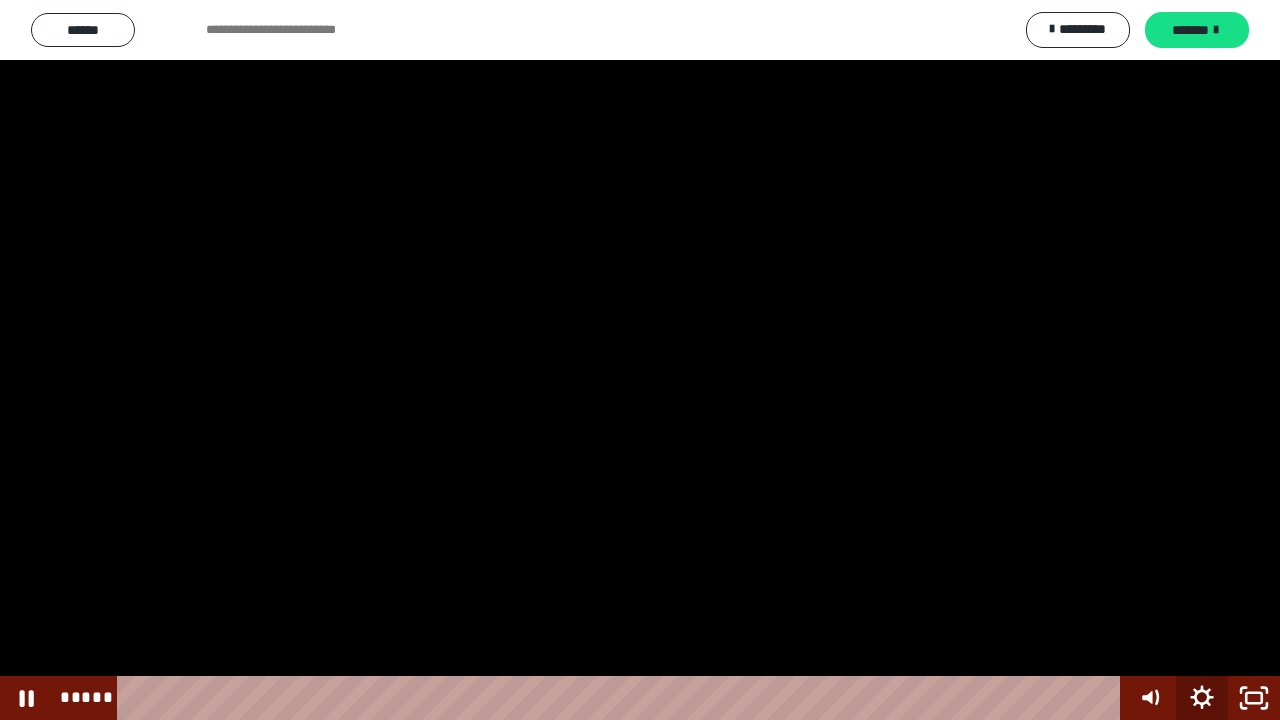 click 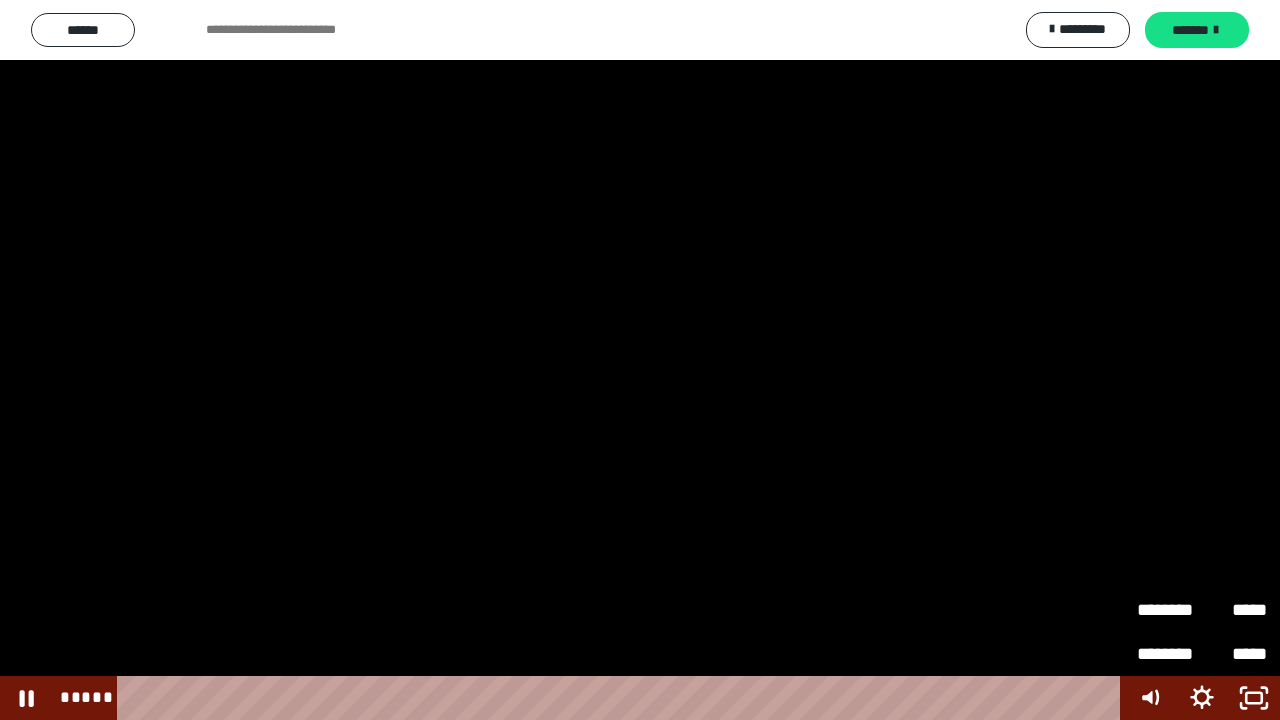 click on "********" at bounding box center (1169, 610) 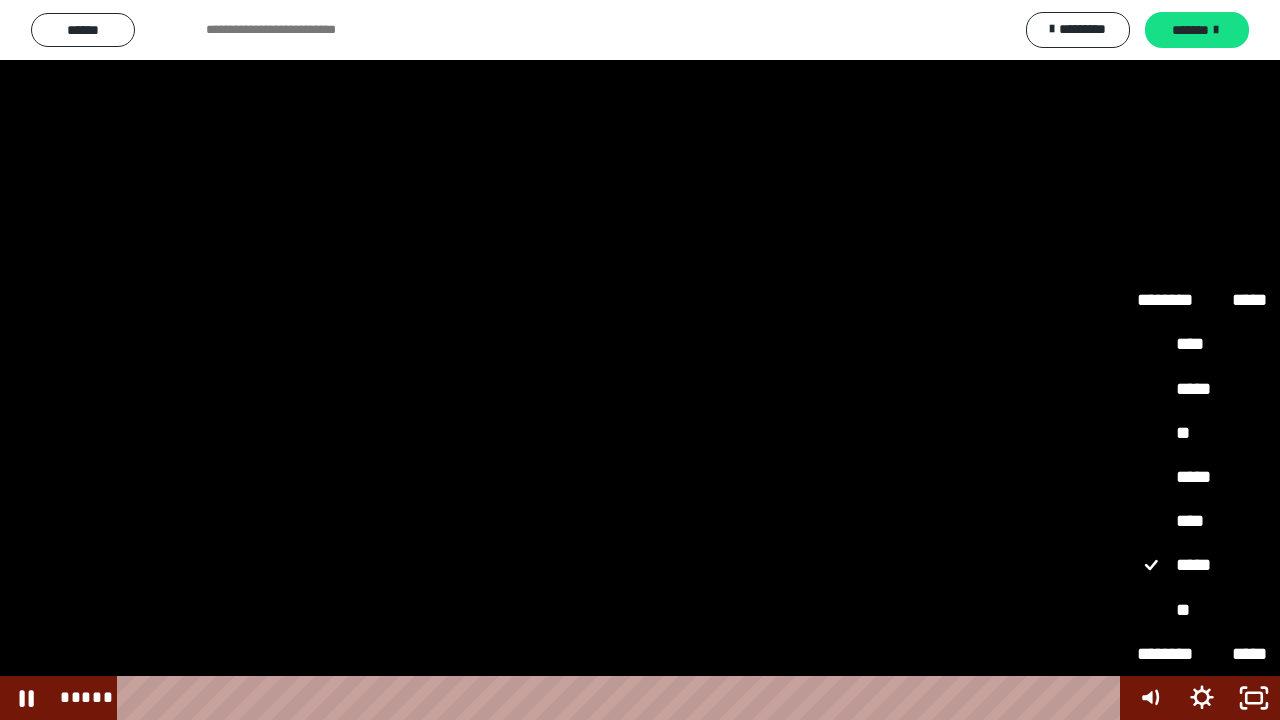 click on "**" at bounding box center (1202, 610) 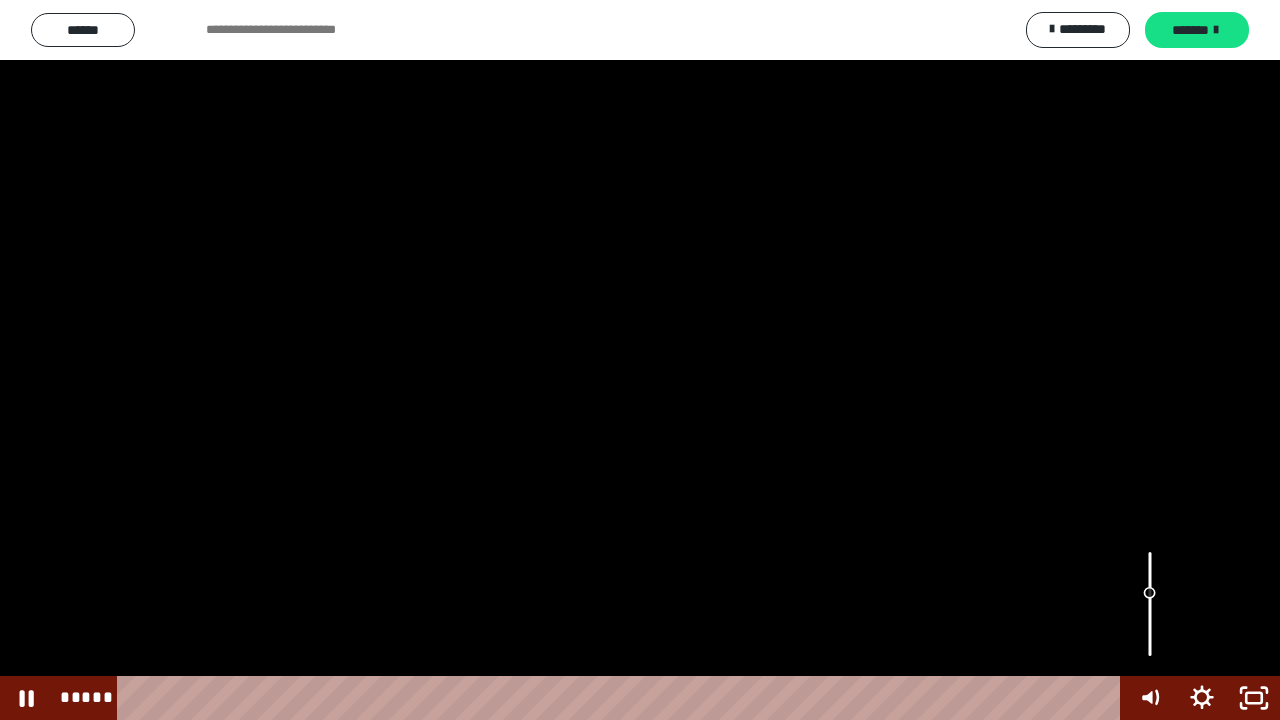 click at bounding box center (1150, 604) 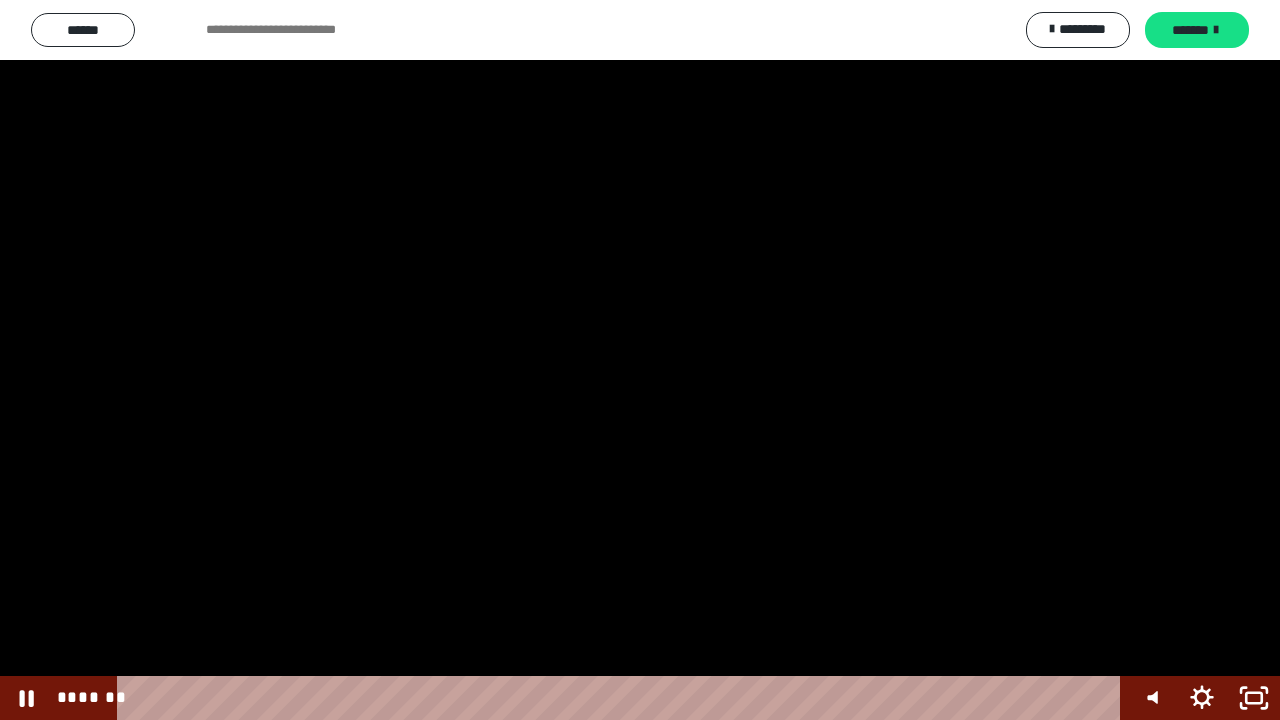 click at bounding box center [640, 360] 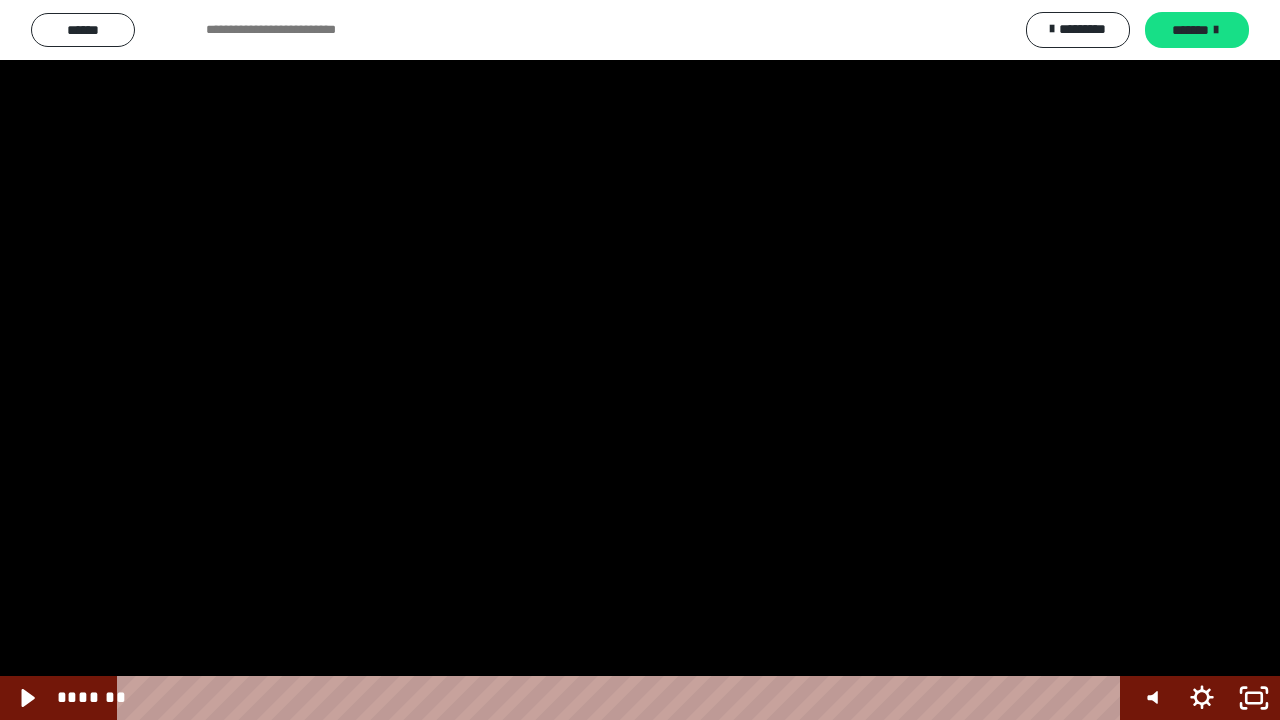 click at bounding box center (640, 360) 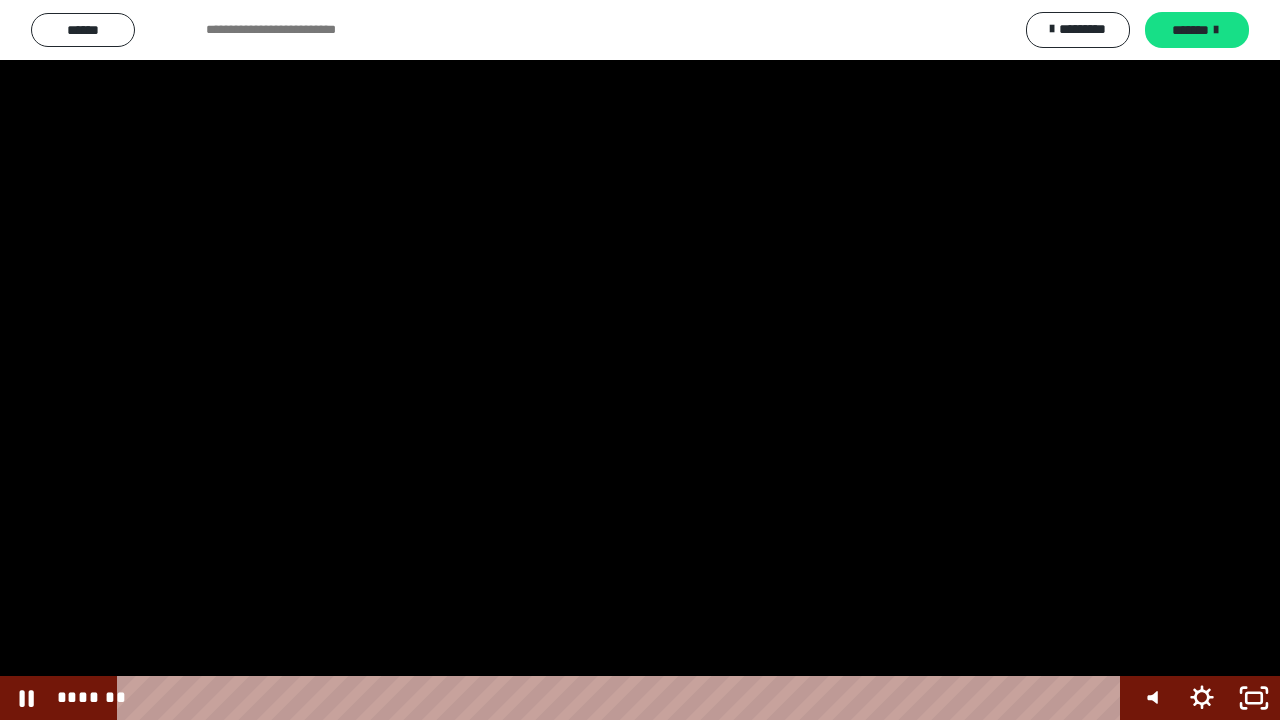click at bounding box center [640, 360] 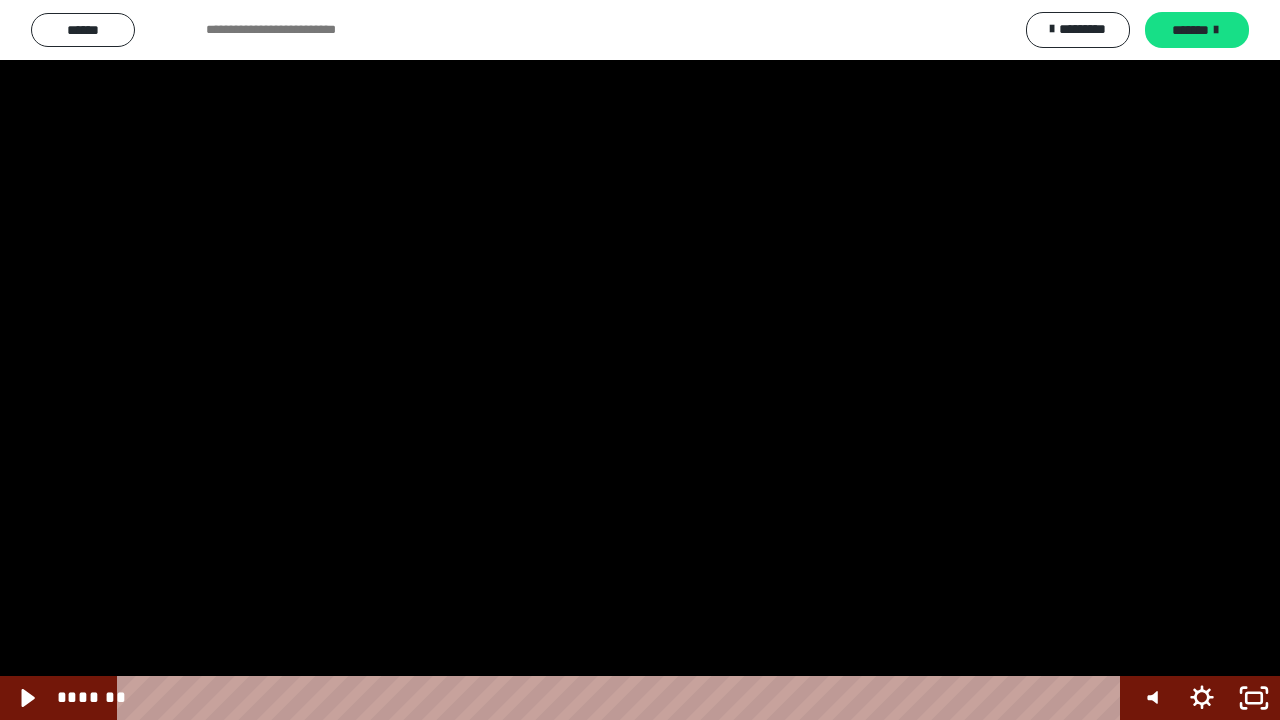 click at bounding box center (640, 360) 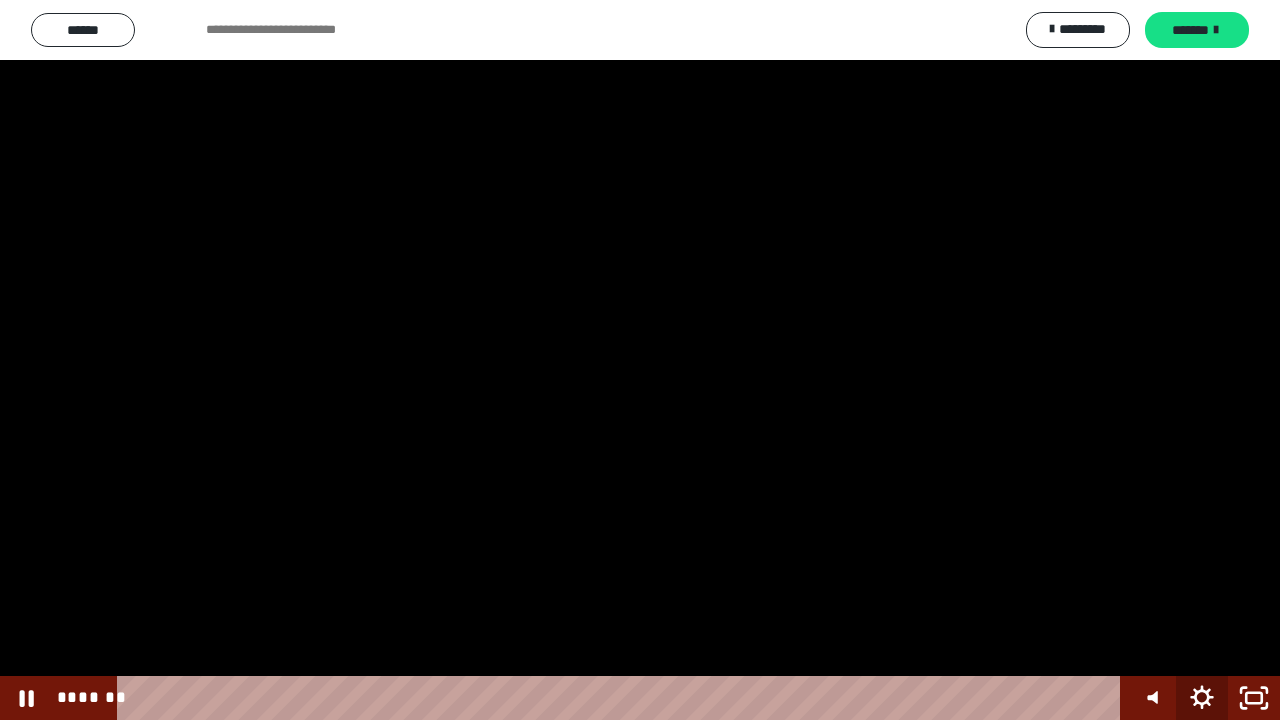 click 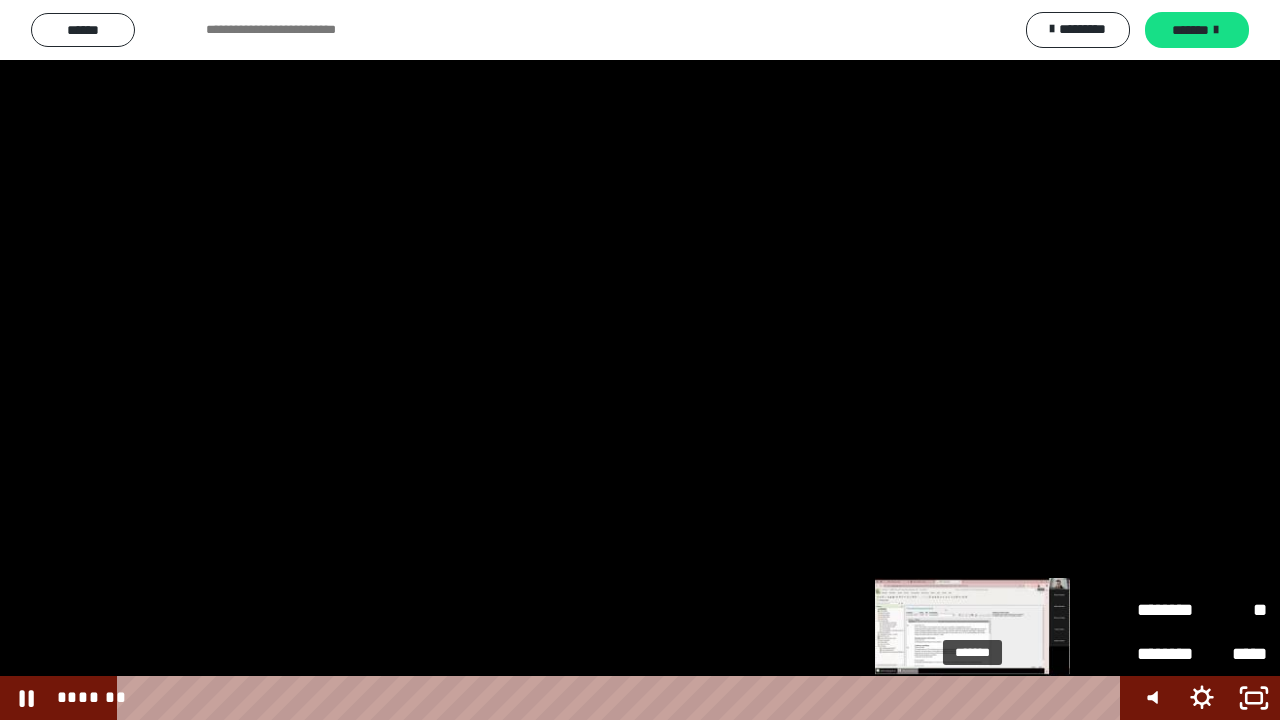 click on "*******" at bounding box center [622, 698] 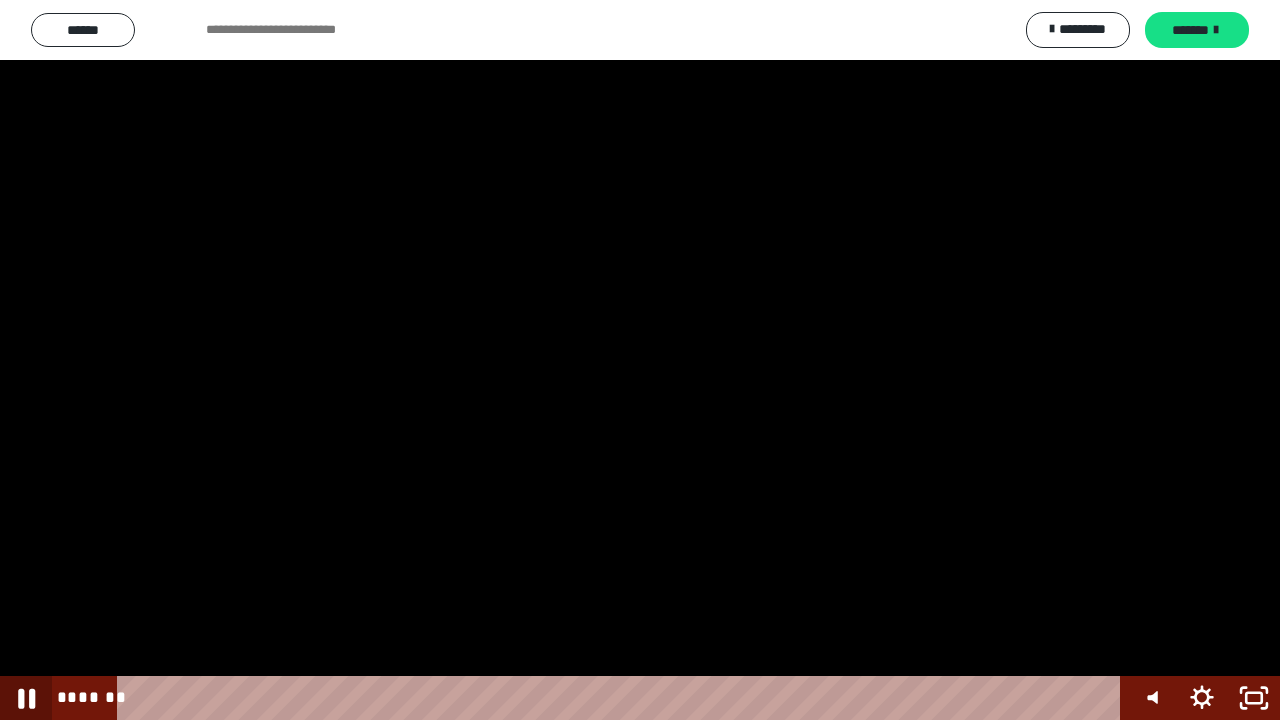 click 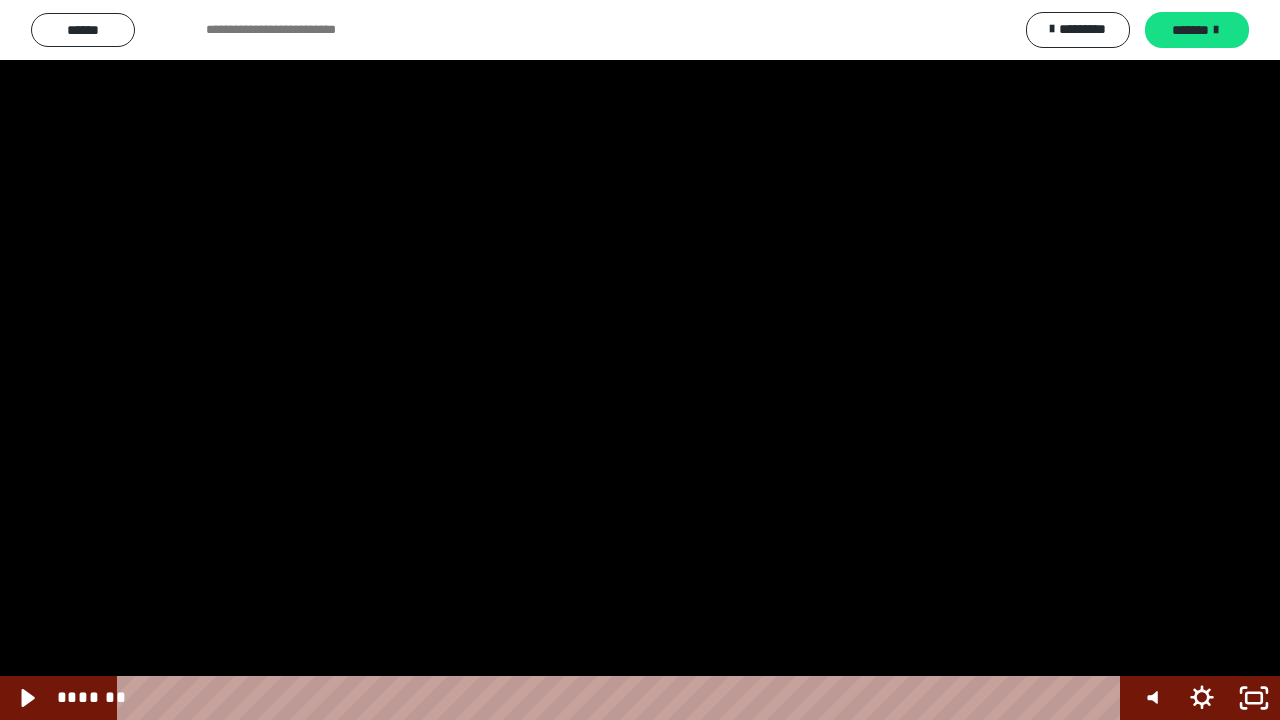 click at bounding box center (640, 360) 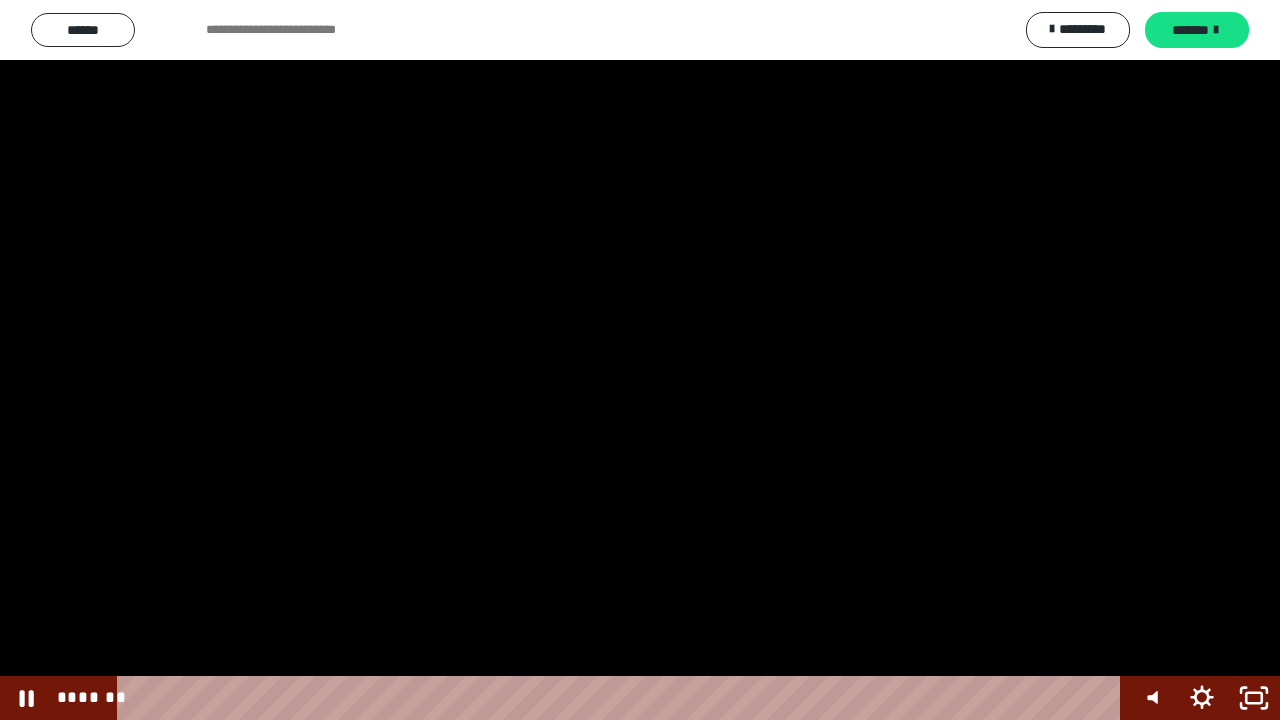 click at bounding box center (640, 360) 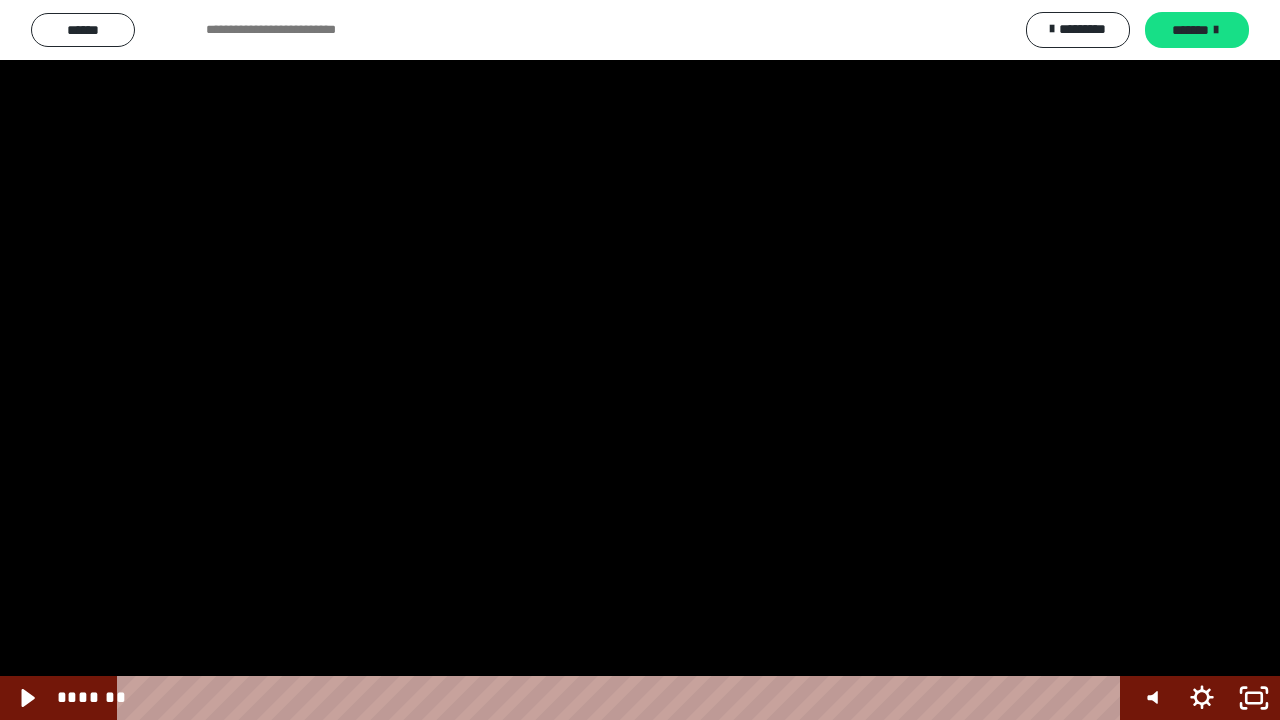 click at bounding box center [640, 360] 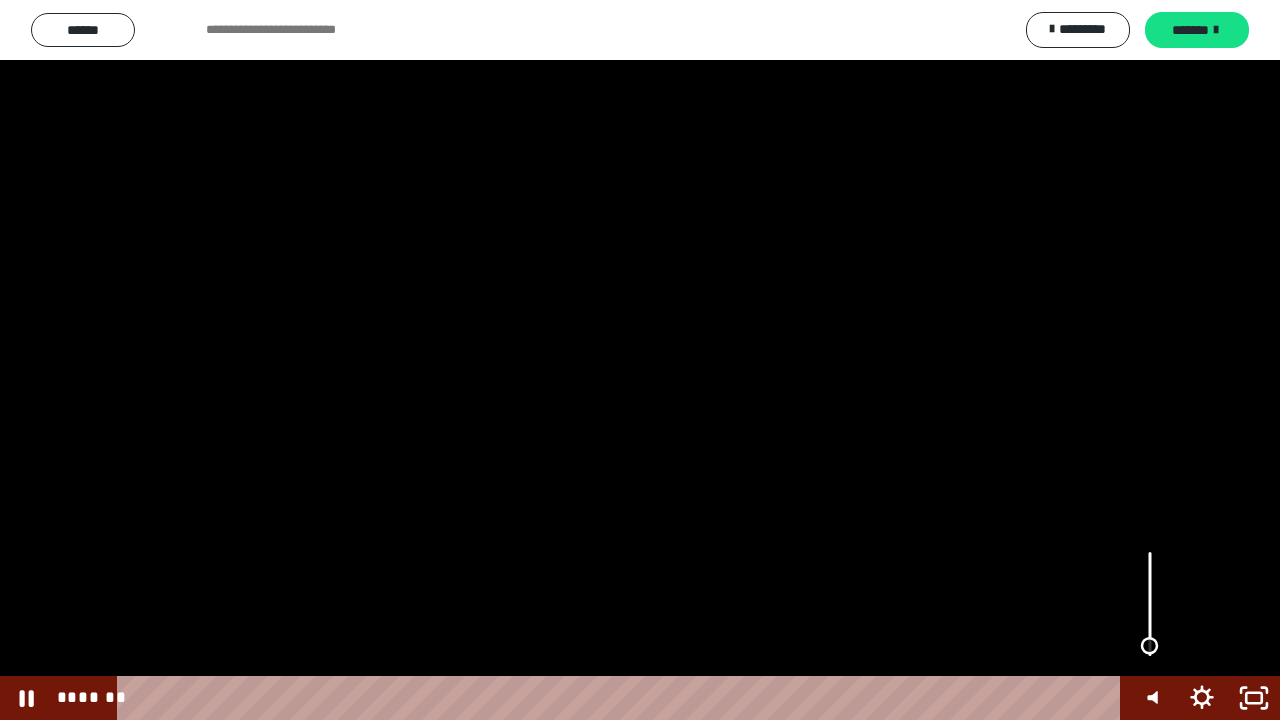click at bounding box center (1150, 604) 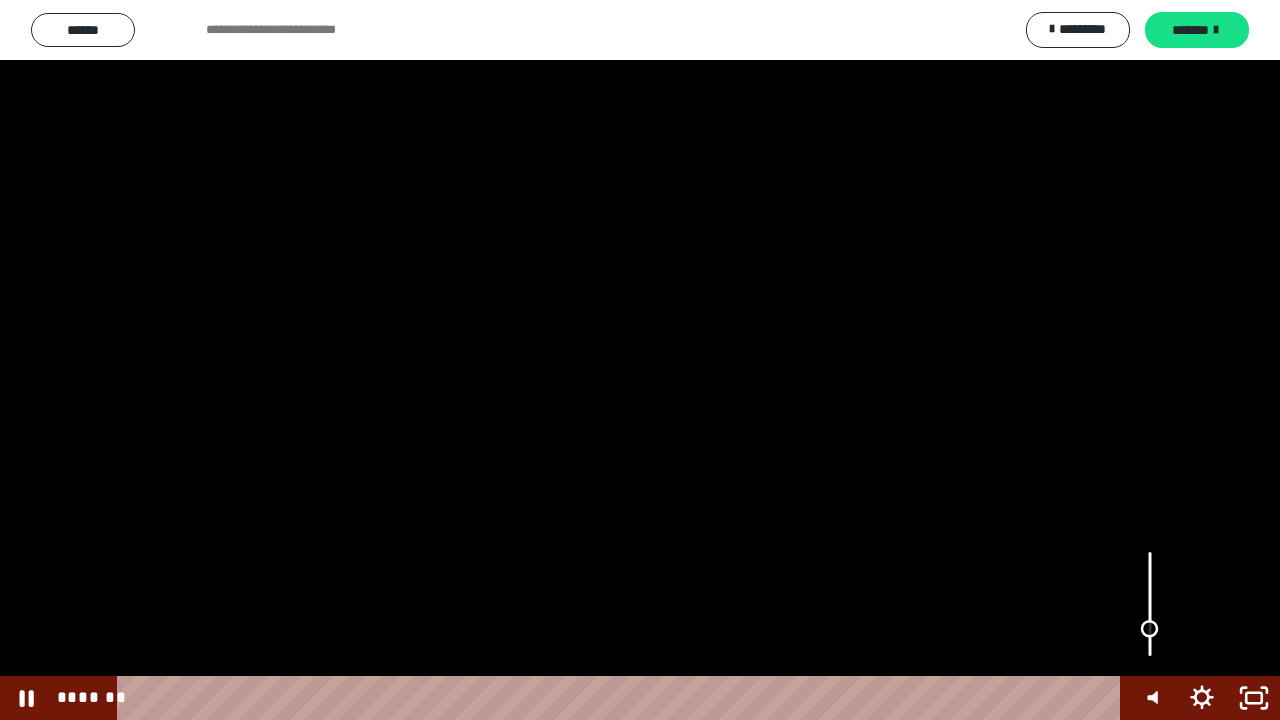 click at bounding box center [1149, 628] 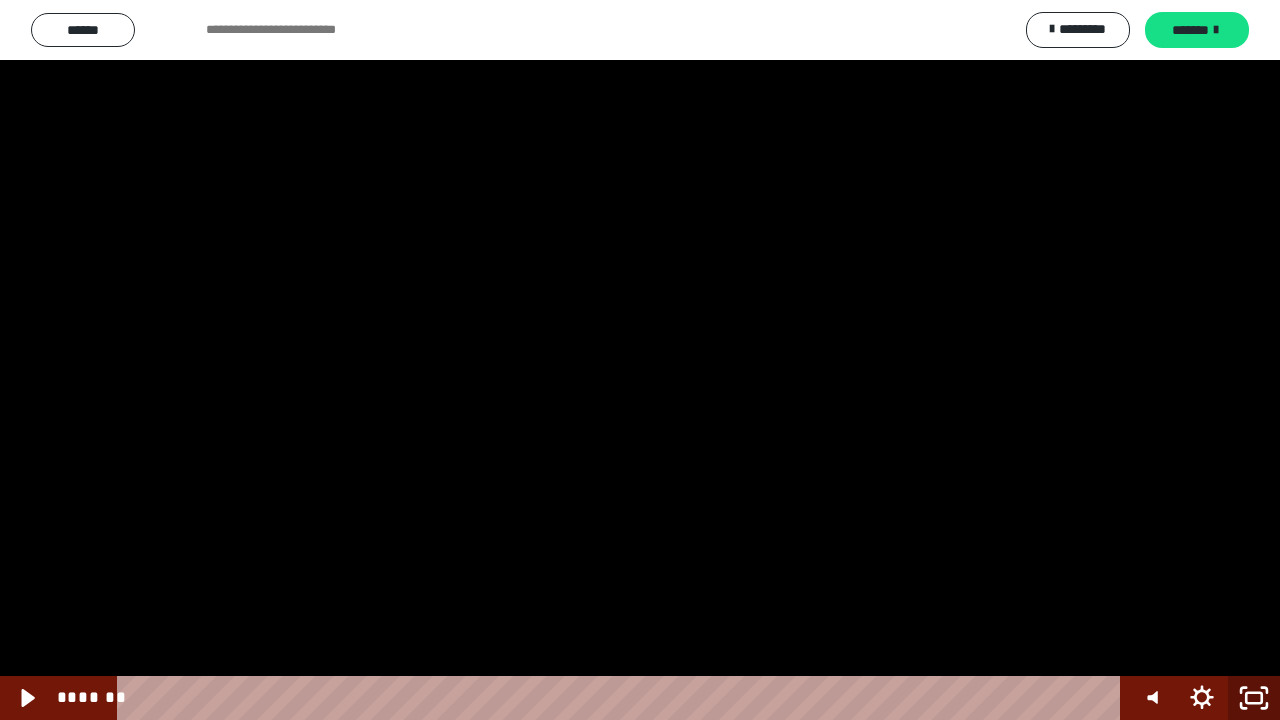 click 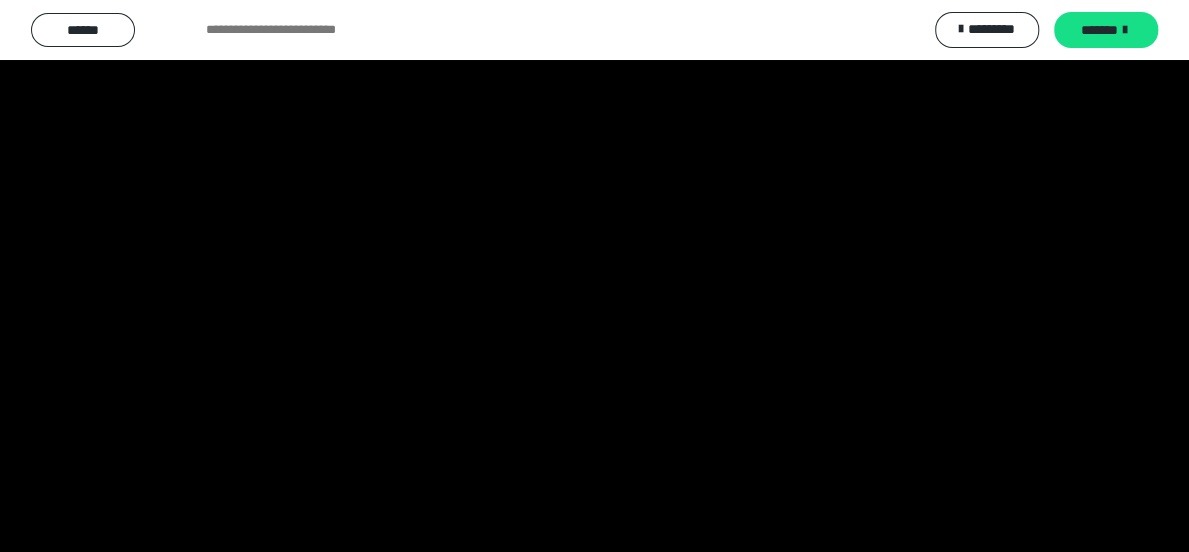 scroll, scrollTop: 203, scrollLeft: 0, axis: vertical 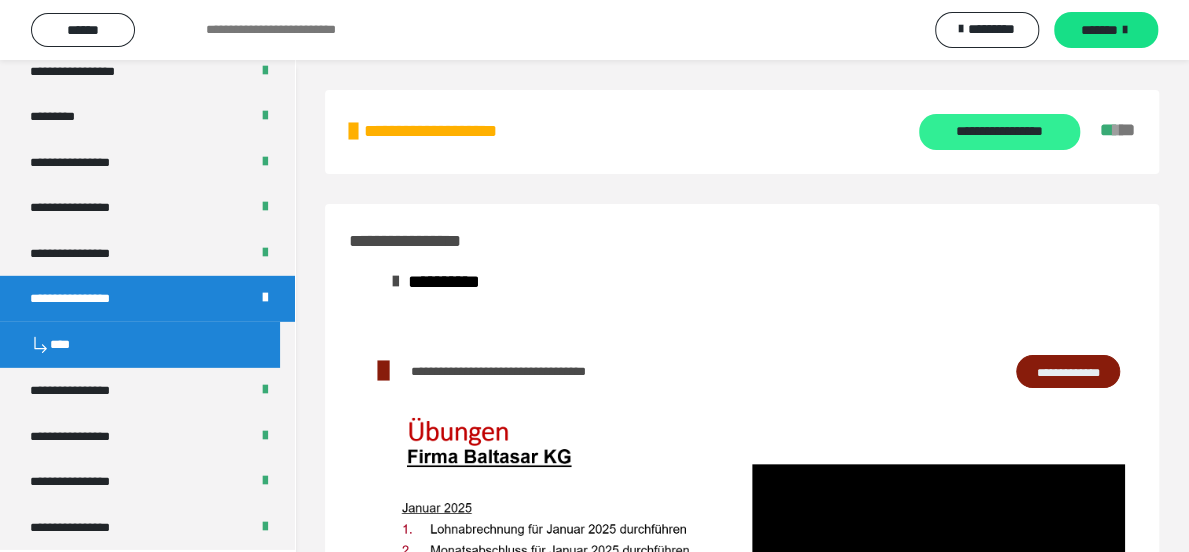 click on "**********" at bounding box center [999, 132] 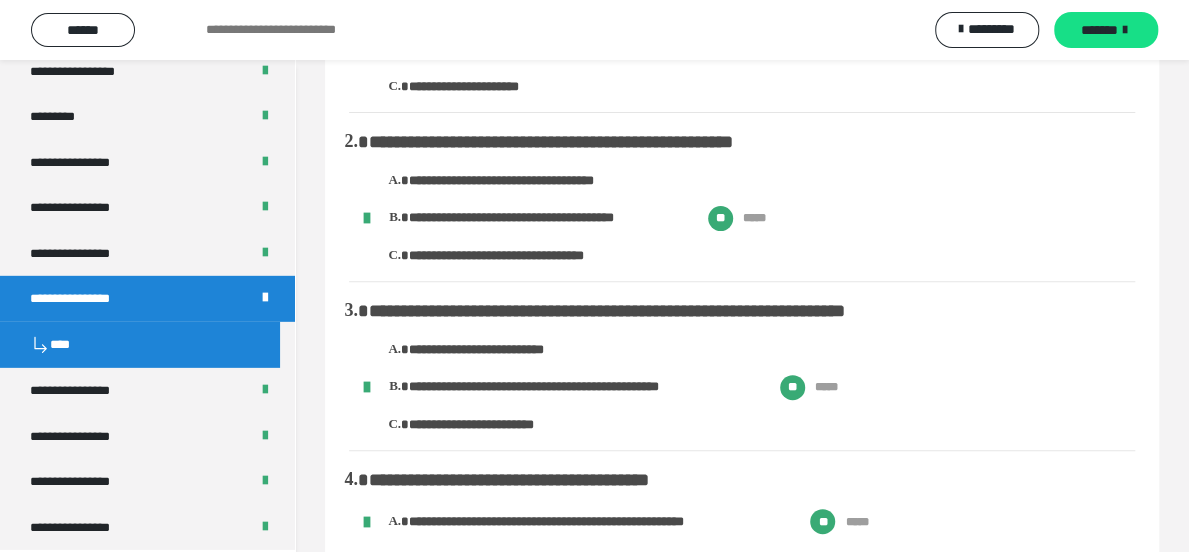 scroll, scrollTop: 200, scrollLeft: 0, axis: vertical 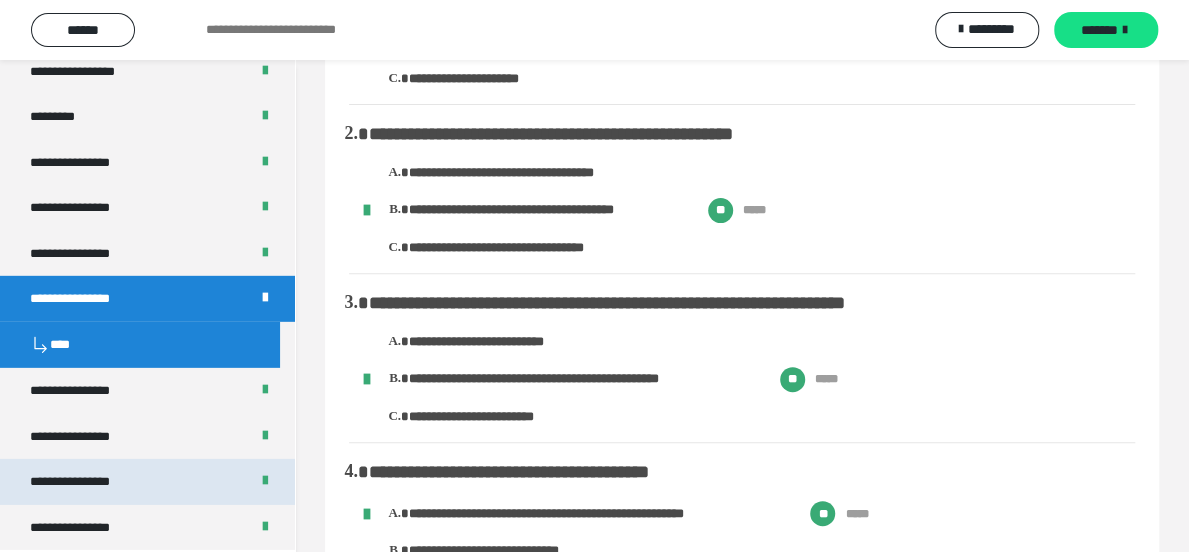click on "**********" at bounding box center [147, 482] 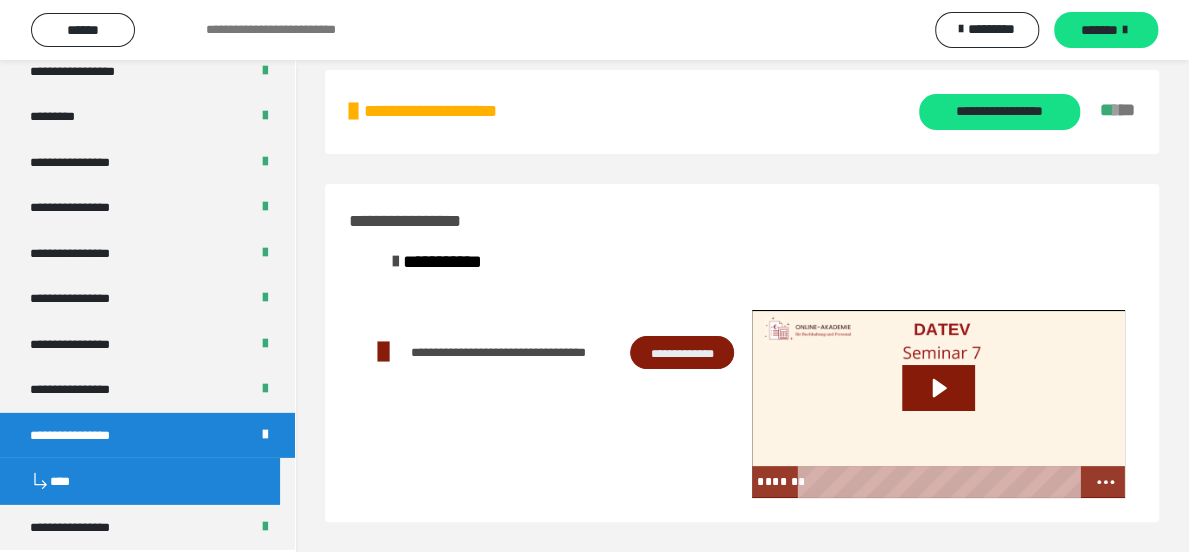 scroll, scrollTop: 0, scrollLeft: 0, axis: both 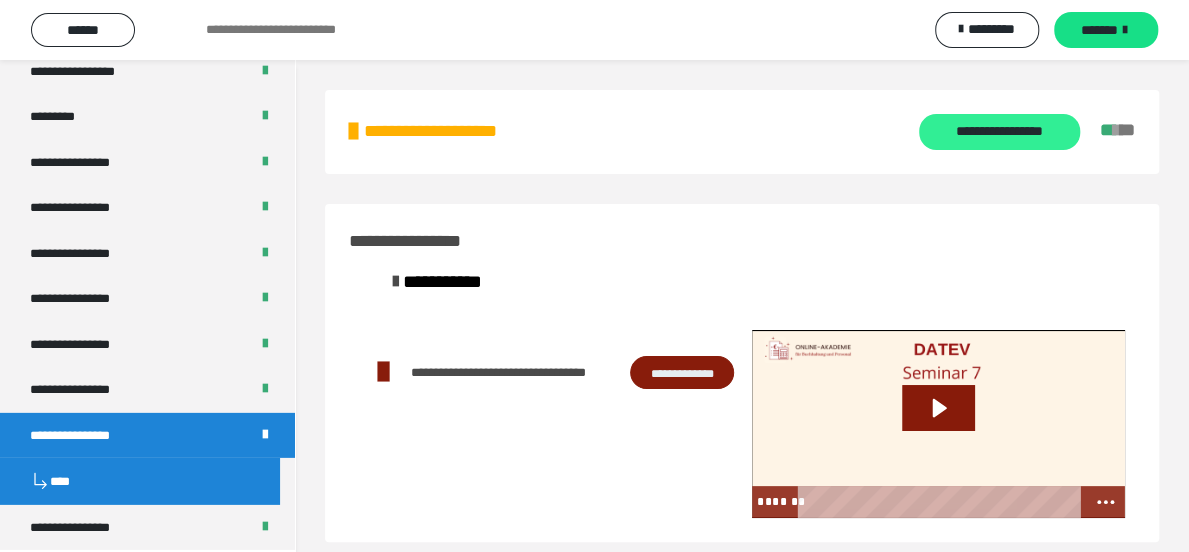 click on "**********" at bounding box center [999, 132] 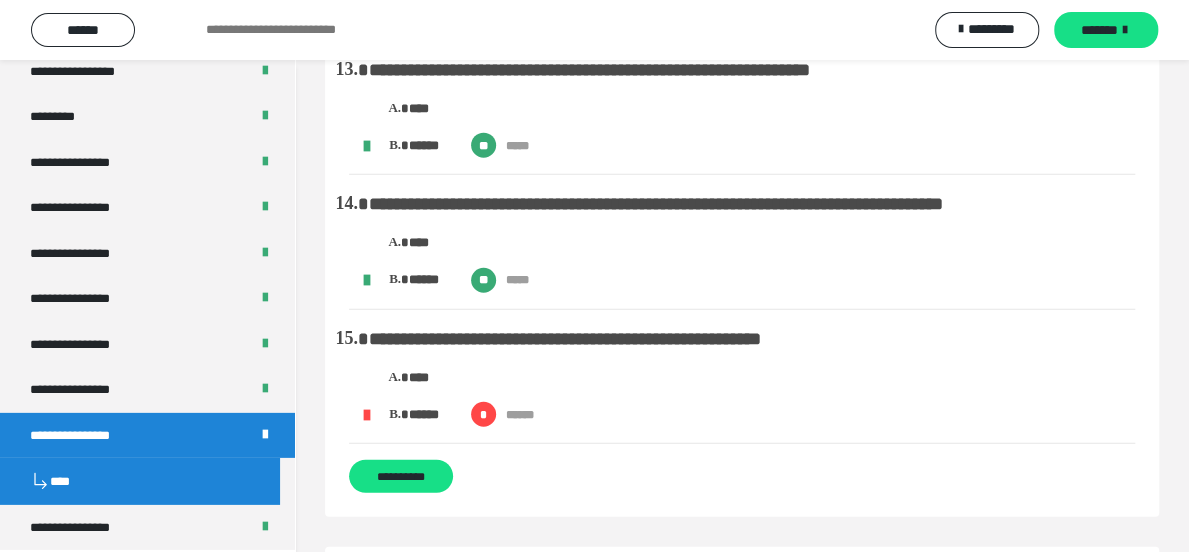 scroll, scrollTop: 2348, scrollLeft: 0, axis: vertical 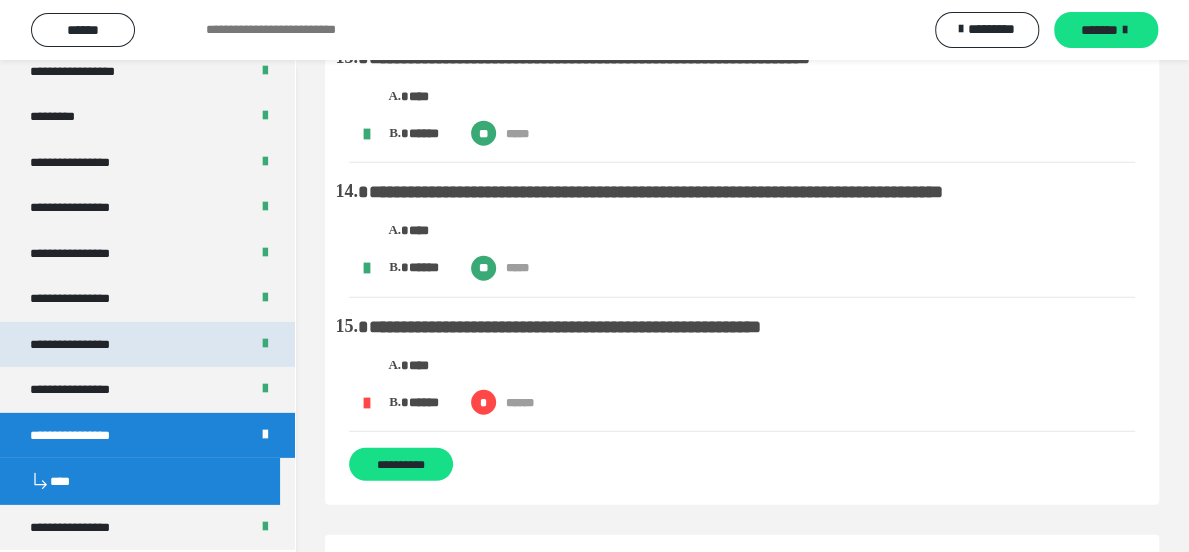 click on "**********" at bounding box center [87, 345] 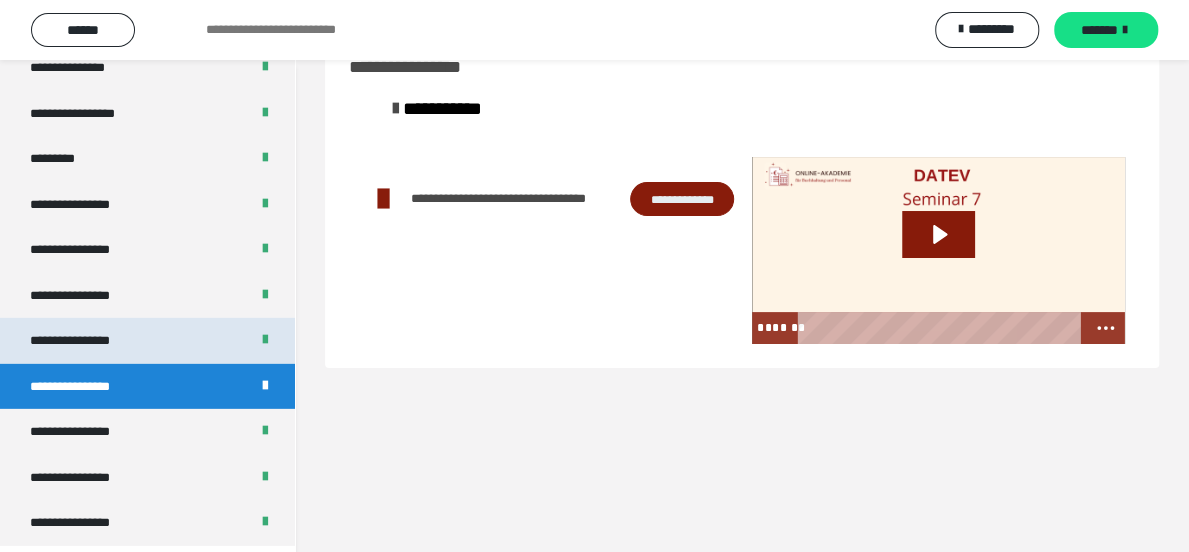 scroll, scrollTop: 60, scrollLeft: 0, axis: vertical 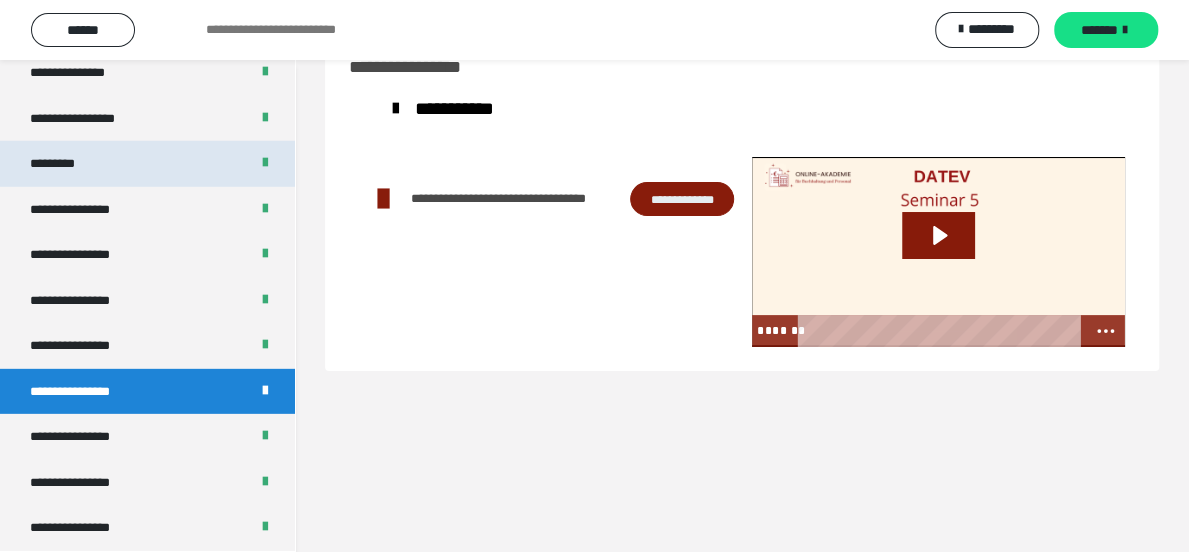 click on "*********" at bounding box center [68, 164] 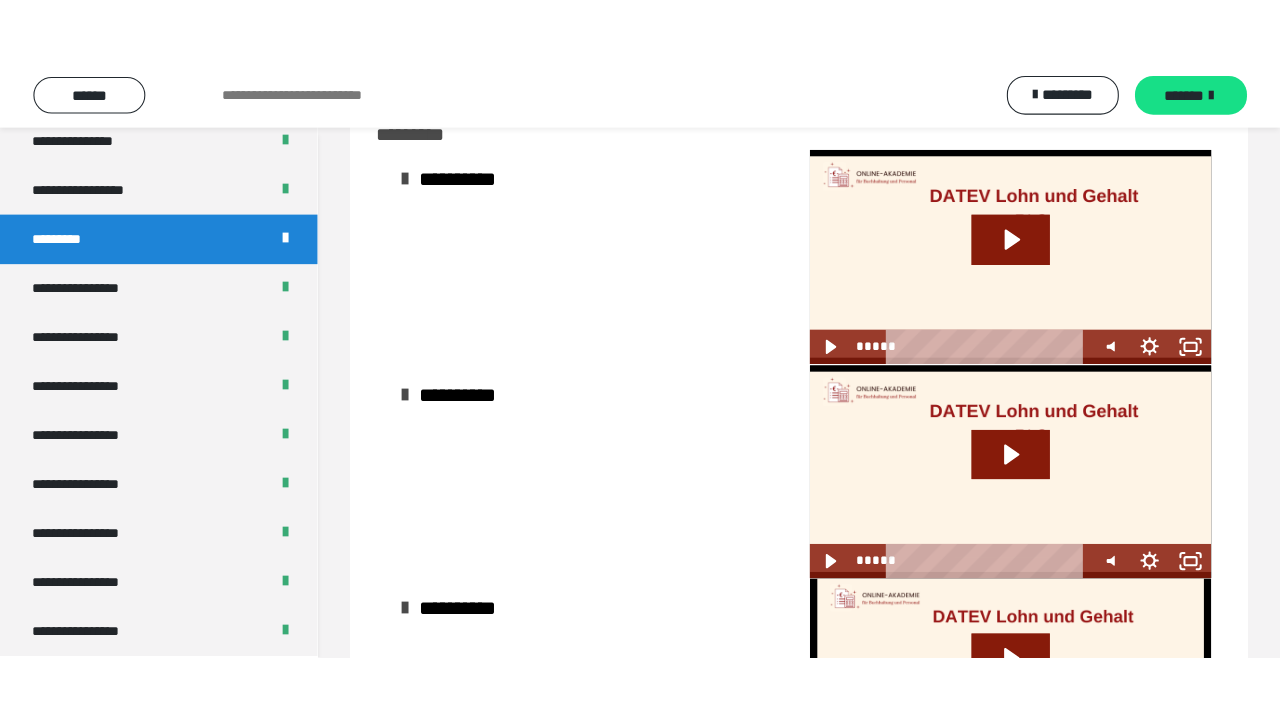 scroll, scrollTop: 360, scrollLeft: 0, axis: vertical 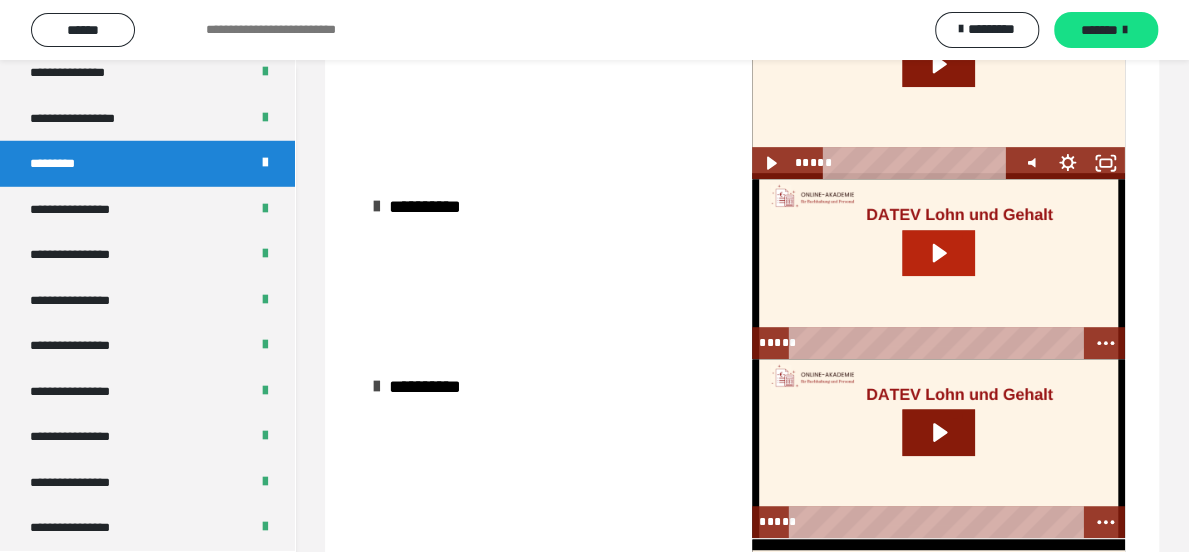 click 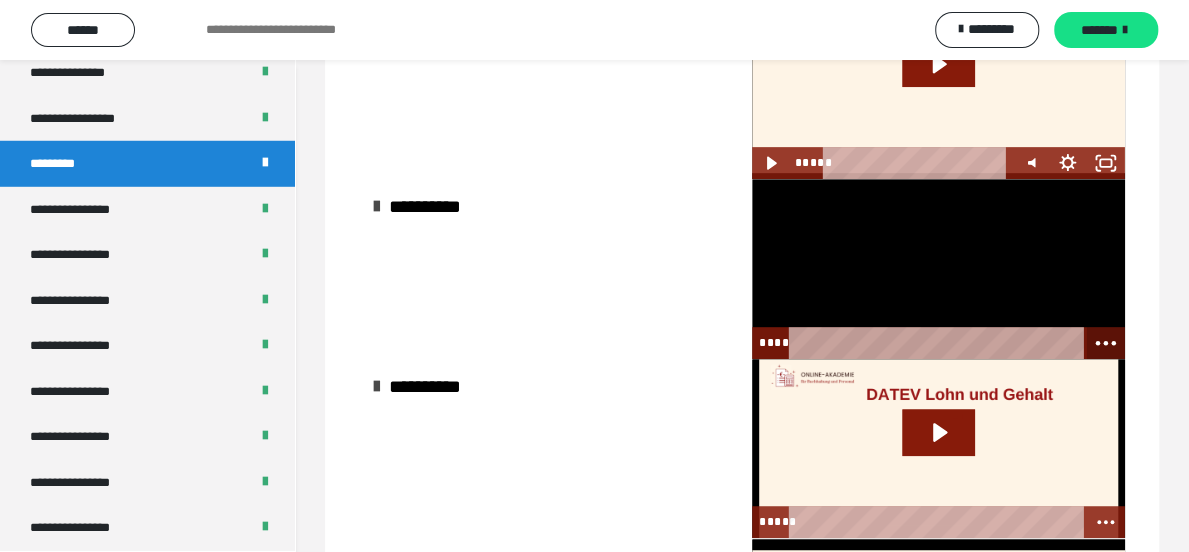 click 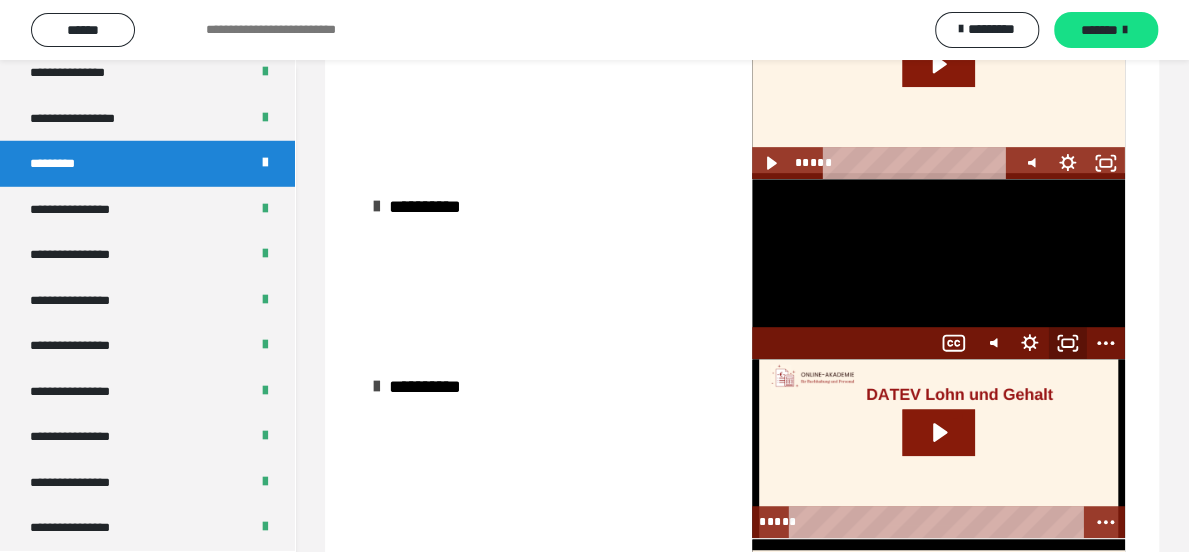 click 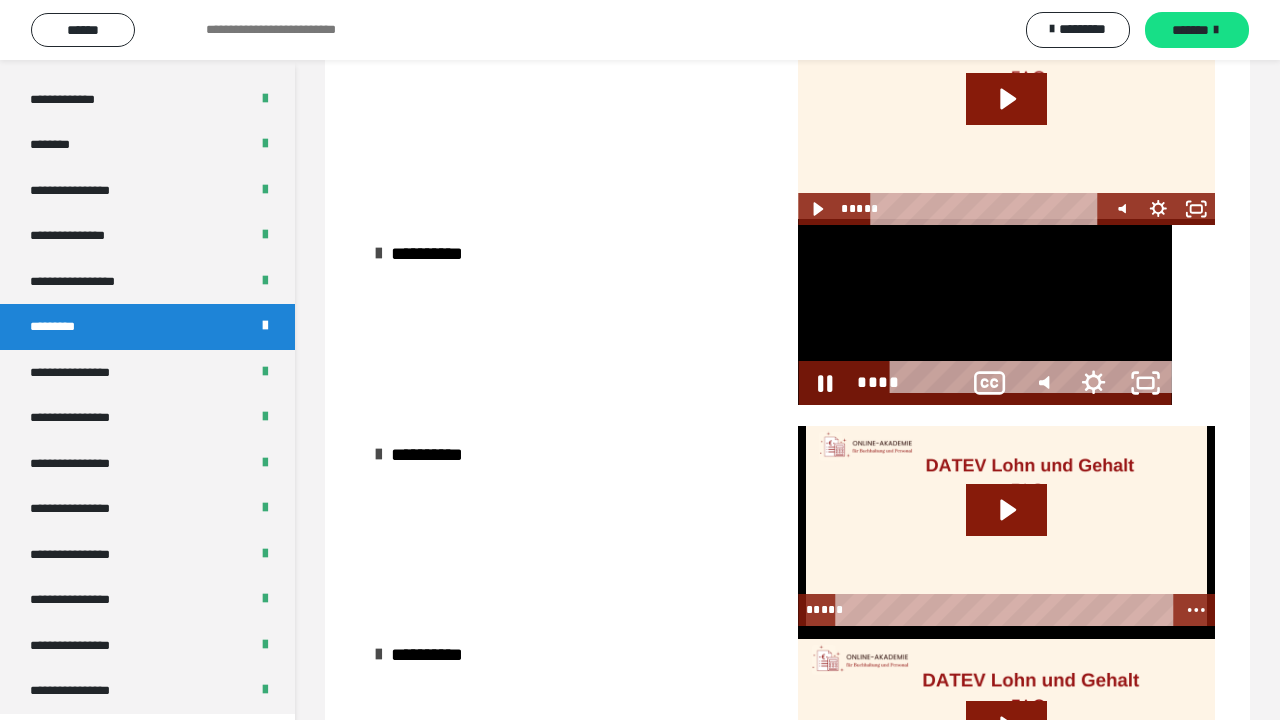 scroll, scrollTop: 2492, scrollLeft: 0, axis: vertical 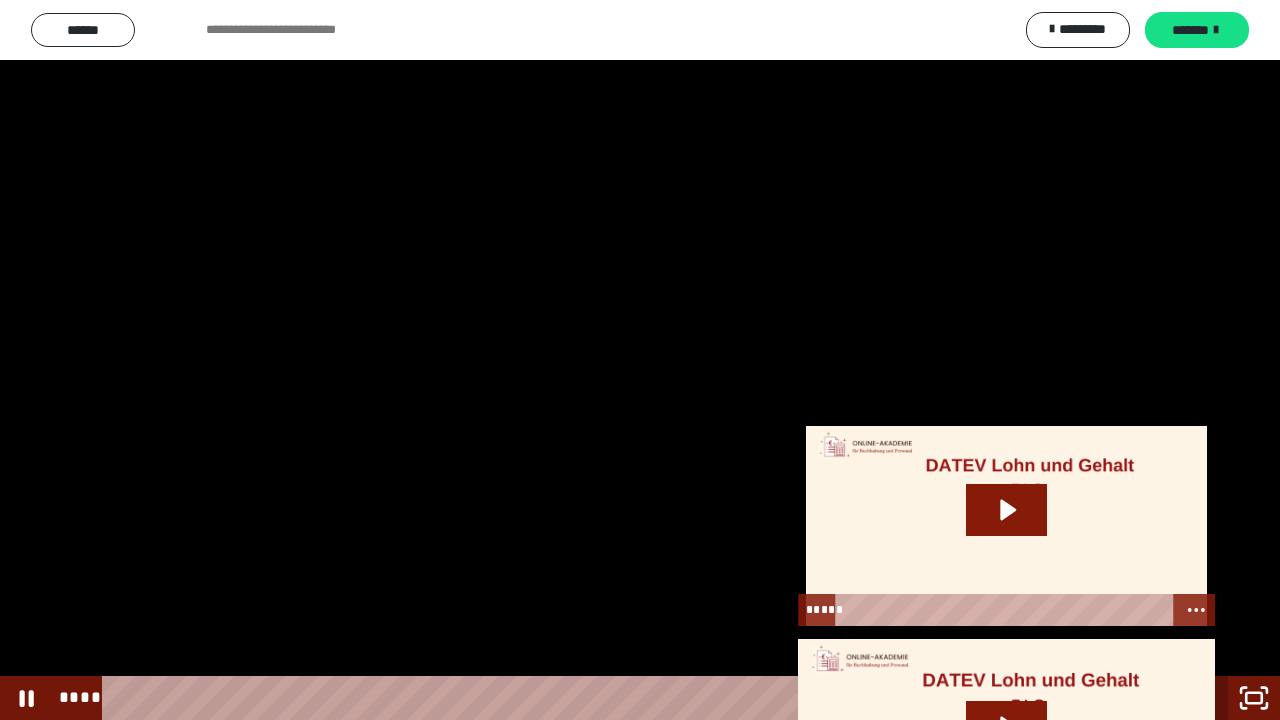 click 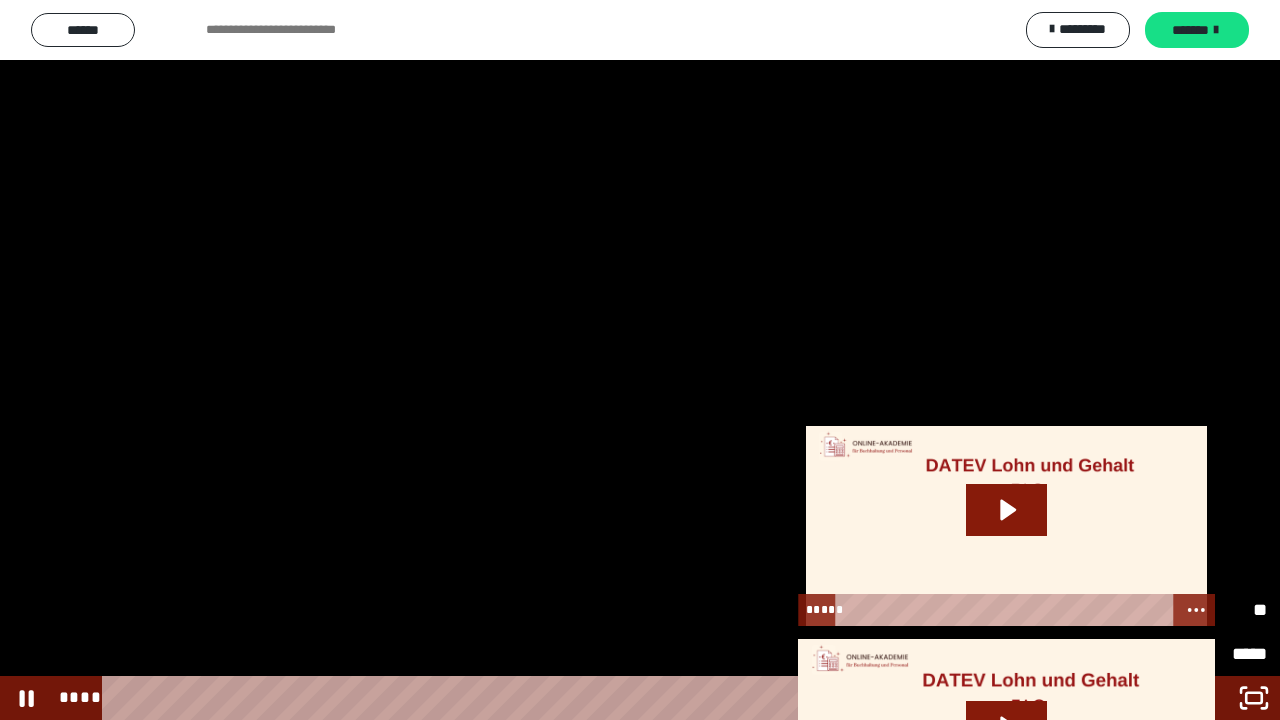 click on "**" at bounding box center [1221, 610] 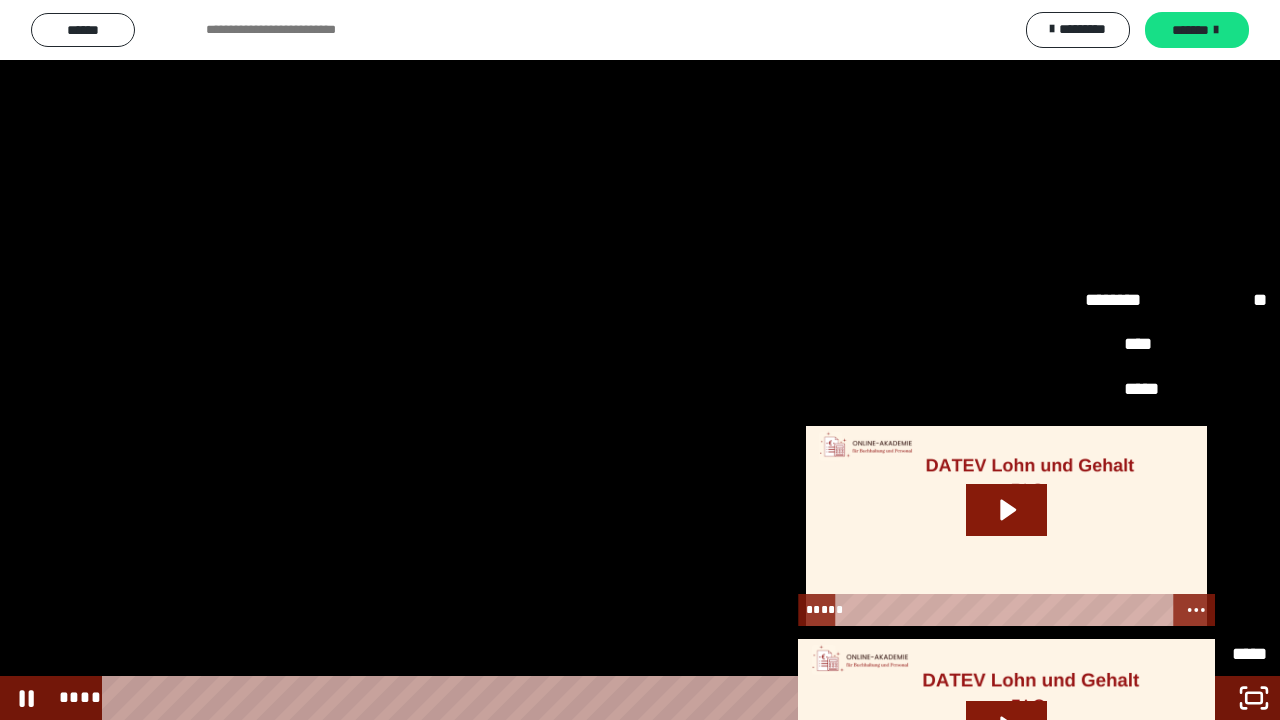 click on "*****" at bounding box center [1176, 565] 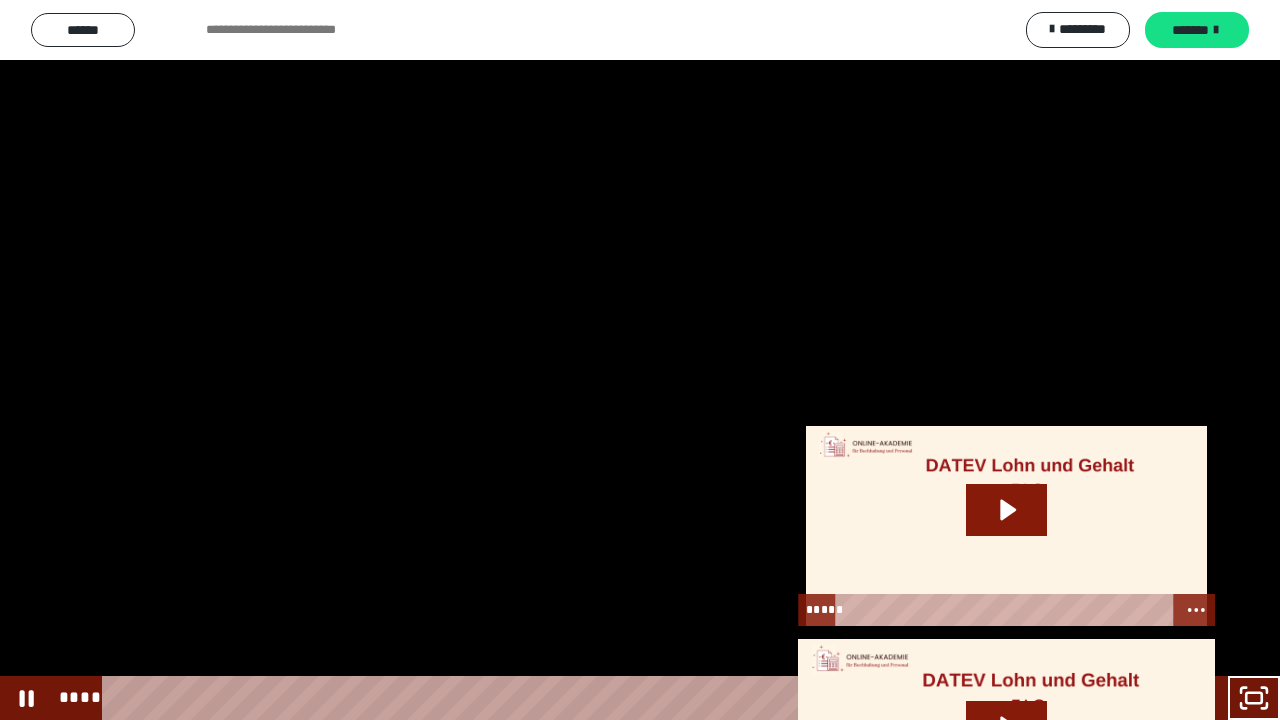 click at bounding box center [640, 360] 